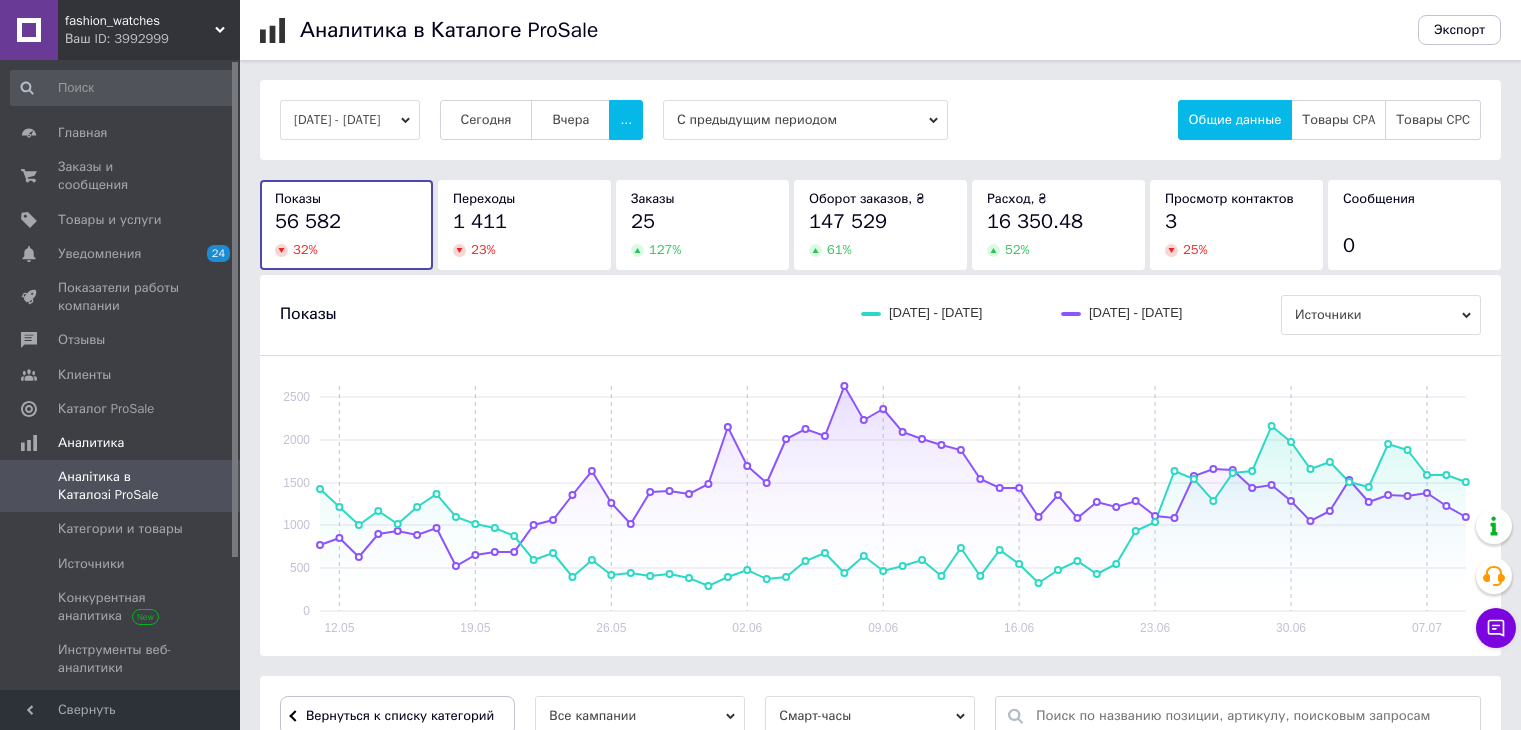 scroll, scrollTop: 0, scrollLeft: 0, axis: both 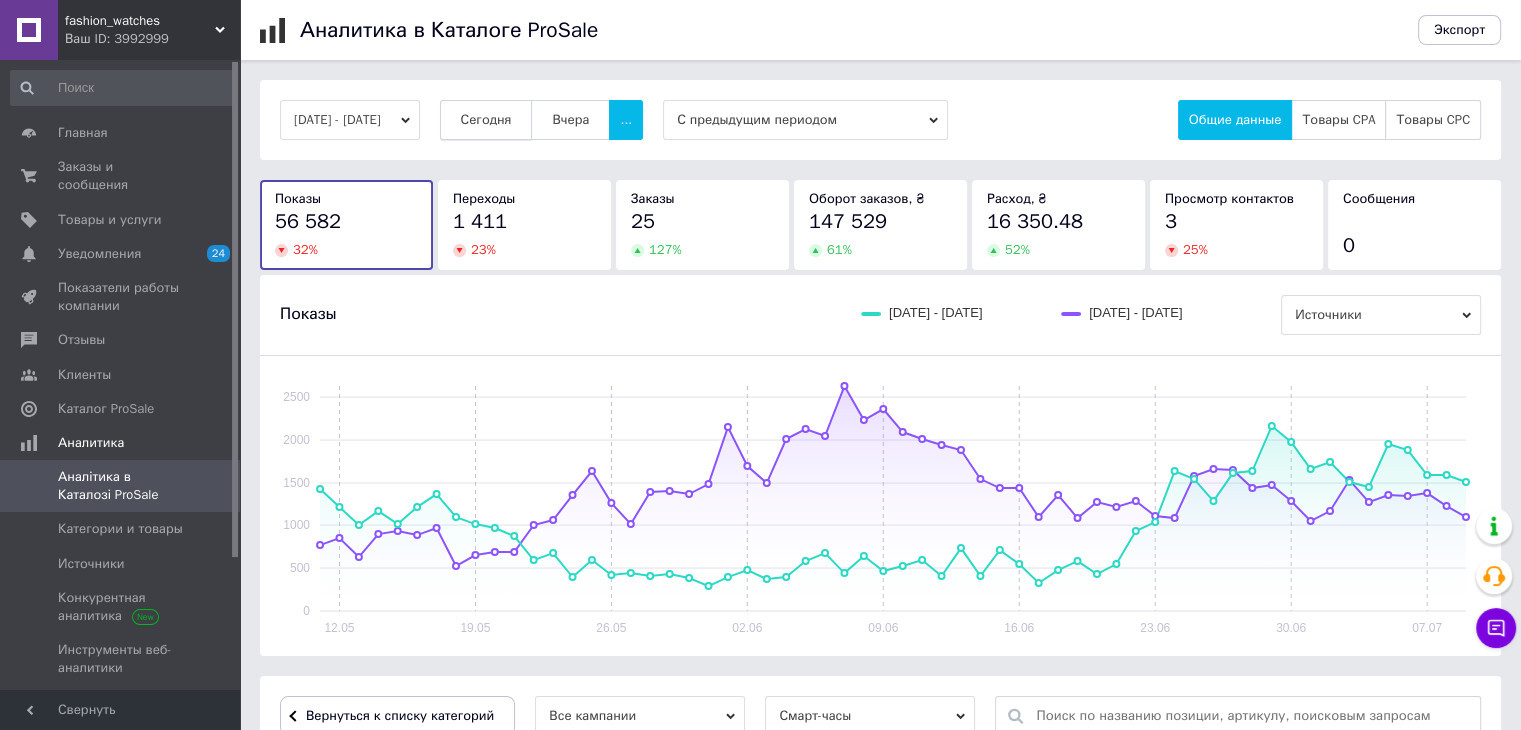 click on "Сегодня" at bounding box center [486, 120] 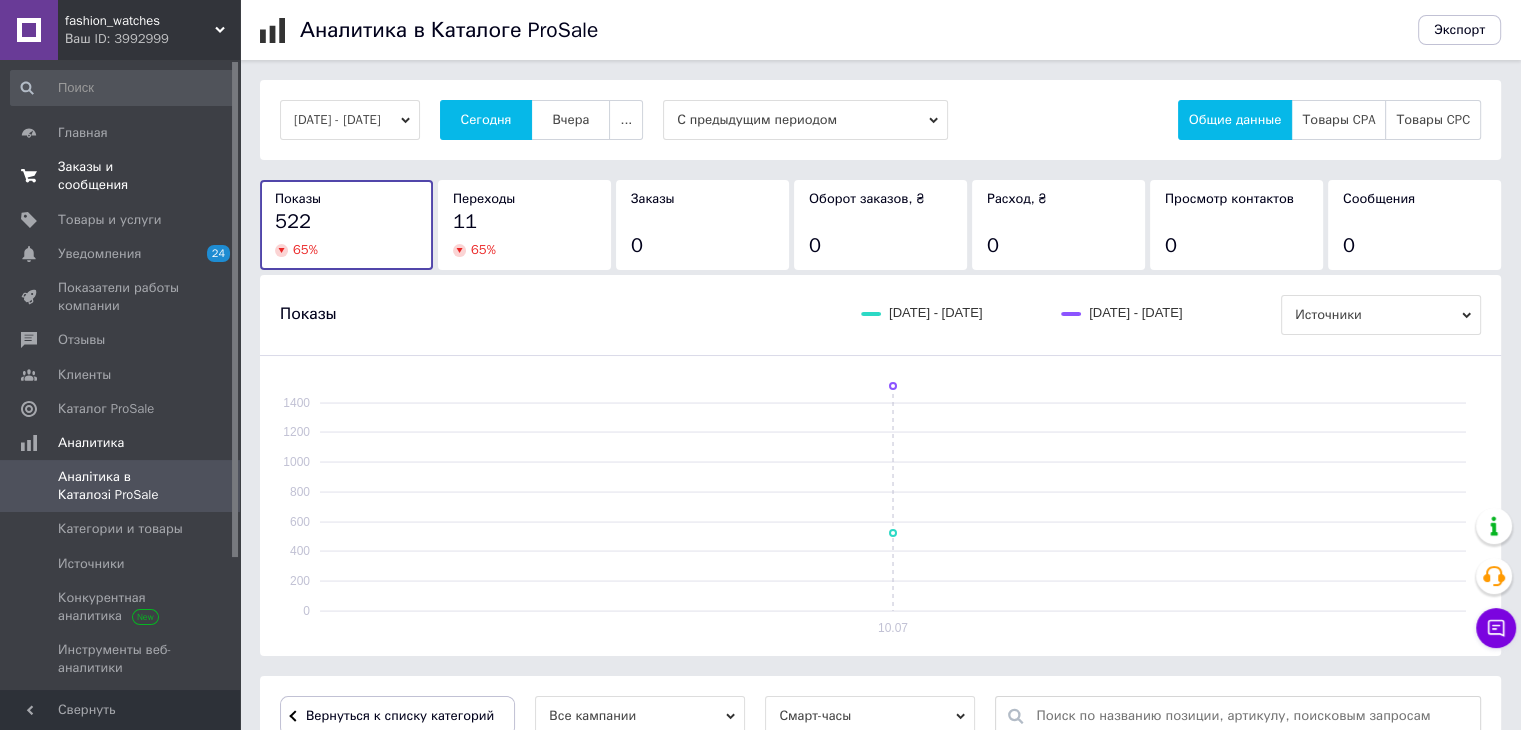 click on "Заказы и сообщения" at bounding box center (121, 176) 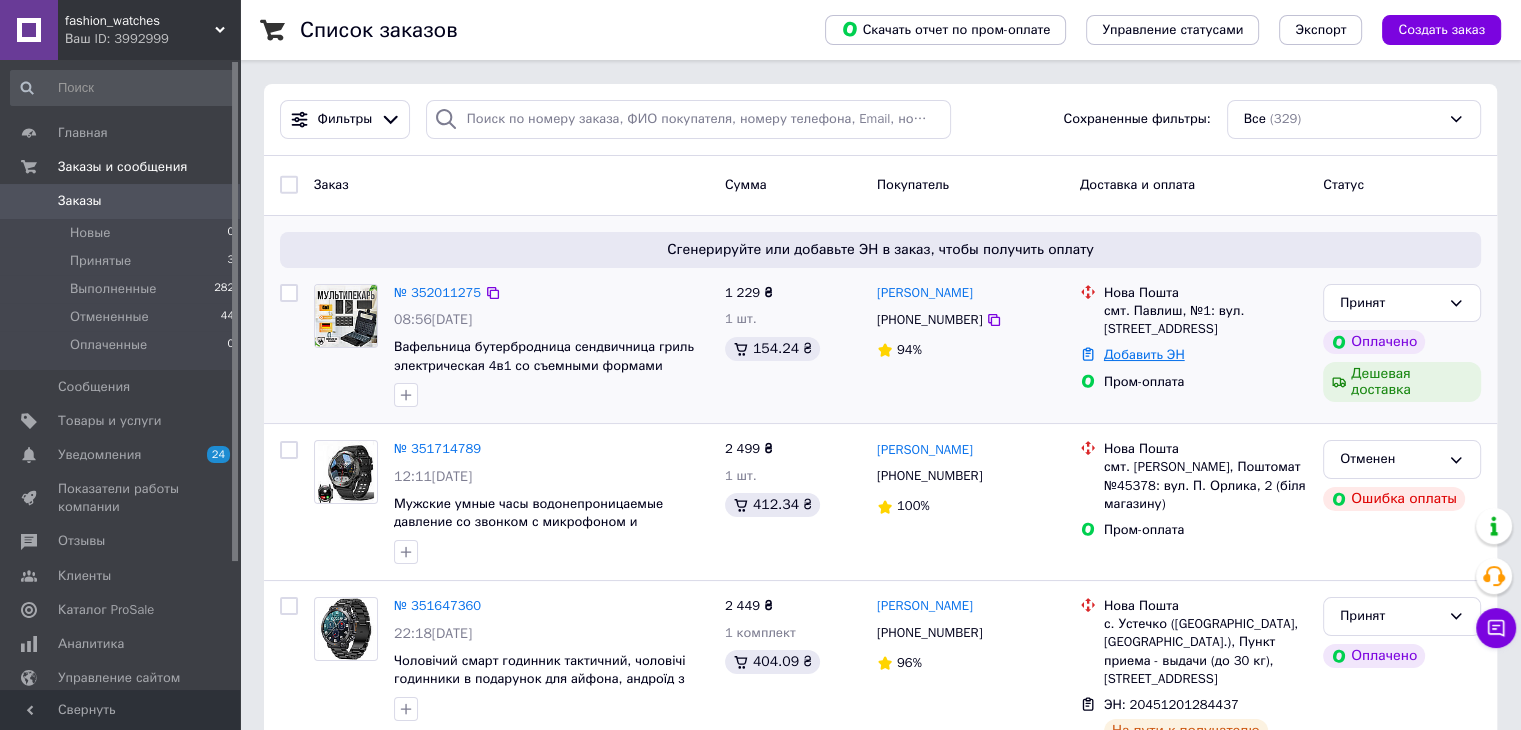 click on "Добавить ЭН" at bounding box center [1144, 354] 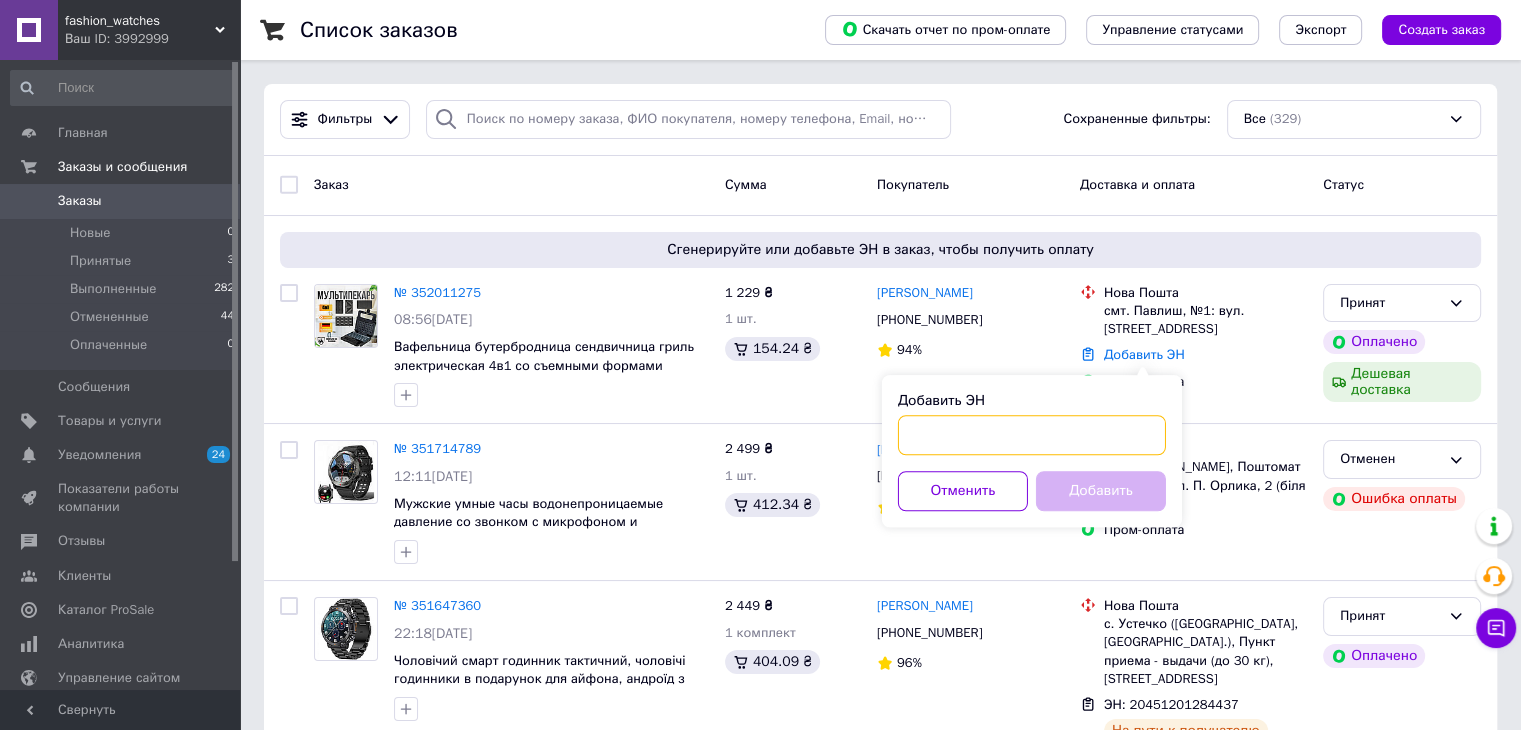 click on "Добавить ЭН" at bounding box center (1032, 435) 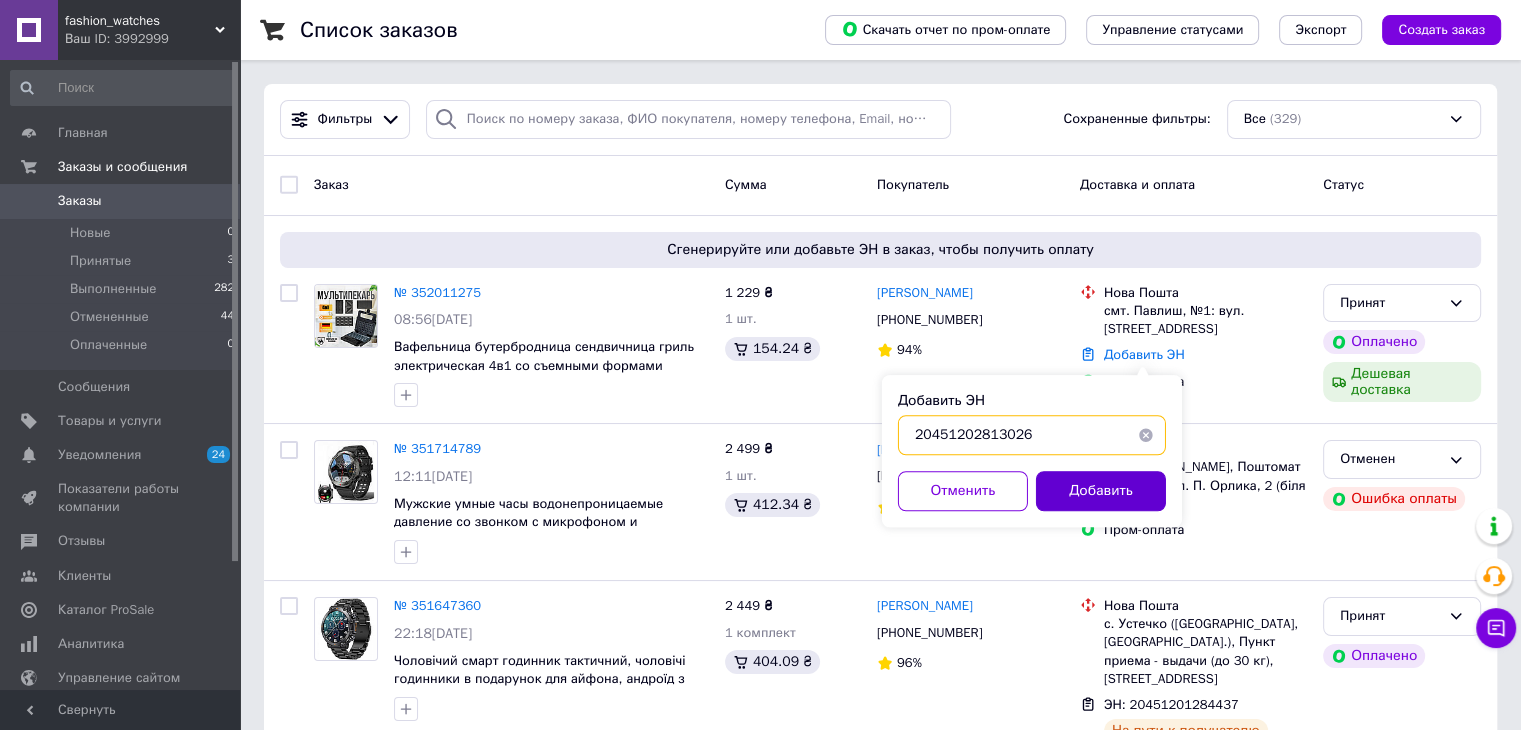 type on "20451202813026" 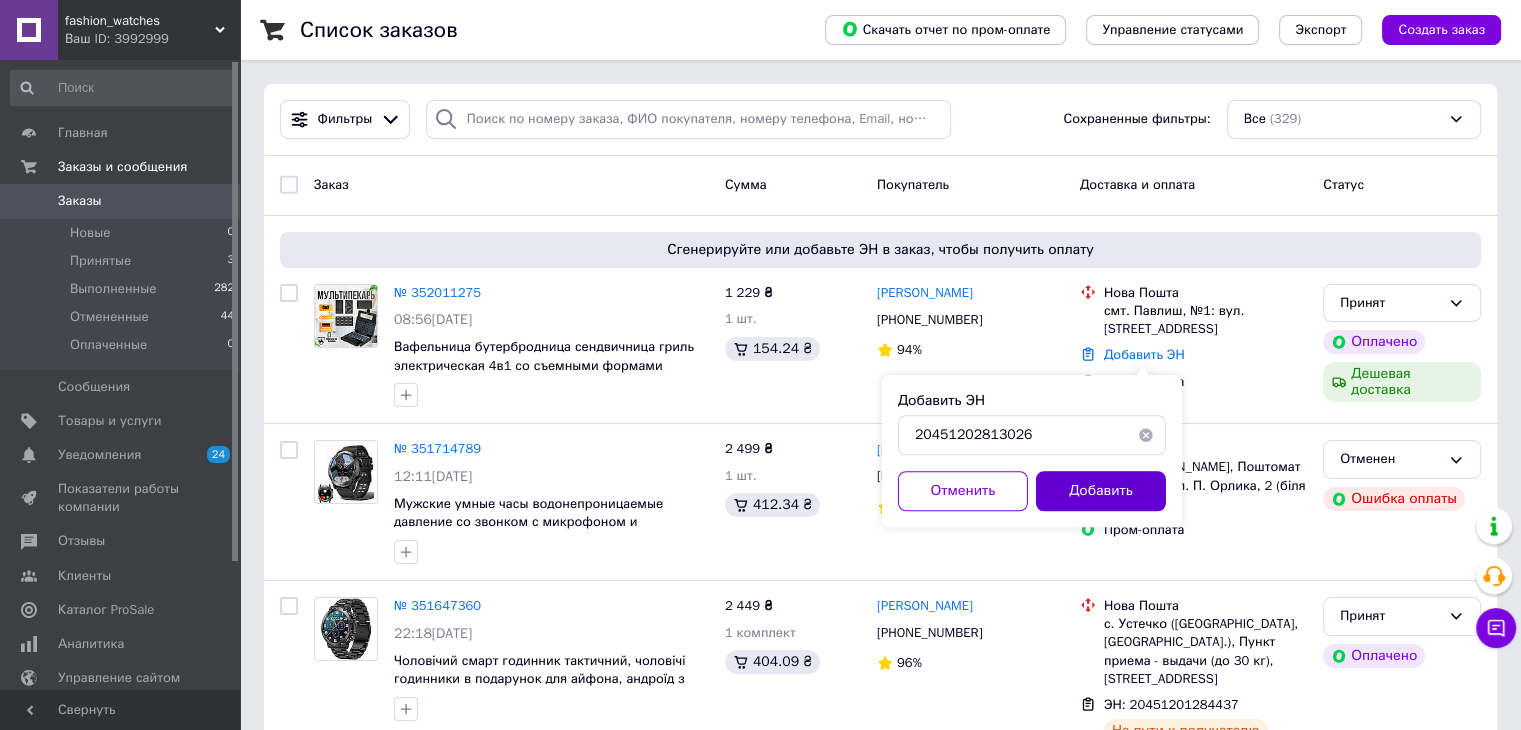 click on "Добавить" at bounding box center [1101, 491] 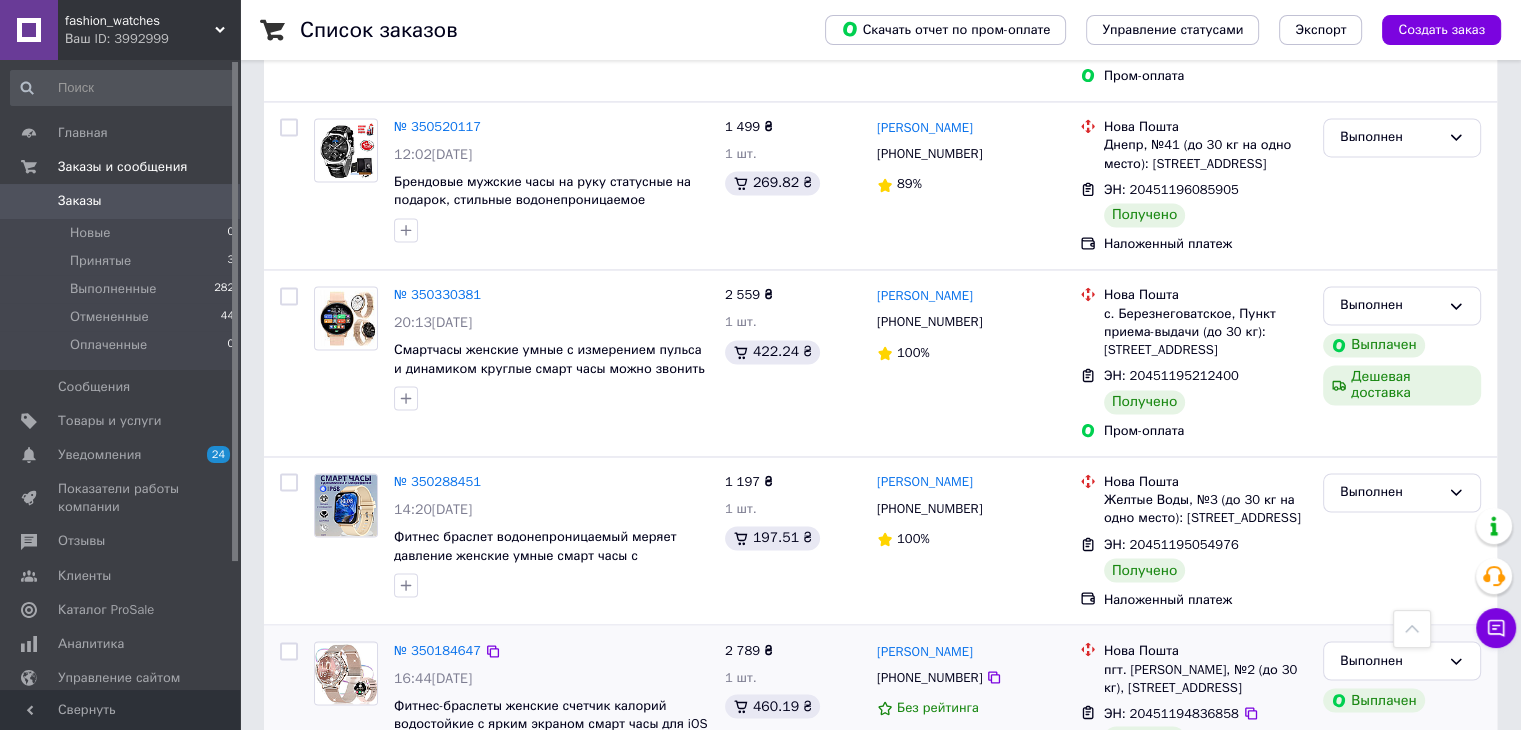 scroll, scrollTop: 3400, scrollLeft: 0, axis: vertical 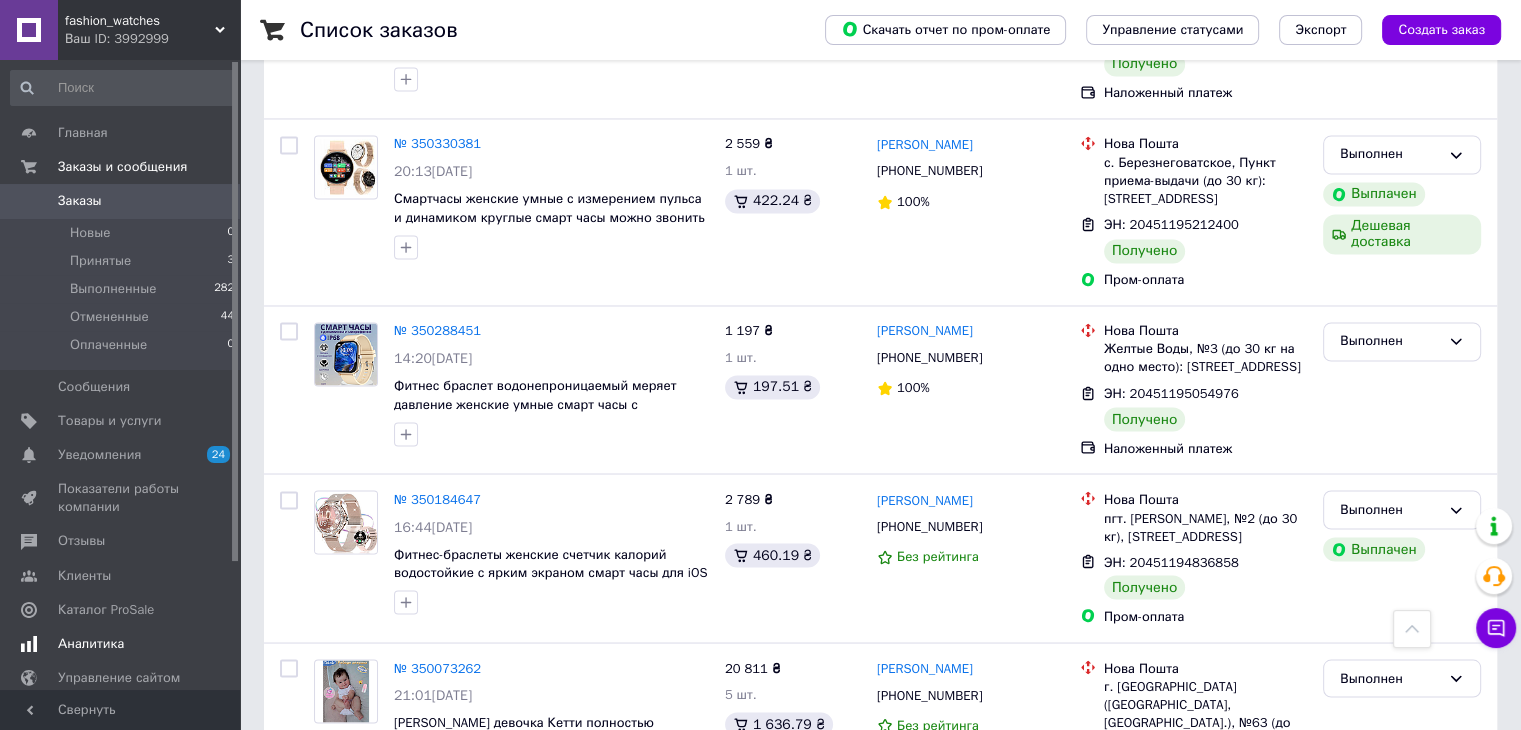click on "Аналитика" at bounding box center (91, 644) 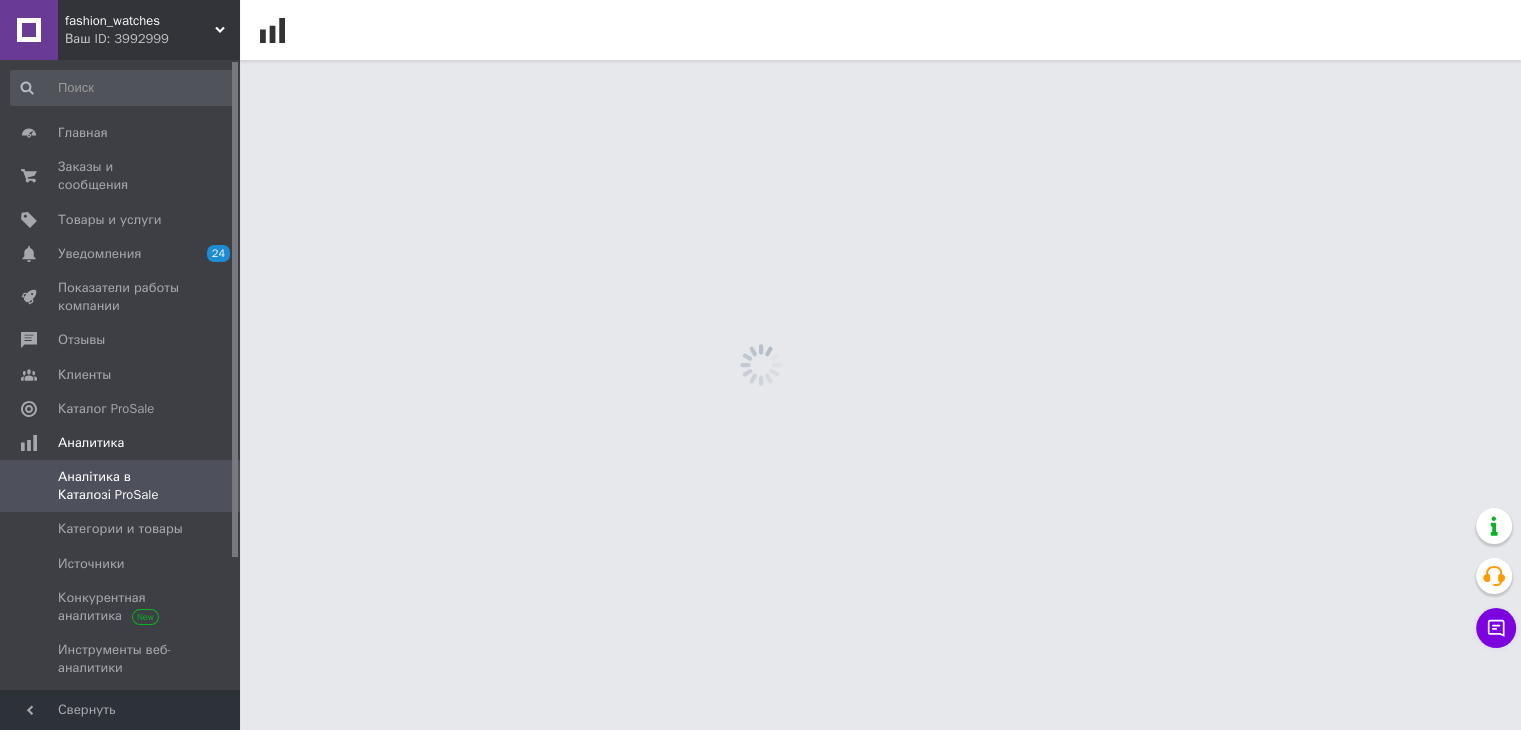 scroll, scrollTop: 0, scrollLeft: 0, axis: both 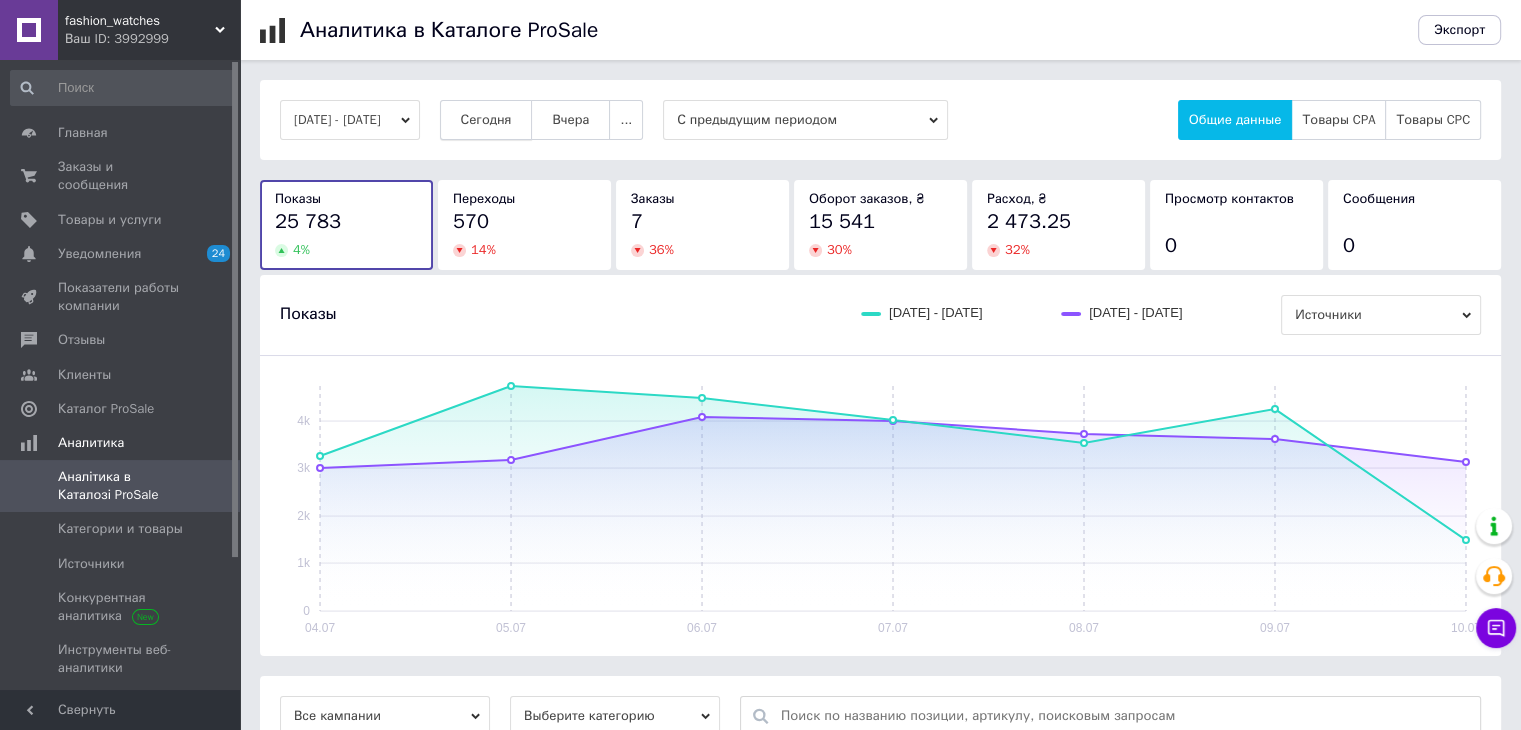 click on "Сегодня" at bounding box center (486, 120) 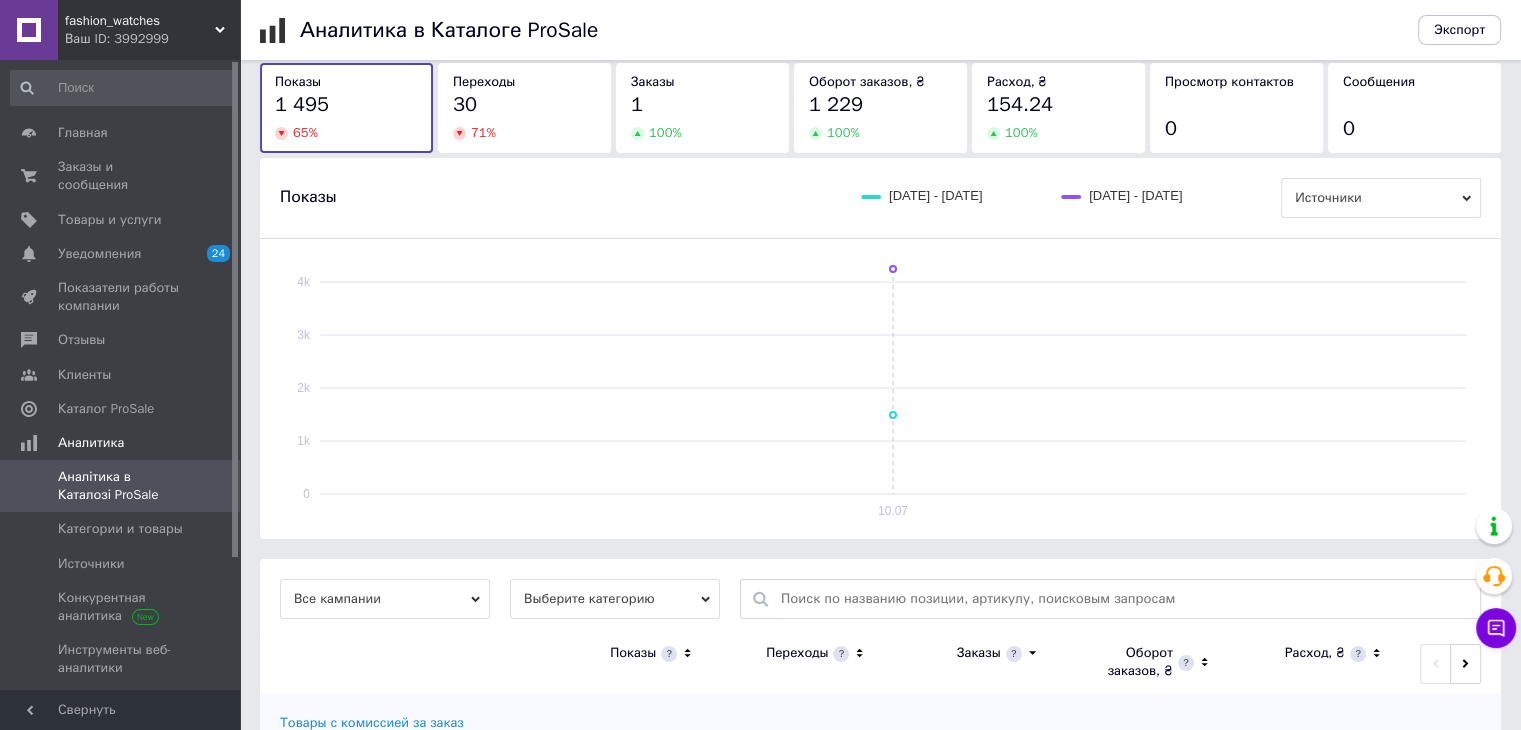 scroll, scrollTop: 0, scrollLeft: 0, axis: both 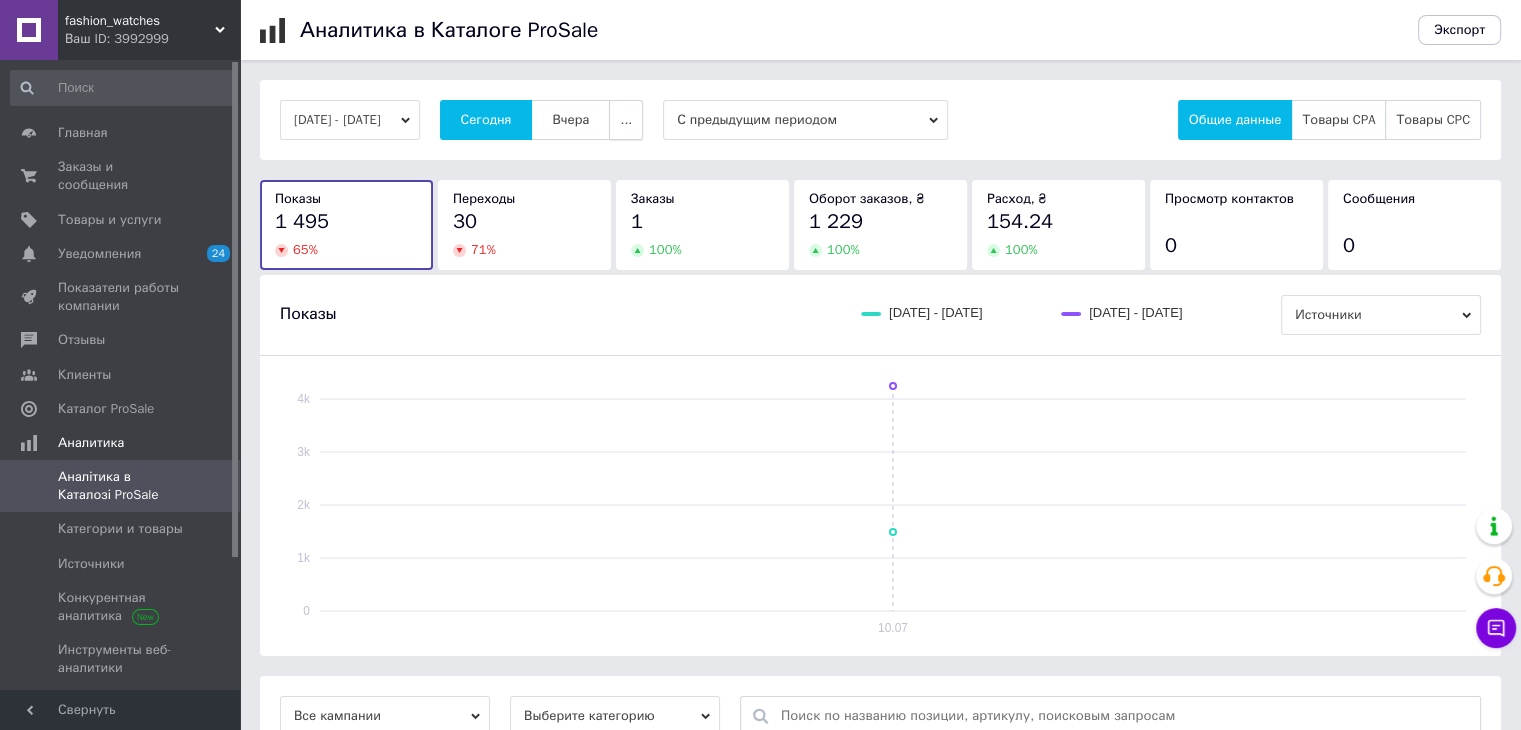 click on "..." at bounding box center [626, 120] 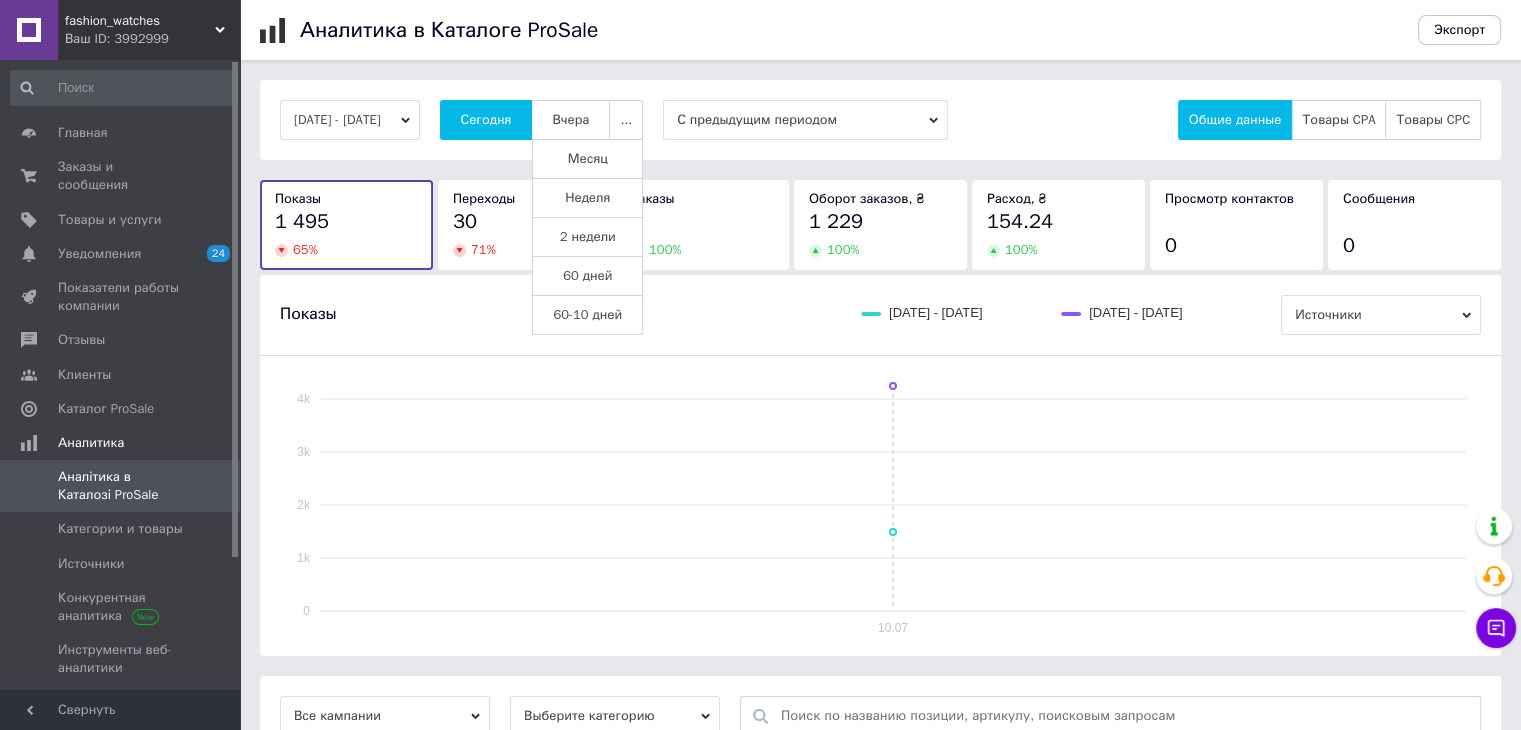 click on "Неделя" at bounding box center [587, 198] 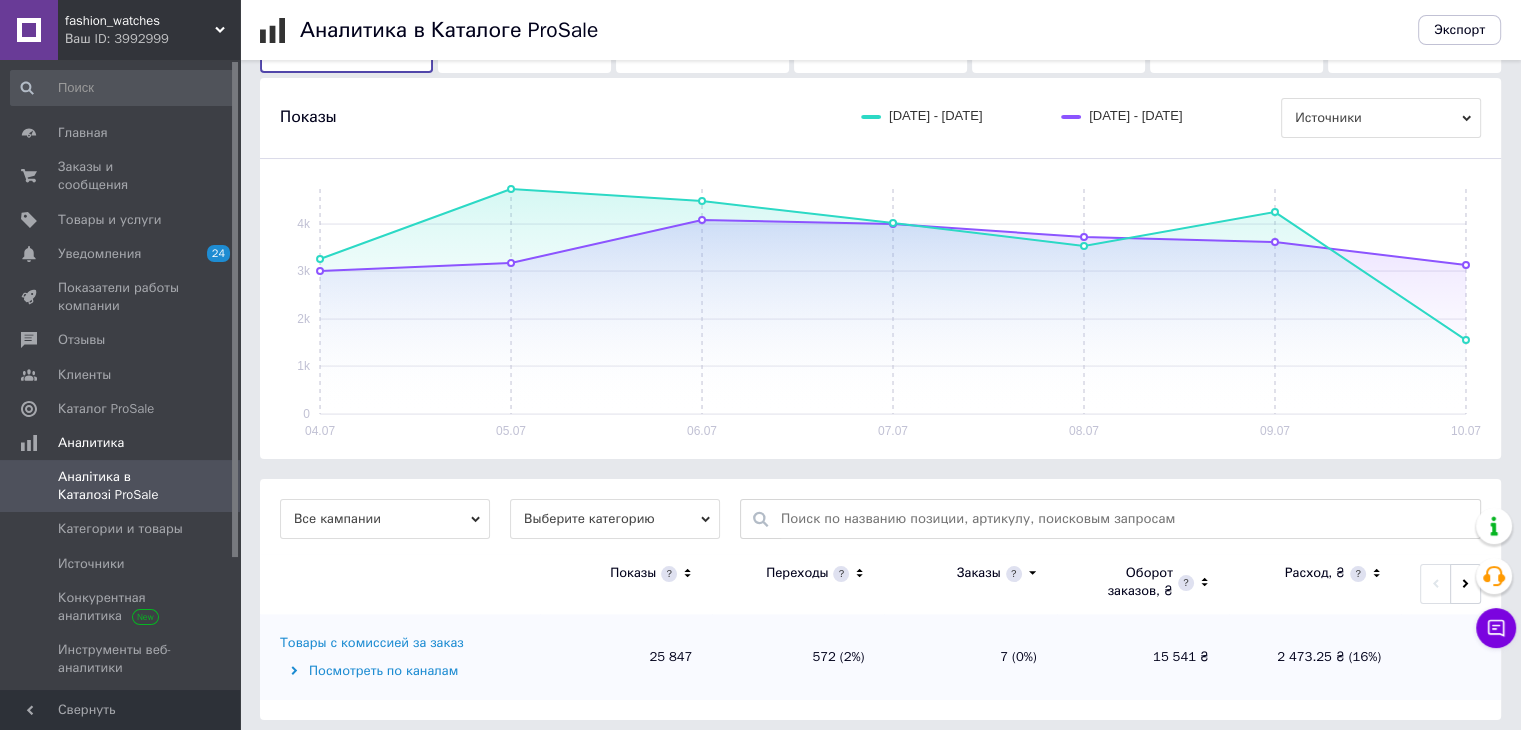 scroll, scrollTop: 207, scrollLeft: 0, axis: vertical 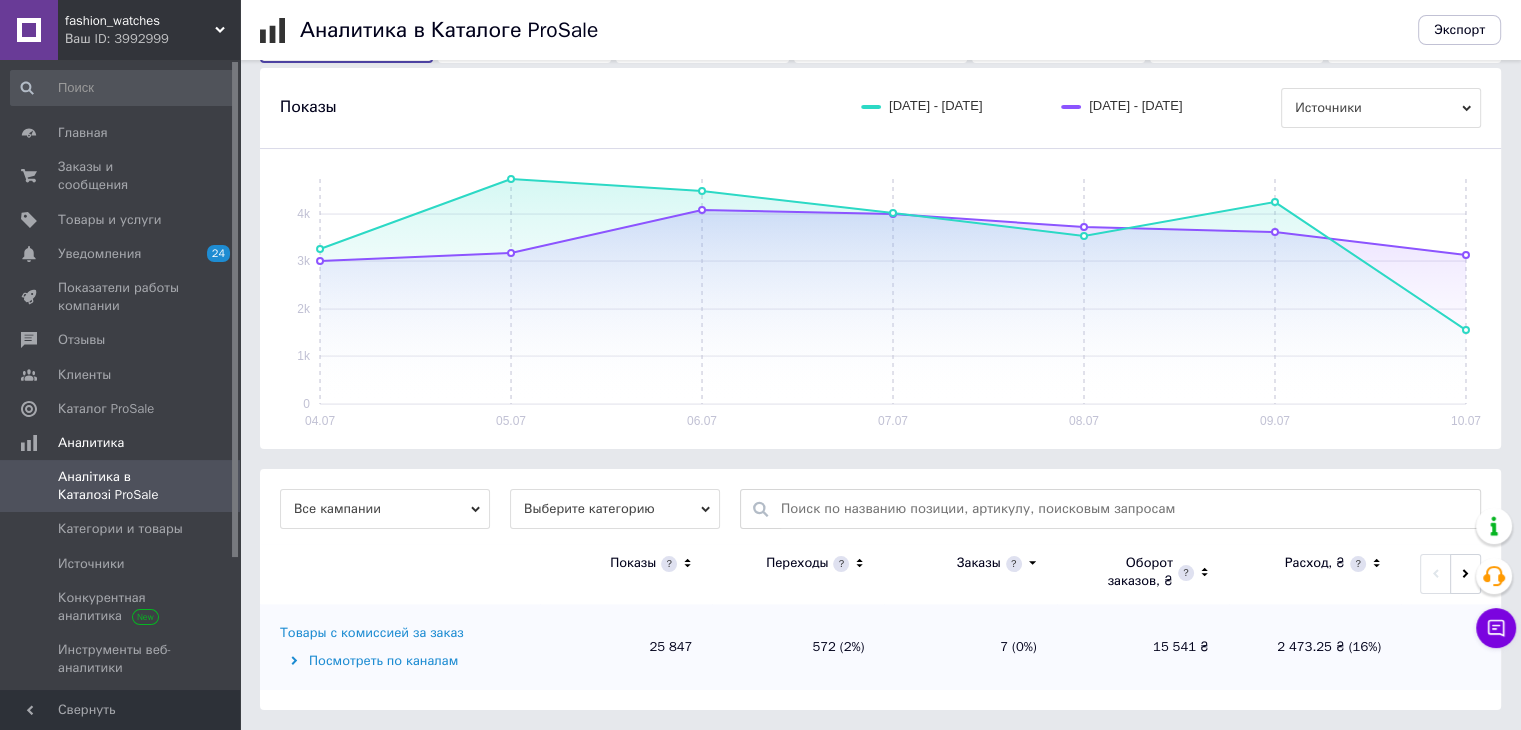 drag, startPoint x: 642, startPoint y: 505, endPoint x: 639, endPoint y: 523, distance: 18.248287 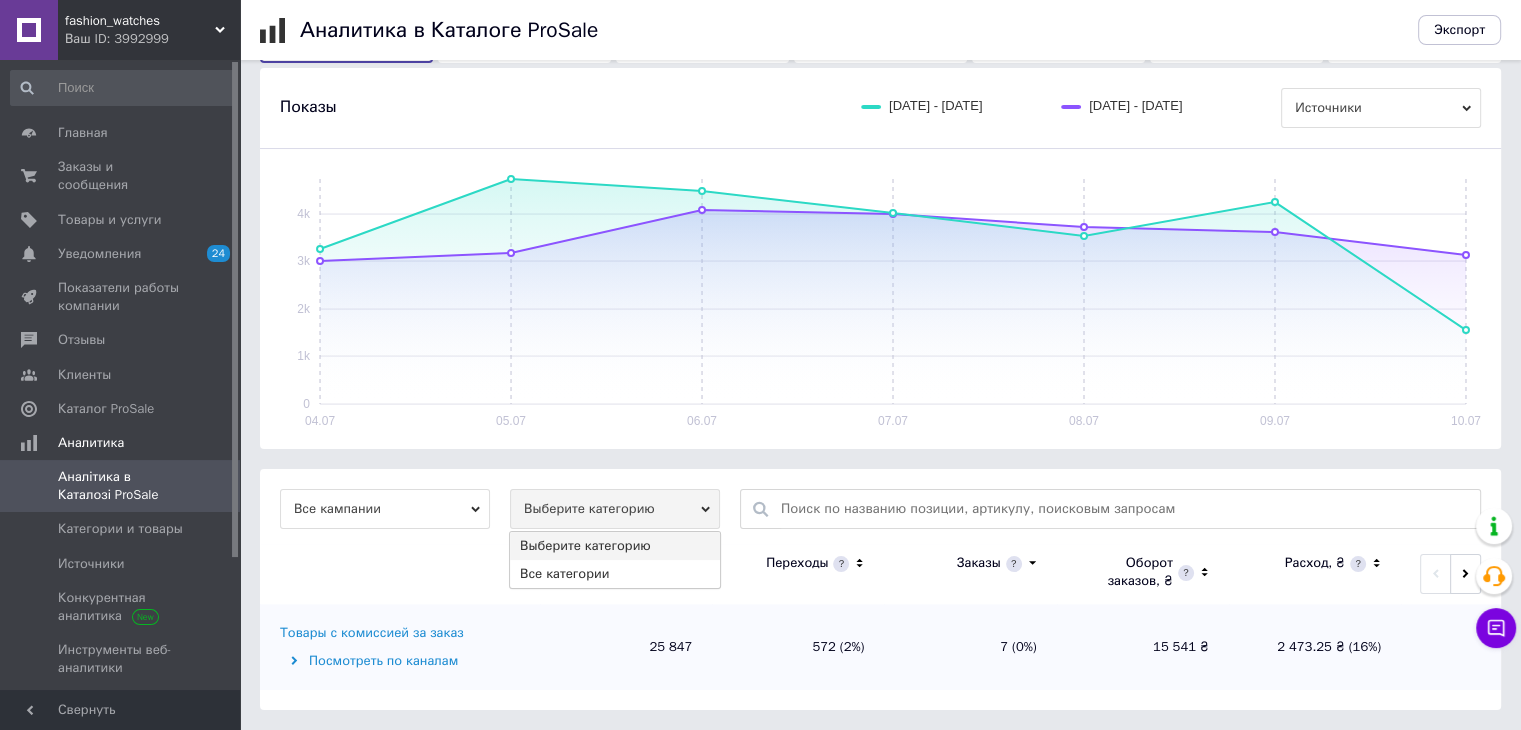 click on "Все категории" at bounding box center (615, 574) 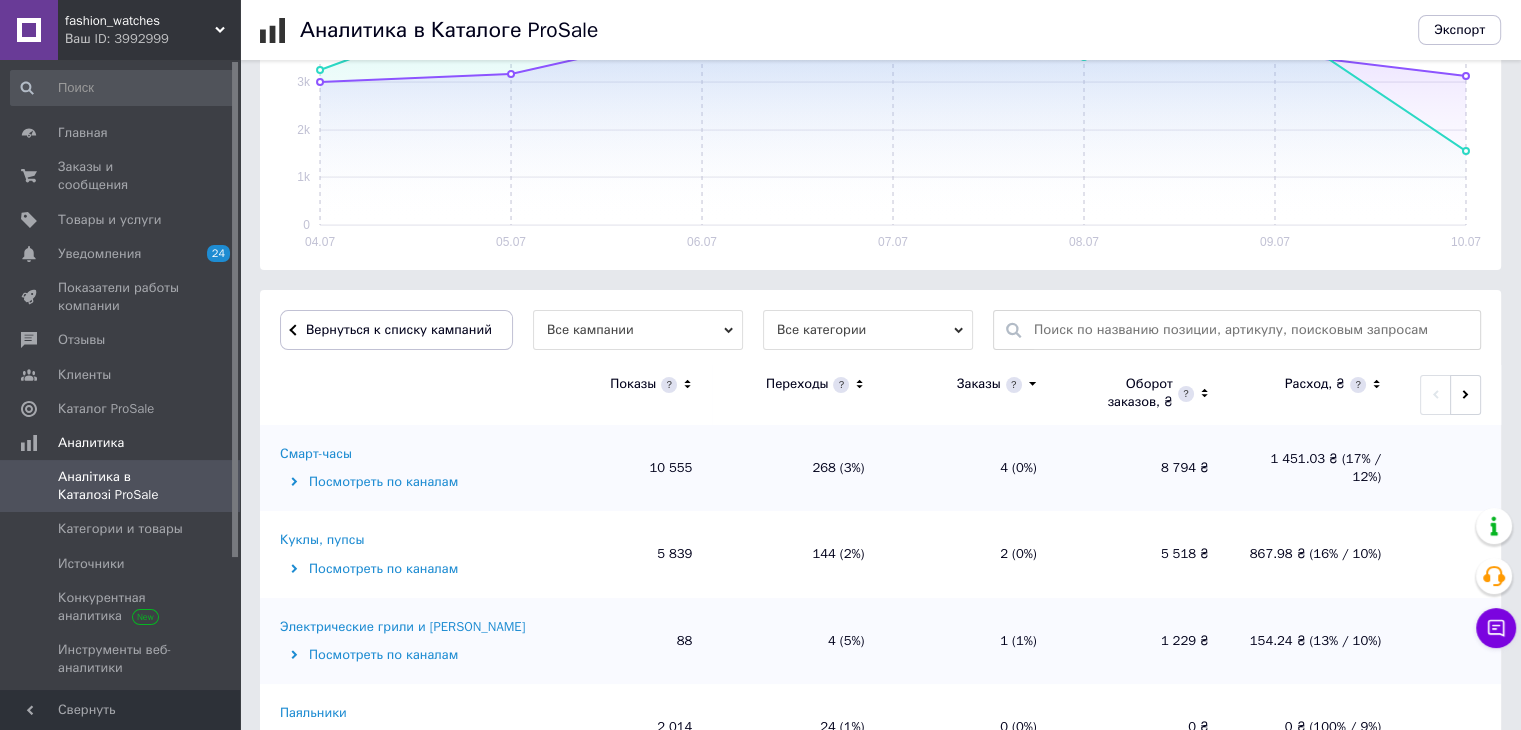scroll, scrollTop: 507, scrollLeft: 0, axis: vertical 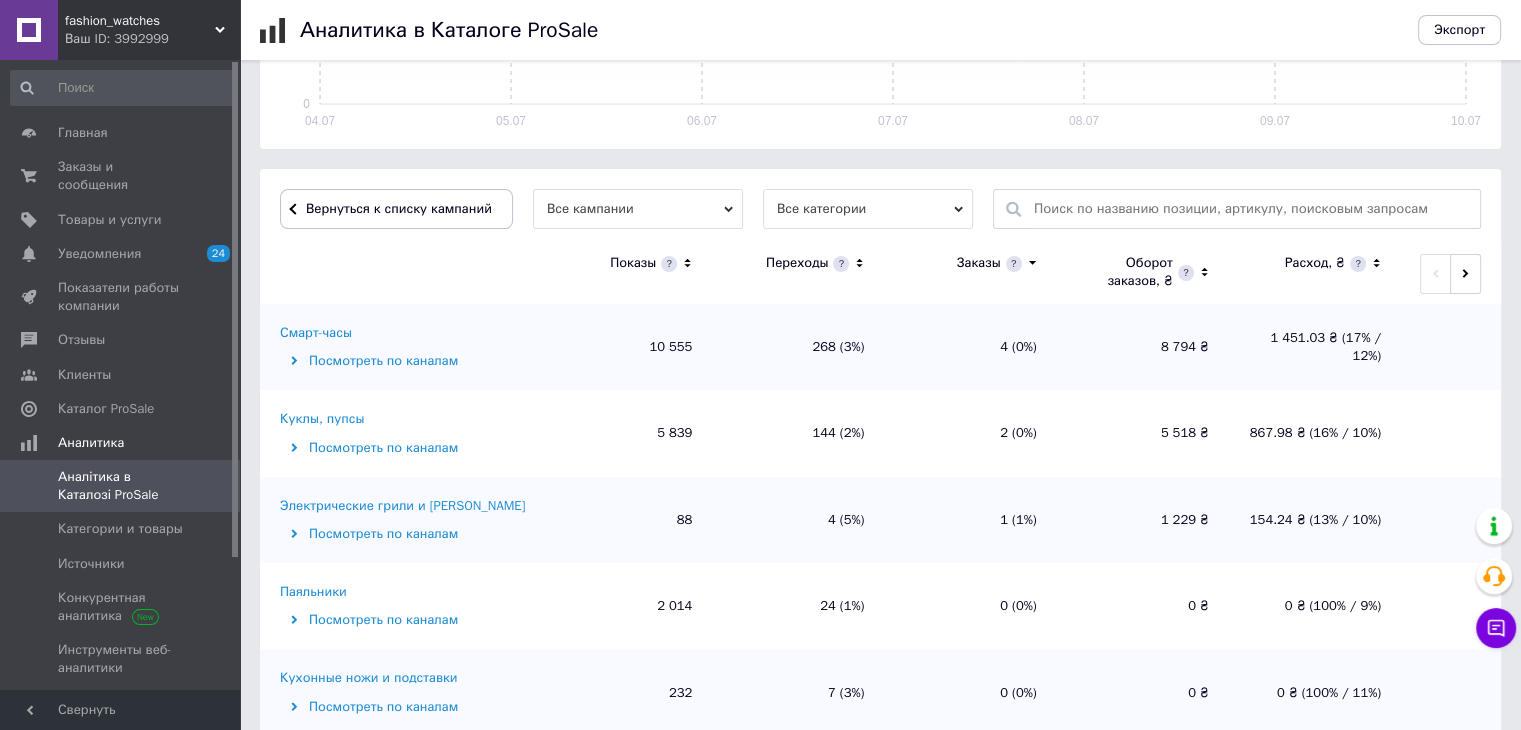 click on "Смарт-часы" at bounding box center (316, 333) 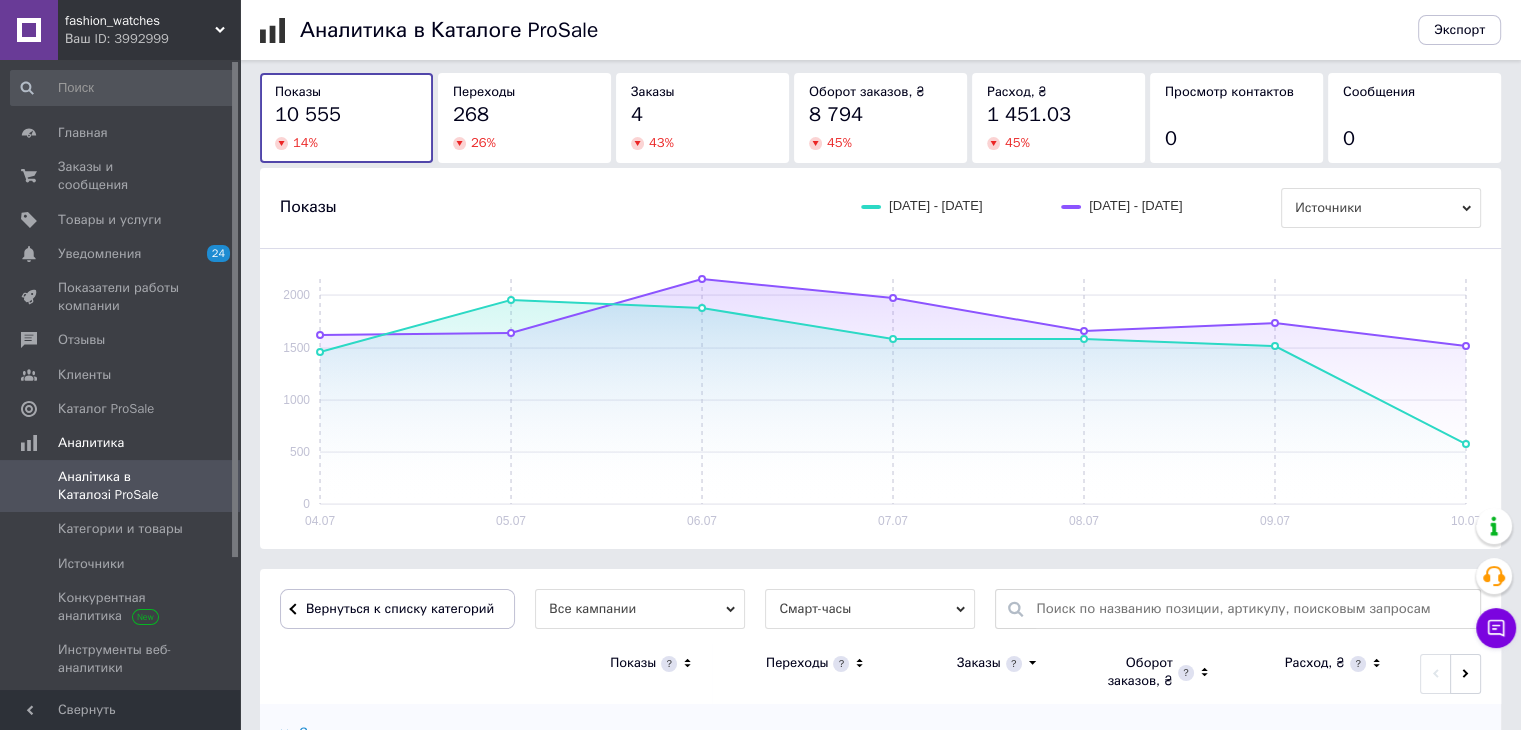 scroll, scrollTop: 507, scrollLeft: 0, axis: vertical 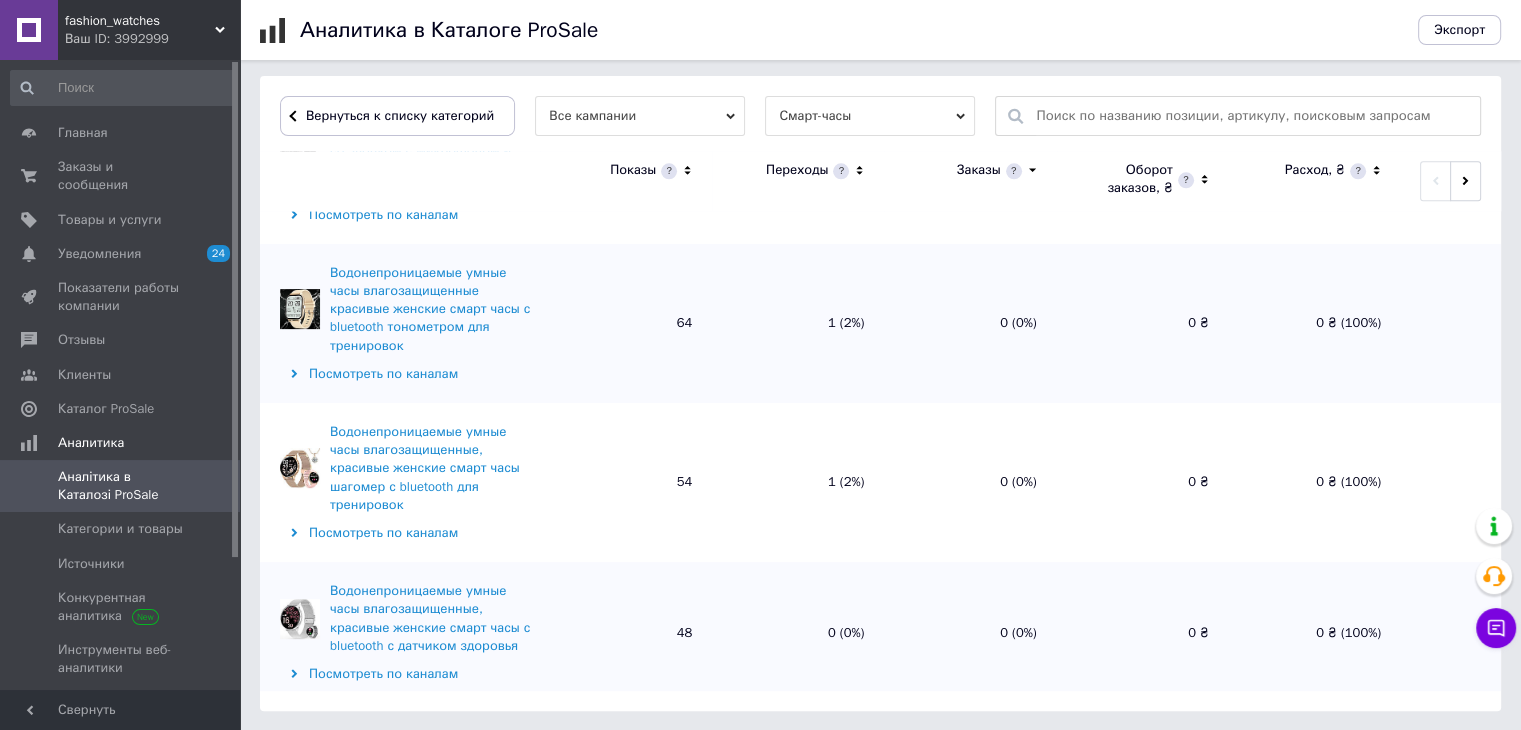 click on "Загрузить еще данные" at bounding box center (880, 743) 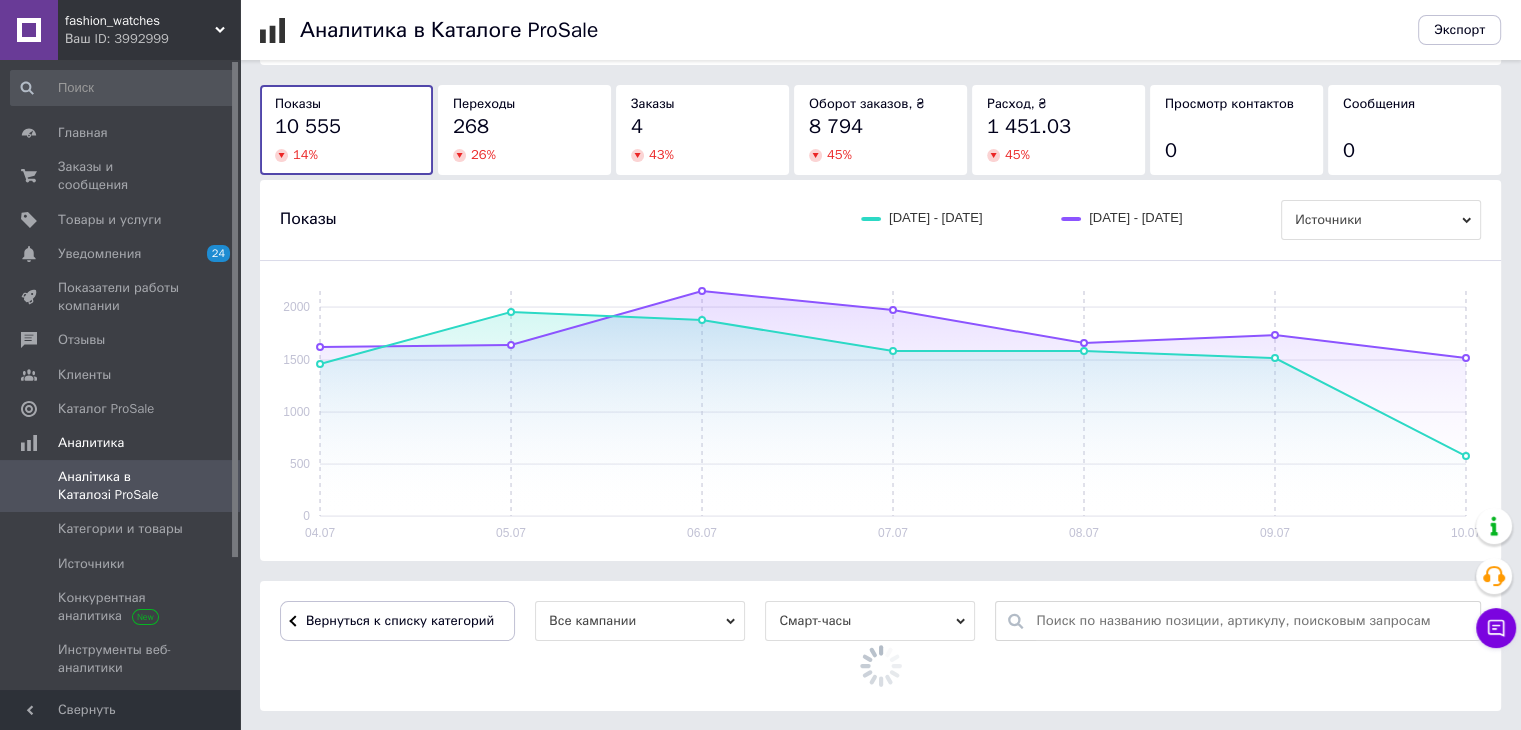 scroll, scrollTop: 600, scrollLeft: 0, axis: vertical 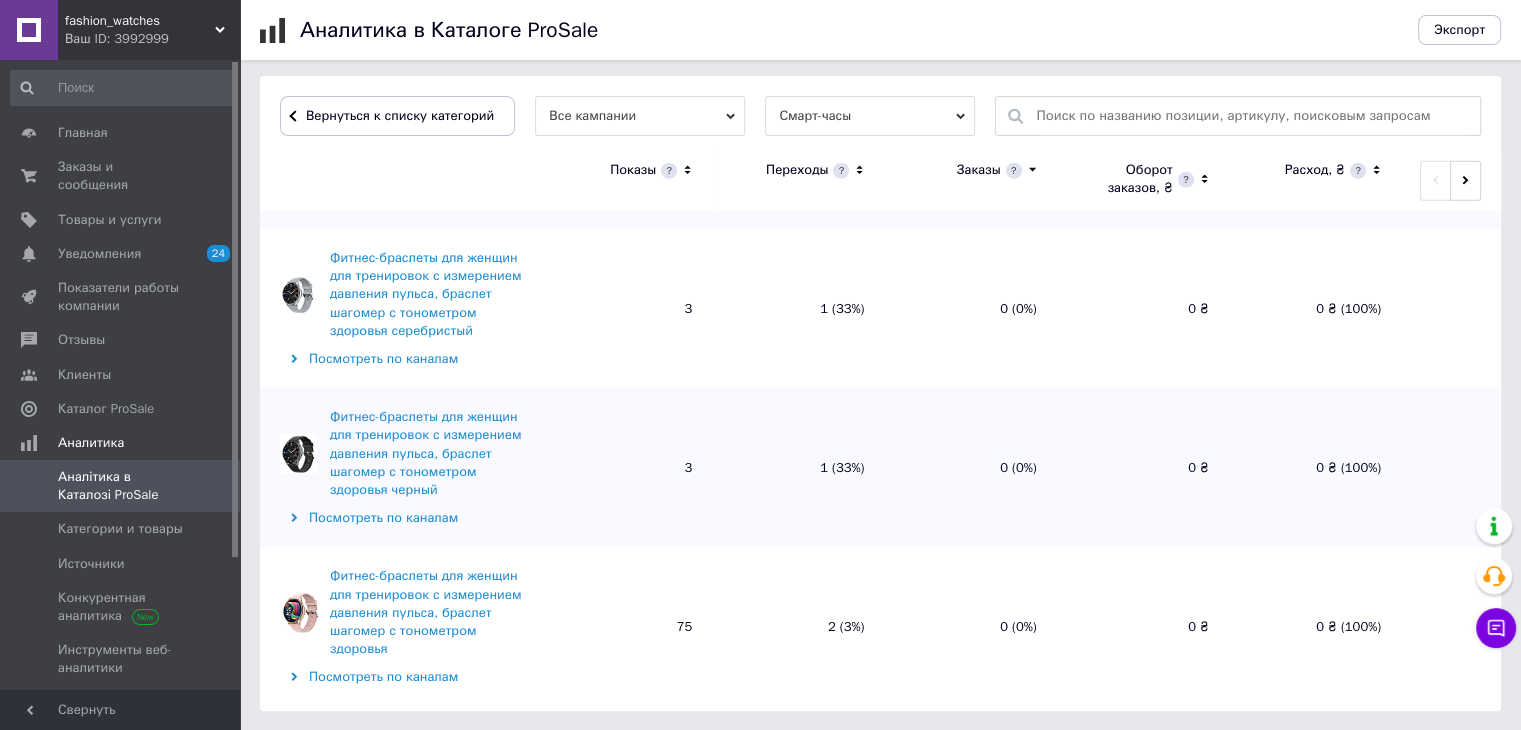 click on "Загрузить еще данные" at bounding box center [880, 906] 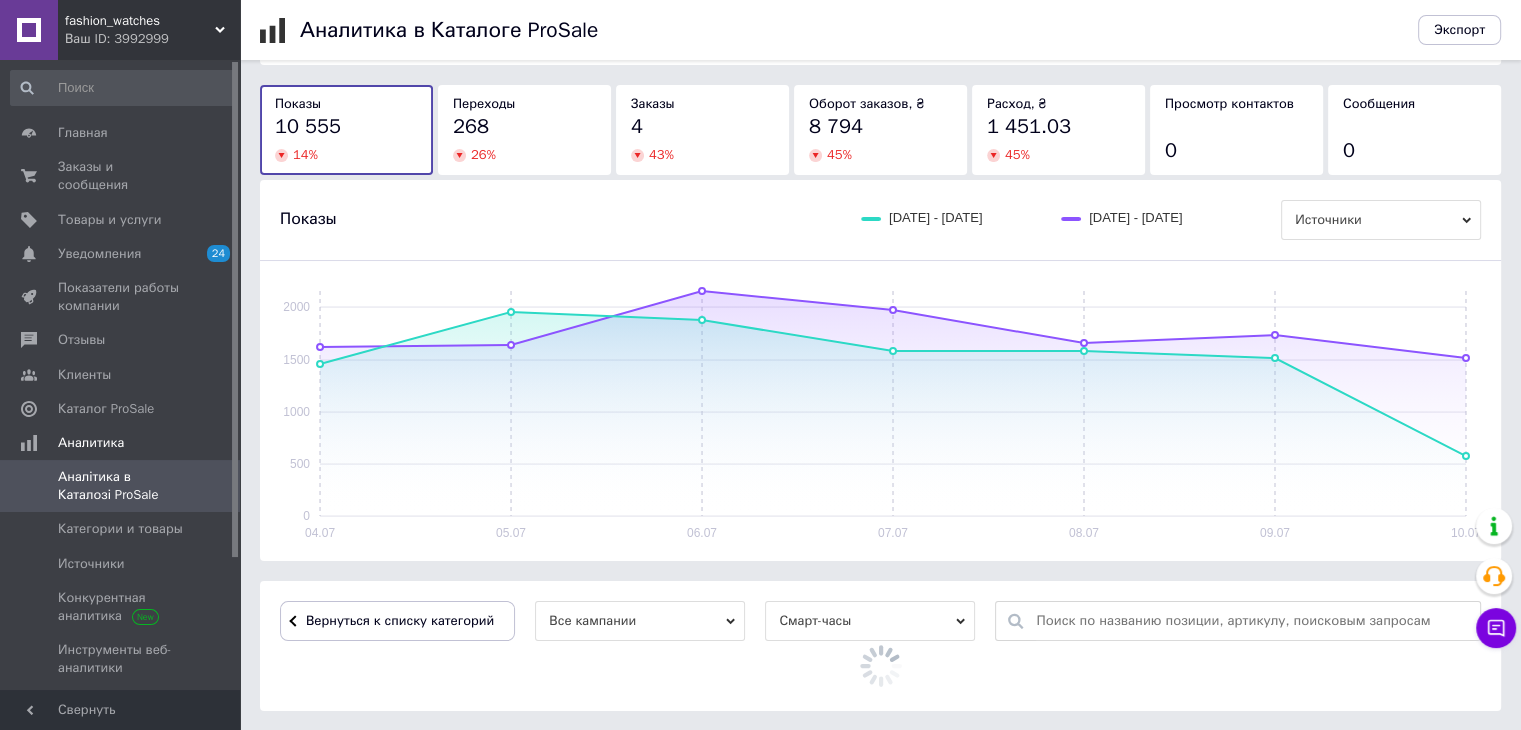 scroll, scrollTop: 600, scrollLeft: 0, axis: vertical 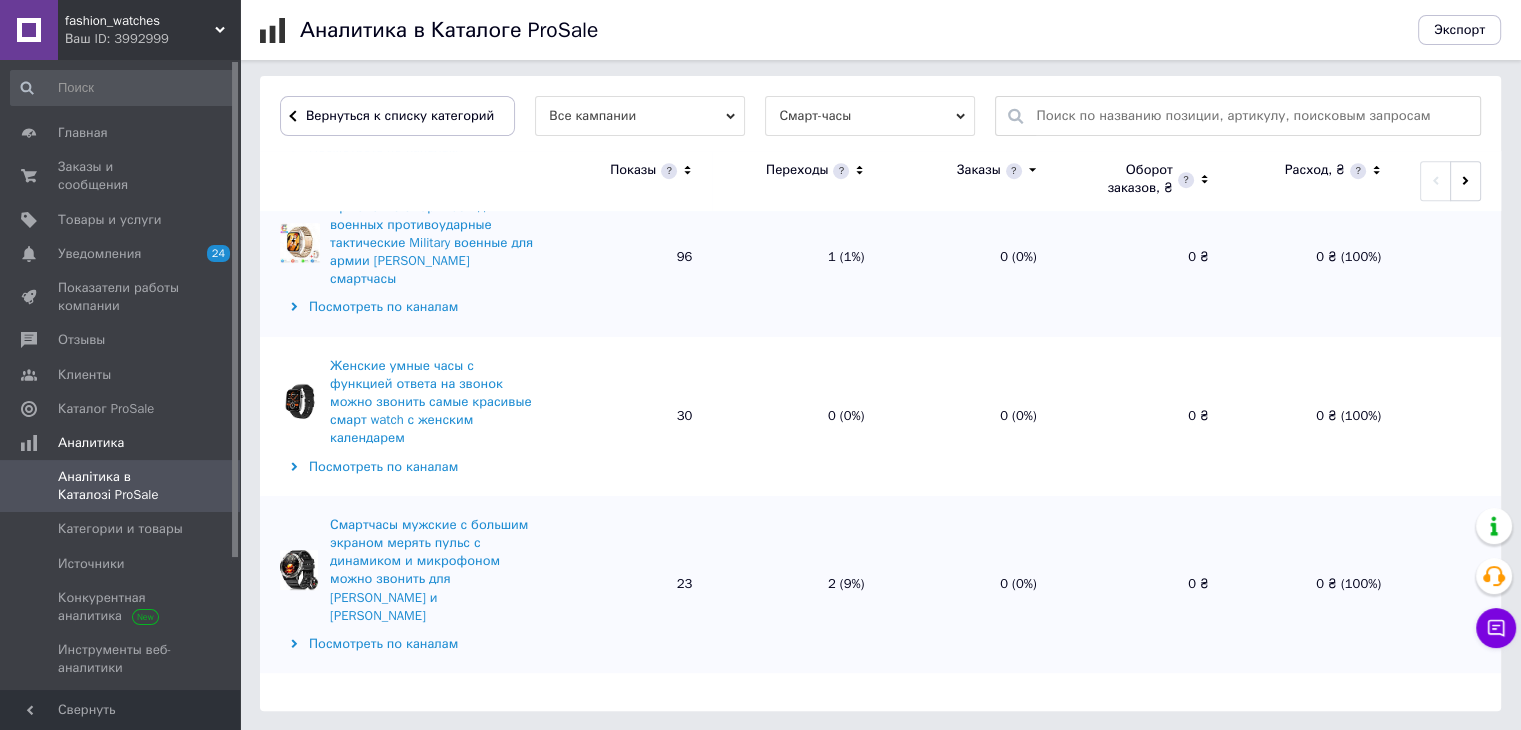 click on "Загрузить еще данные" at bounding box center (880, 1013) 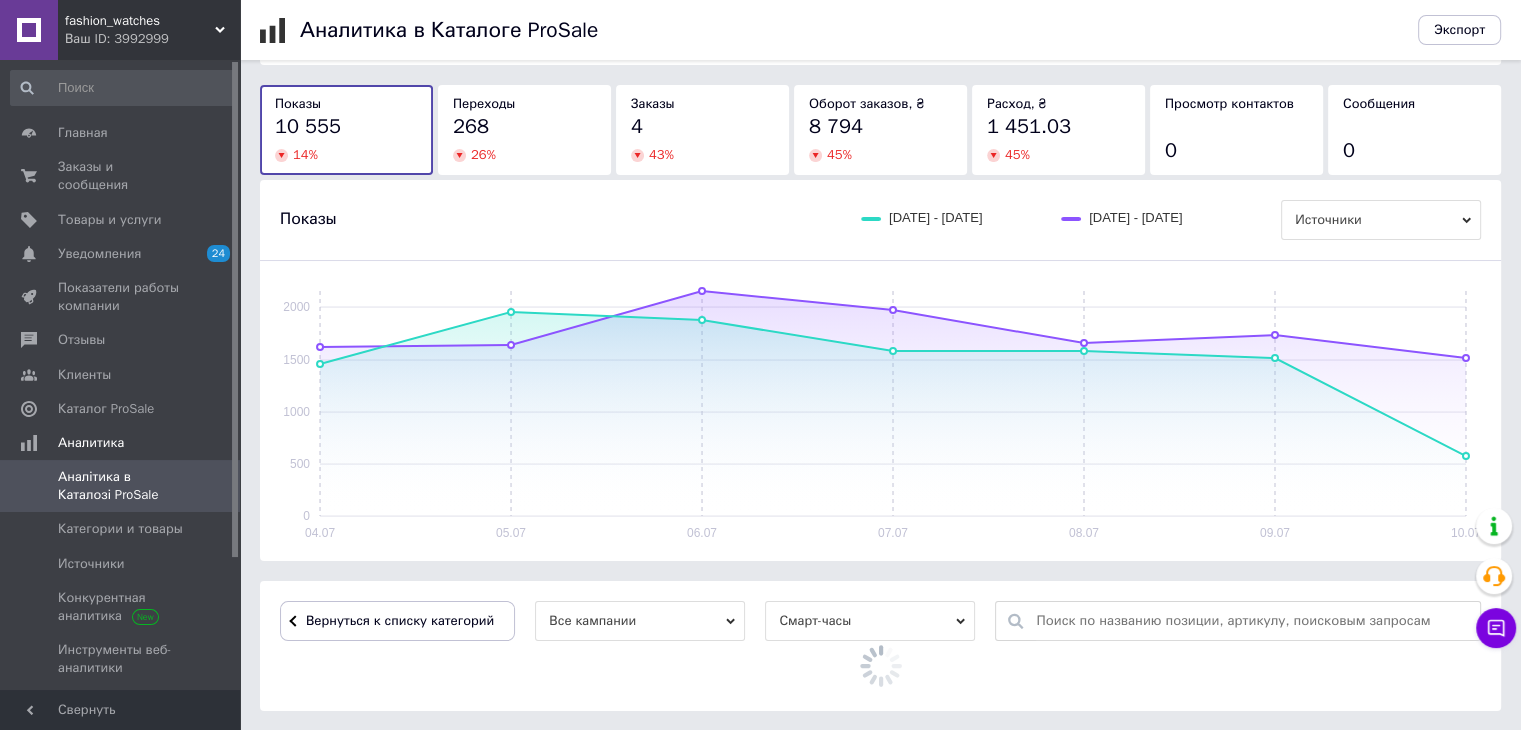 scroll, scrollTop: 600, scrollLeft: 0, axis: vertical 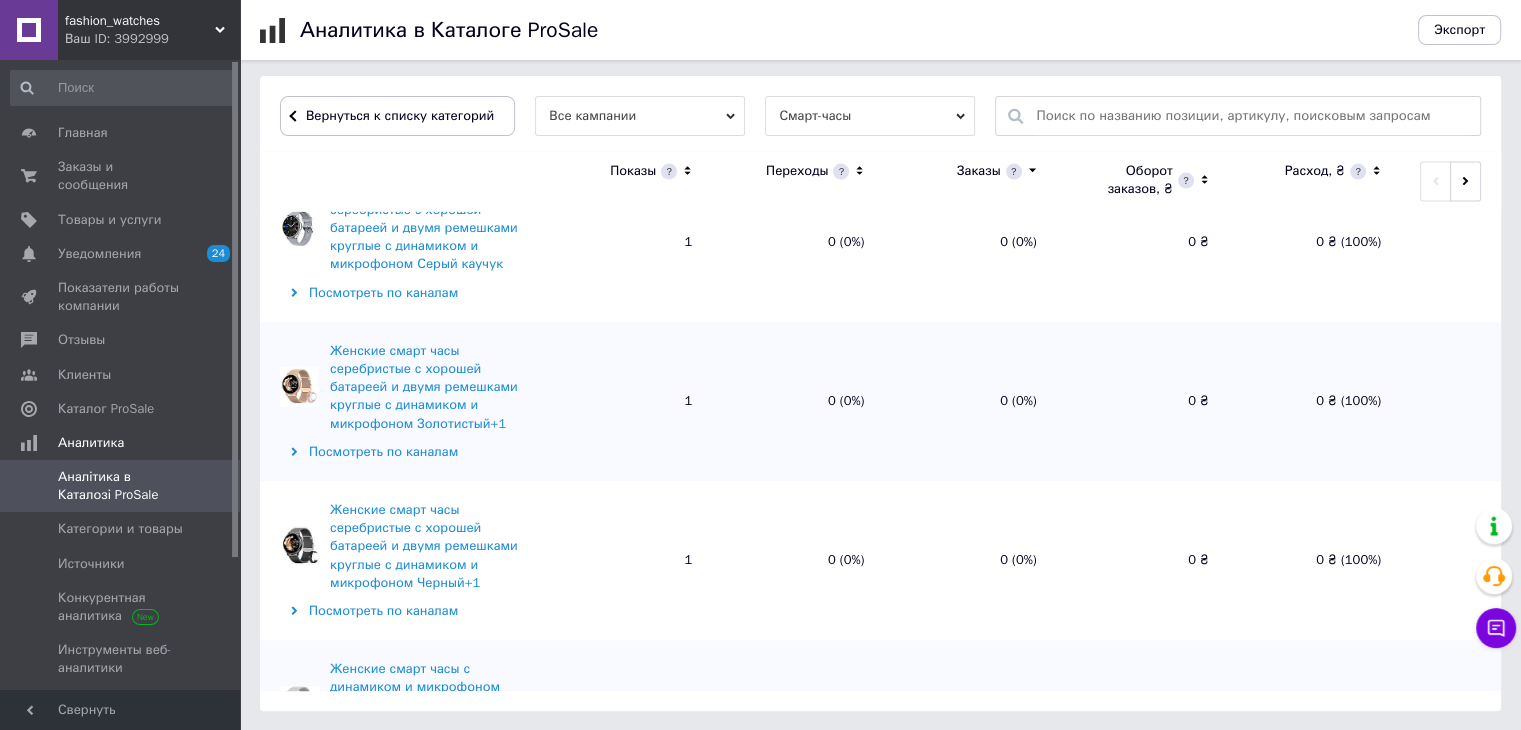 click on "Загрузить еще данные" at bounding box center (880, 1157) 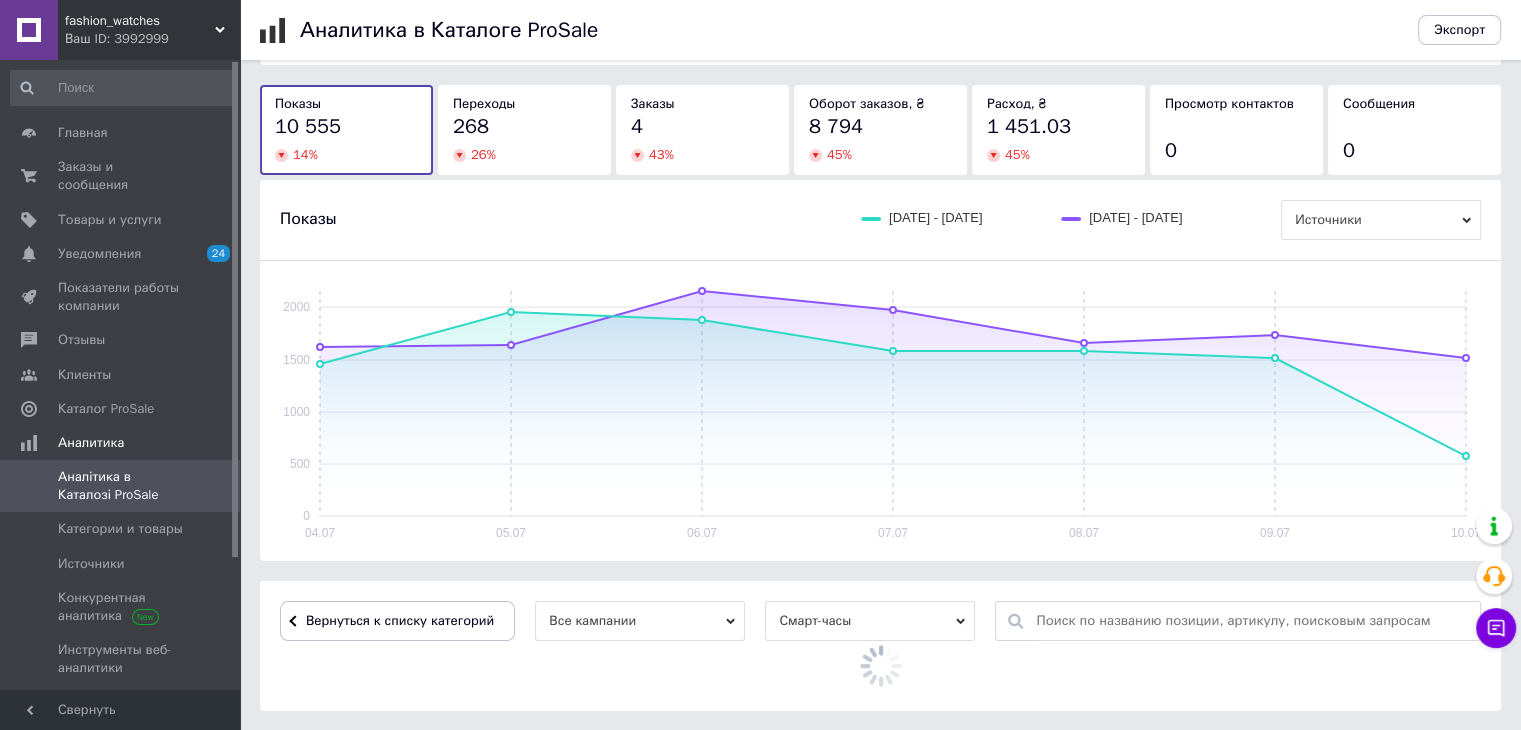 scroll, scrollTop: 600, scrollLeft: 0, axis: vertical 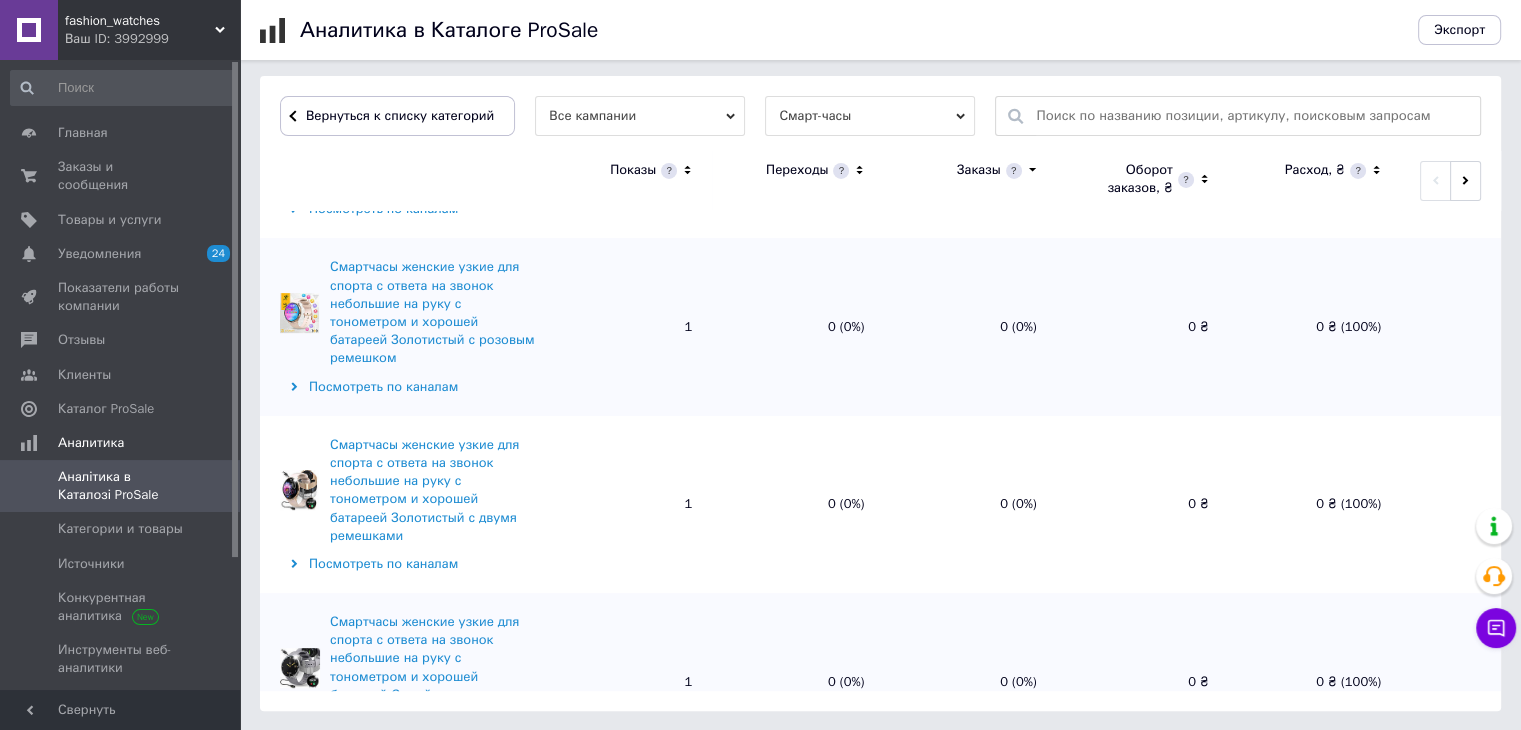 click on "Загрузить еще данные" at bounding box center (880, 1411) 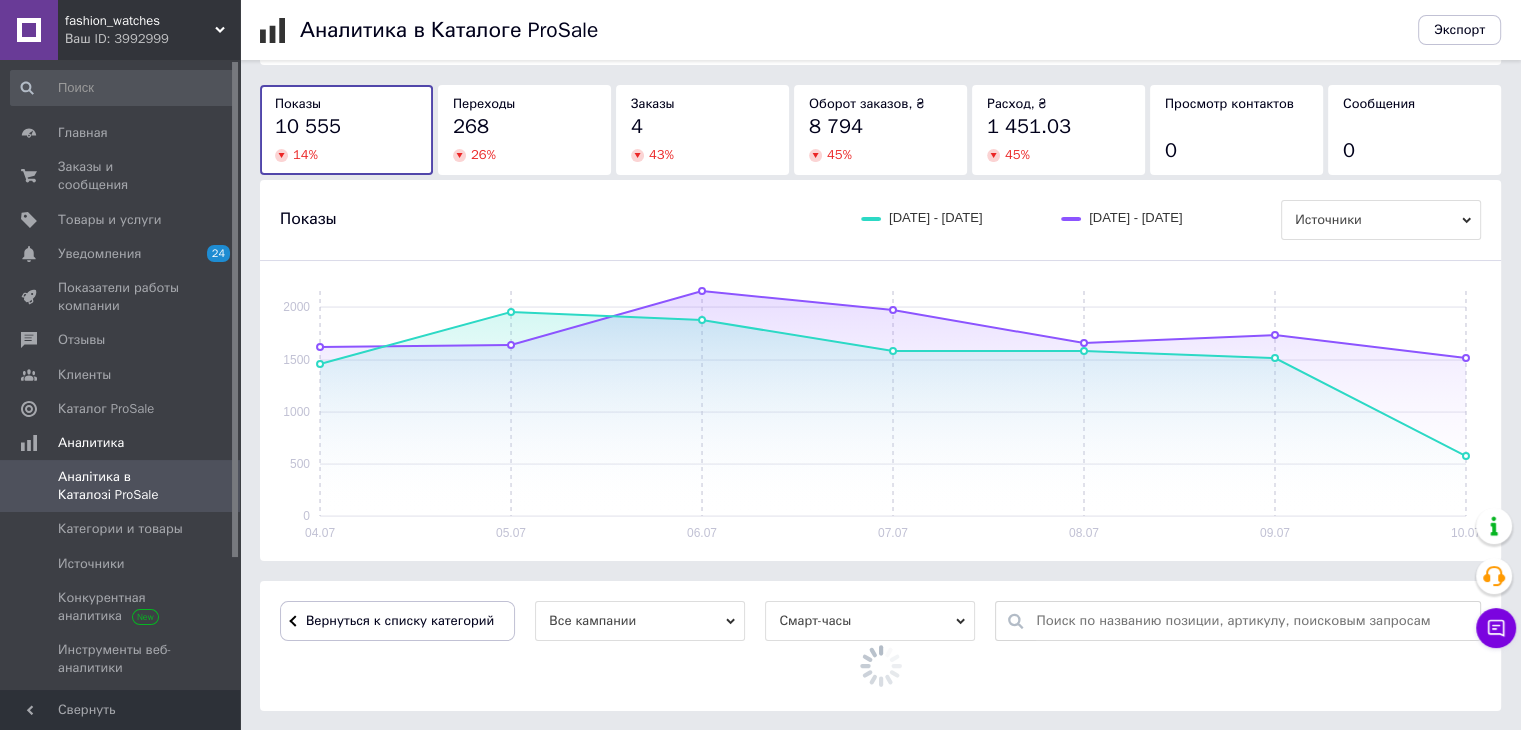 scroll, scrollTop: 600, scrollLeft: 0, axis: vertical 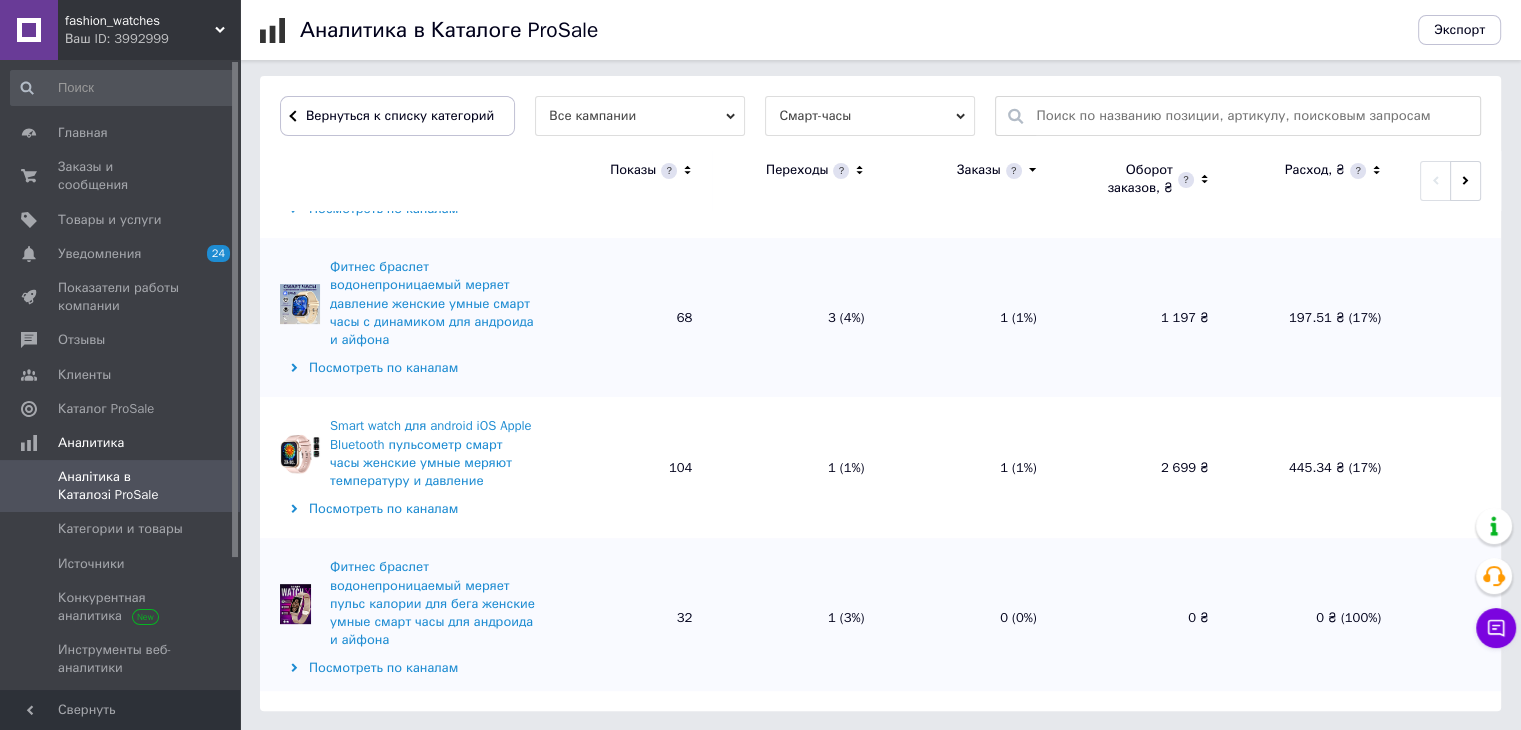 click on "[DATE] - [DATE] [DATE] [DATE] ... С предыдущим периодом Общие данные Товары CPA Товары CPC Показы 10 555 14 % Переходы 268 26 % Заказы 4 43 % Оборот заказов, ₴ 8 794 45 % Расход, ₴ 1 451.03 45 % Просмотр контактов 0 Сообщения 0 Показы [DATE] - [DATE] [DATE] - [DATE] Источники 04.07 05.07 06.07 07.07 08.07 09.07 10.07 0 500 1000 1500 2000 Вернуться к списку категорий Все кампании Смарт-часы Показы Переходы Заказы Оборот заказов, ₴ Расход, ₴ Смарт-часы Посмотреть по каналам 10 555 268 (3%) 4 (0%) 8 794 ₴ 1 451.03 ₴ (17%) Чоловічий смарт годинник тактичний, чоловічі годинники в подарунок для айфона, андроїд з металевим браслетом 1 715 68" at bounding box center [880, 95] 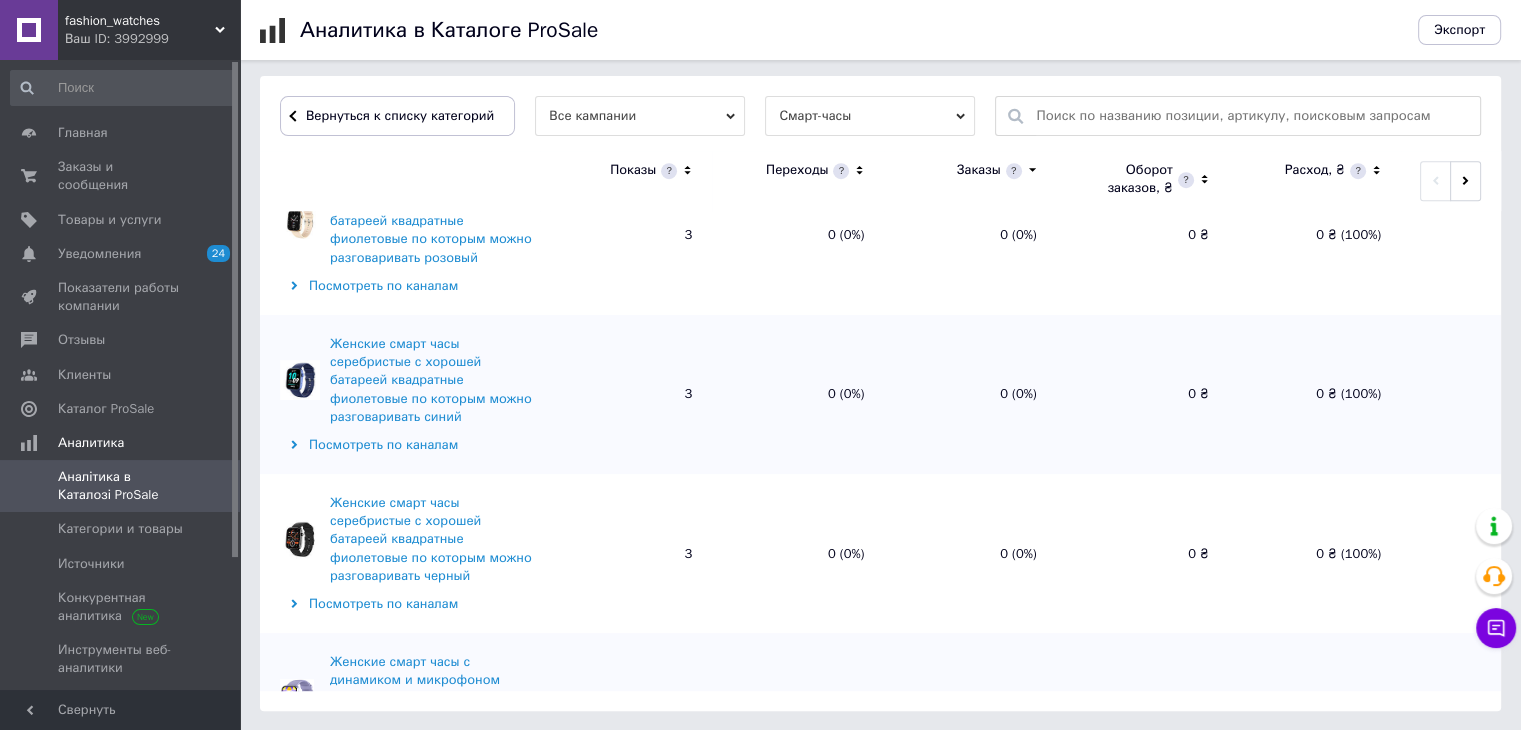 scroll, scrollTop: 17624, scrollLeft: 0, axis: vertical 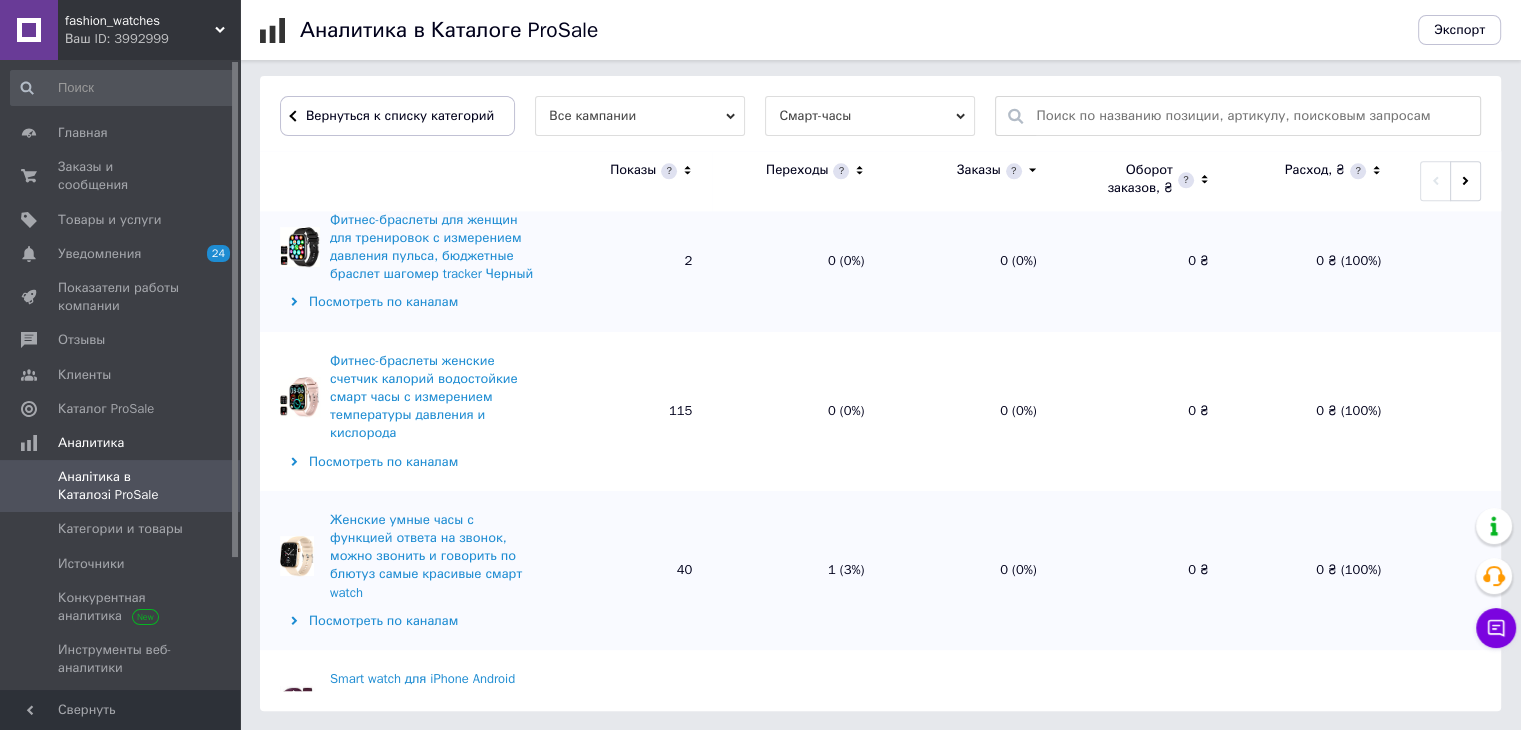 click on "Загрузить еще данные" at bounding box center [880, 1590] 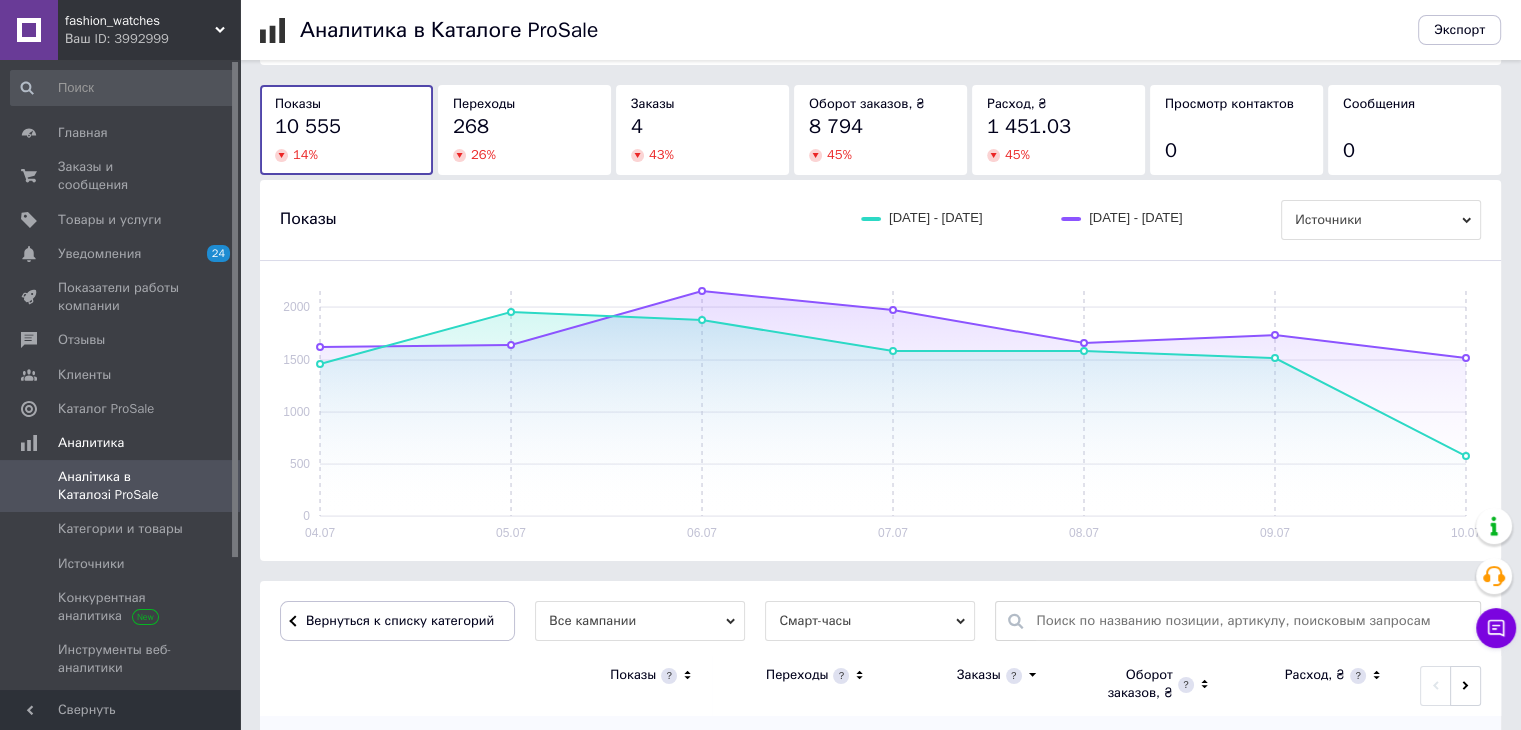 scroll, scrollTop: 600, scrollLeft: 0, axis: vertical 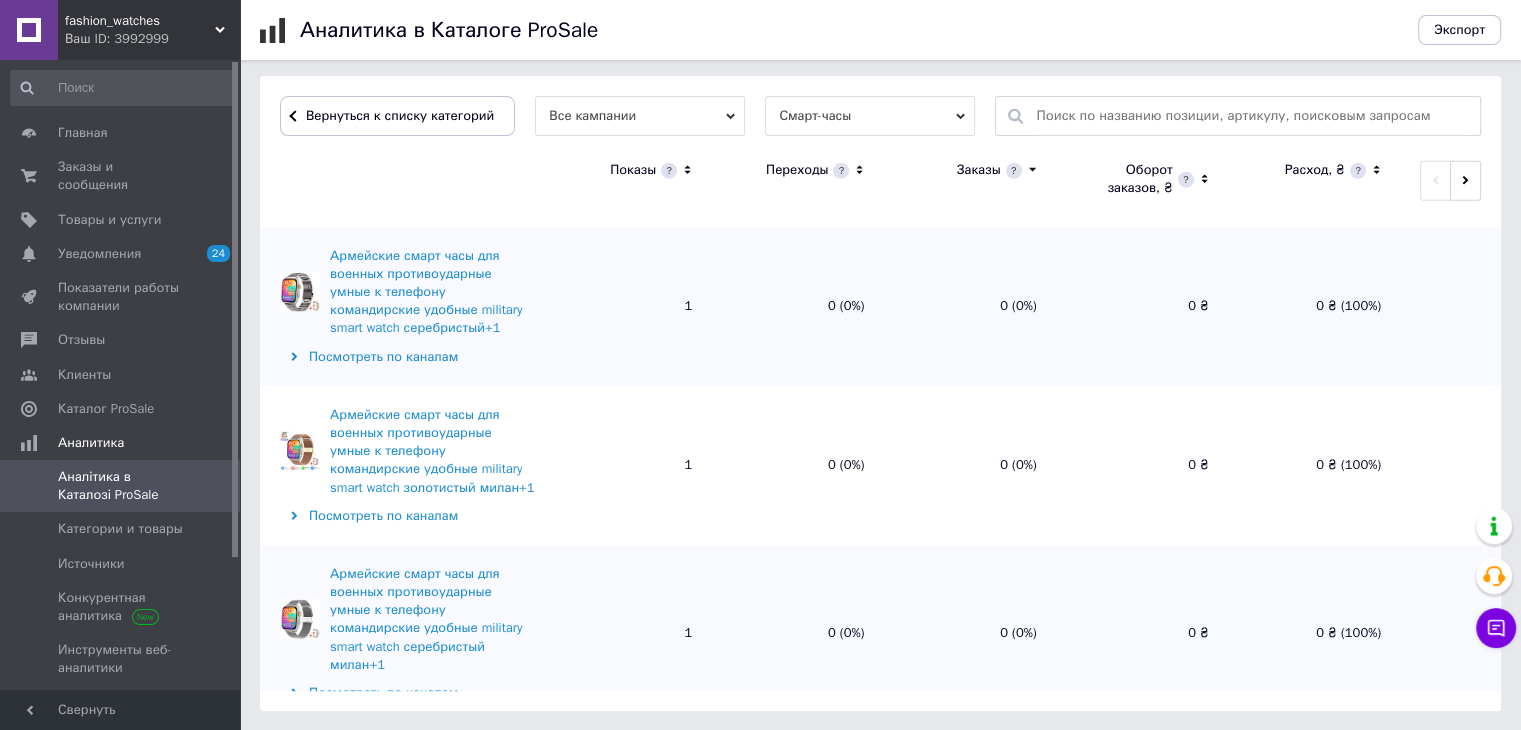 click on "Загрузить еще данные" at bounding box center (880, 1662) 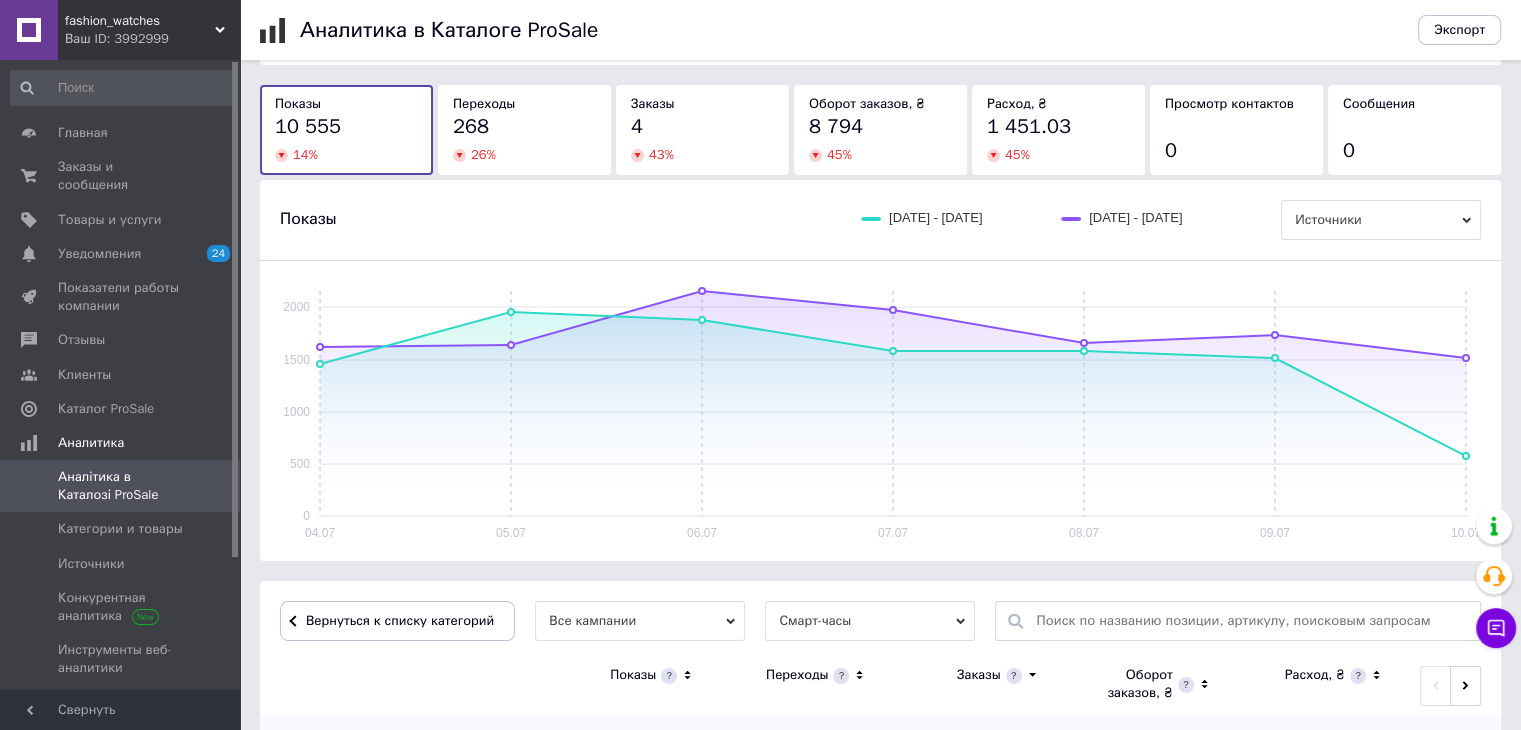 scroll, scrollTop: 600, scrollLeft: 0, axis: vertical 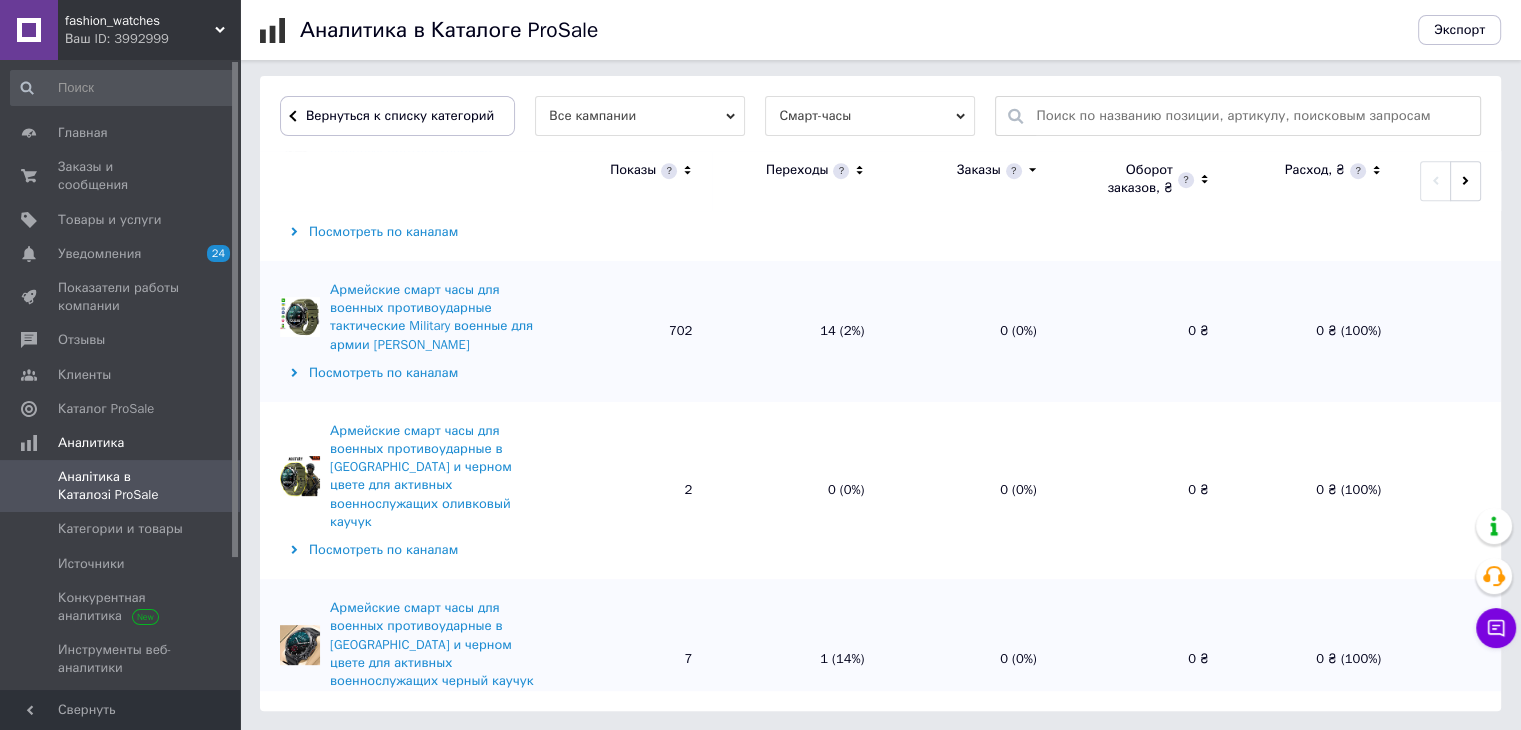 click on "Загрузить еще данные" at bounding box center (880, 1733) 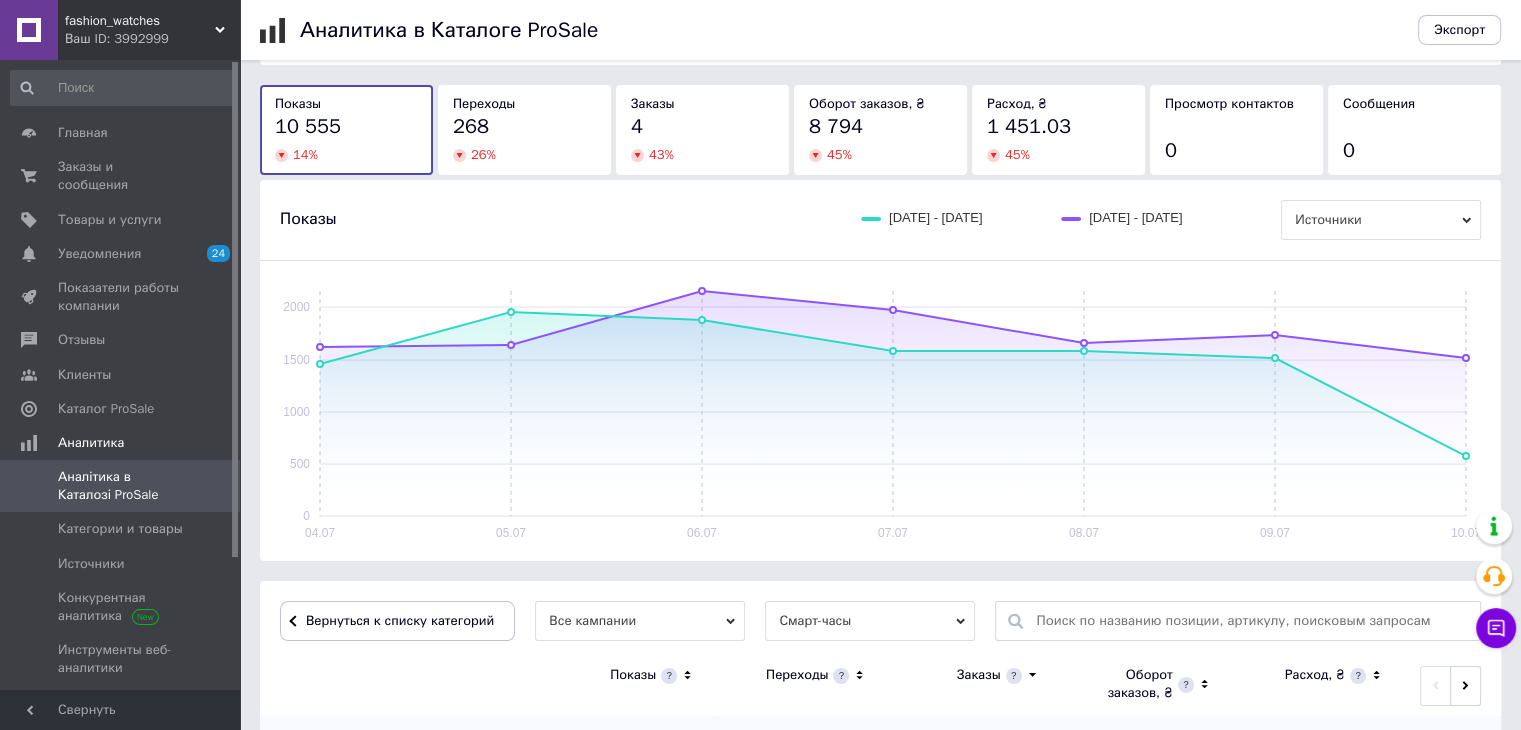scroll, scrollTop: 600, scrollLeft: 0, axis: vertical 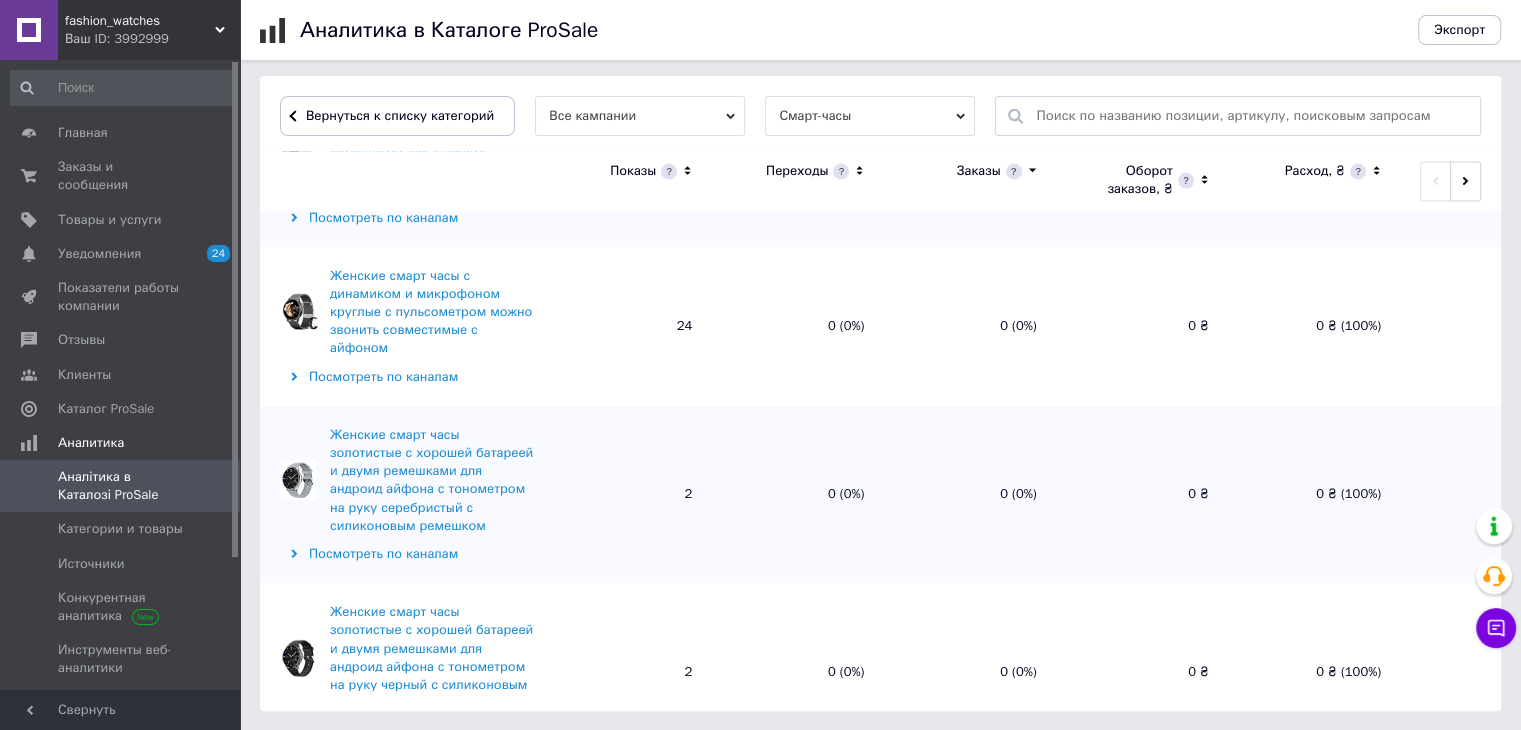 click on "Загрузить еще данные" at bounding box center (880, 1914) 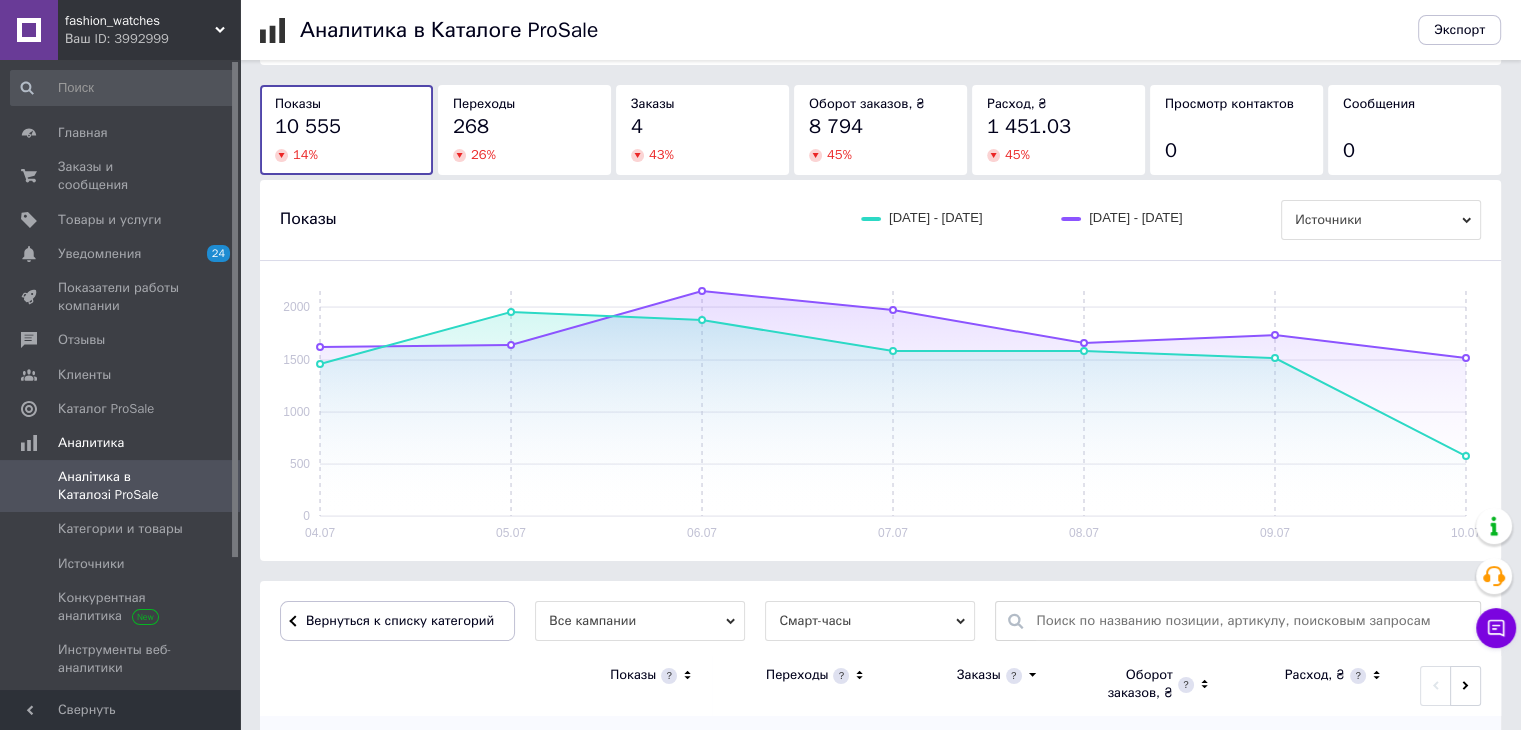 scroll, scrollTop: 600, scrollLeft: 0, axis: vertical 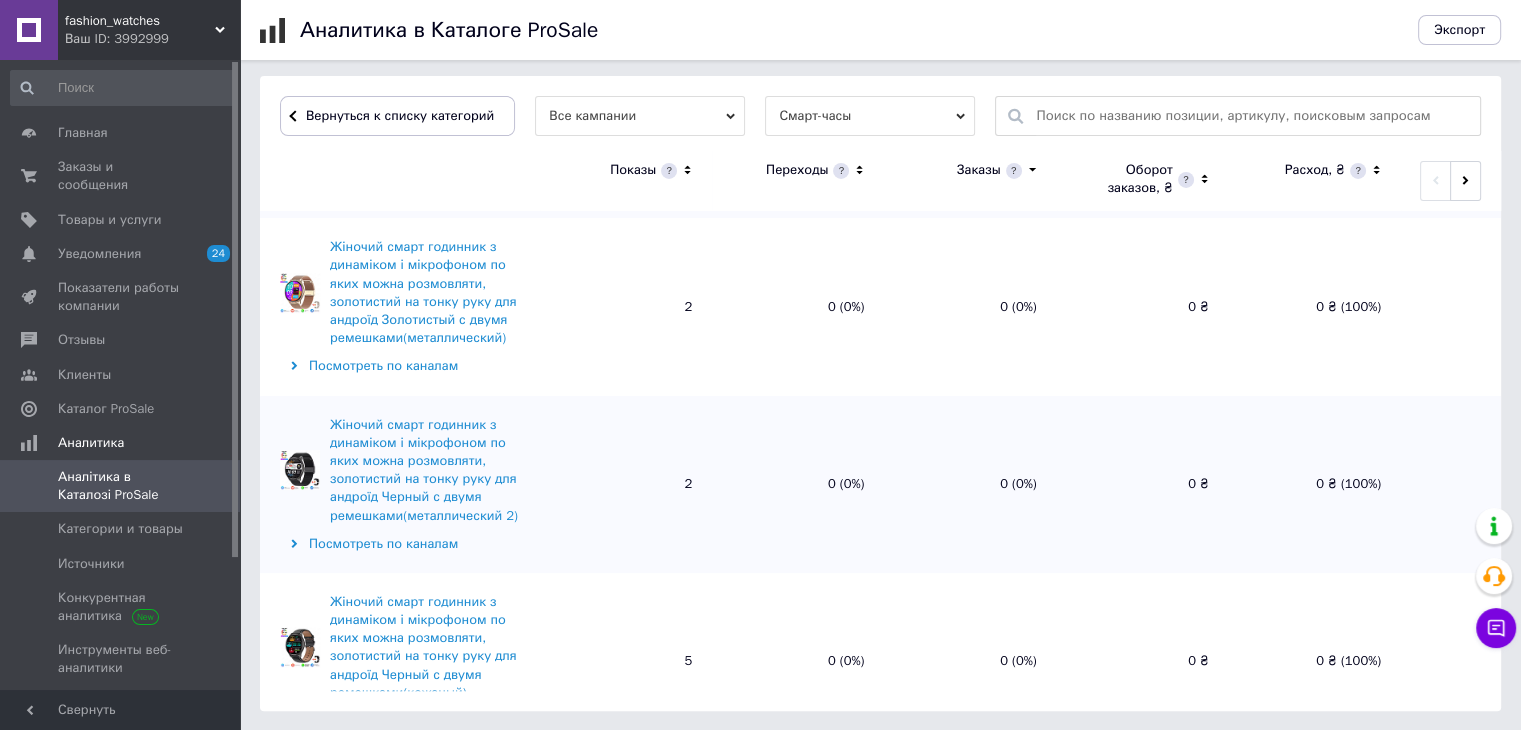 drag, startPoint x: 324, startPoint y: 554, endPoint x: 474, endPoint y: 630, distance: 168.1547 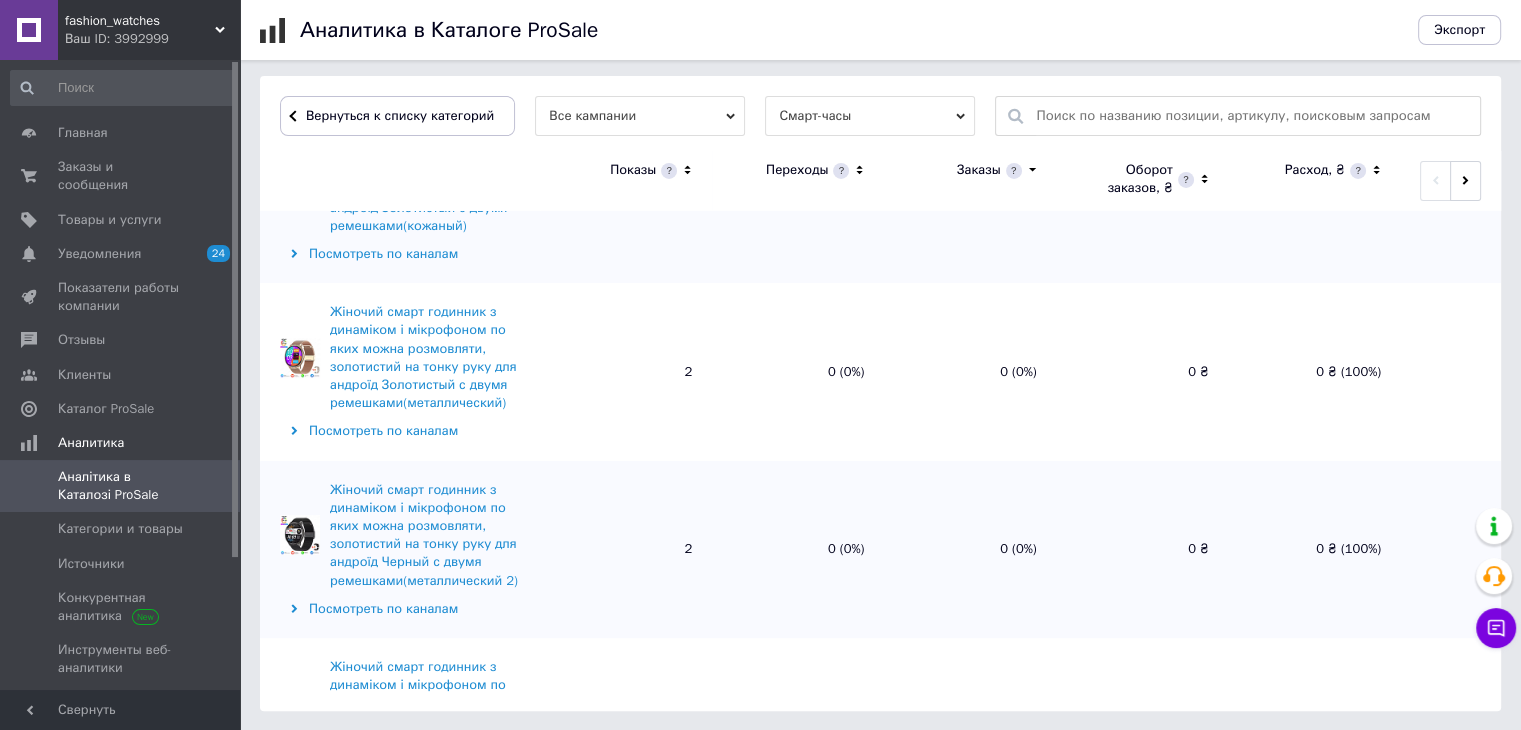 scroll, scrollTop: 29449, scrollLeft: 0, axis: vertical 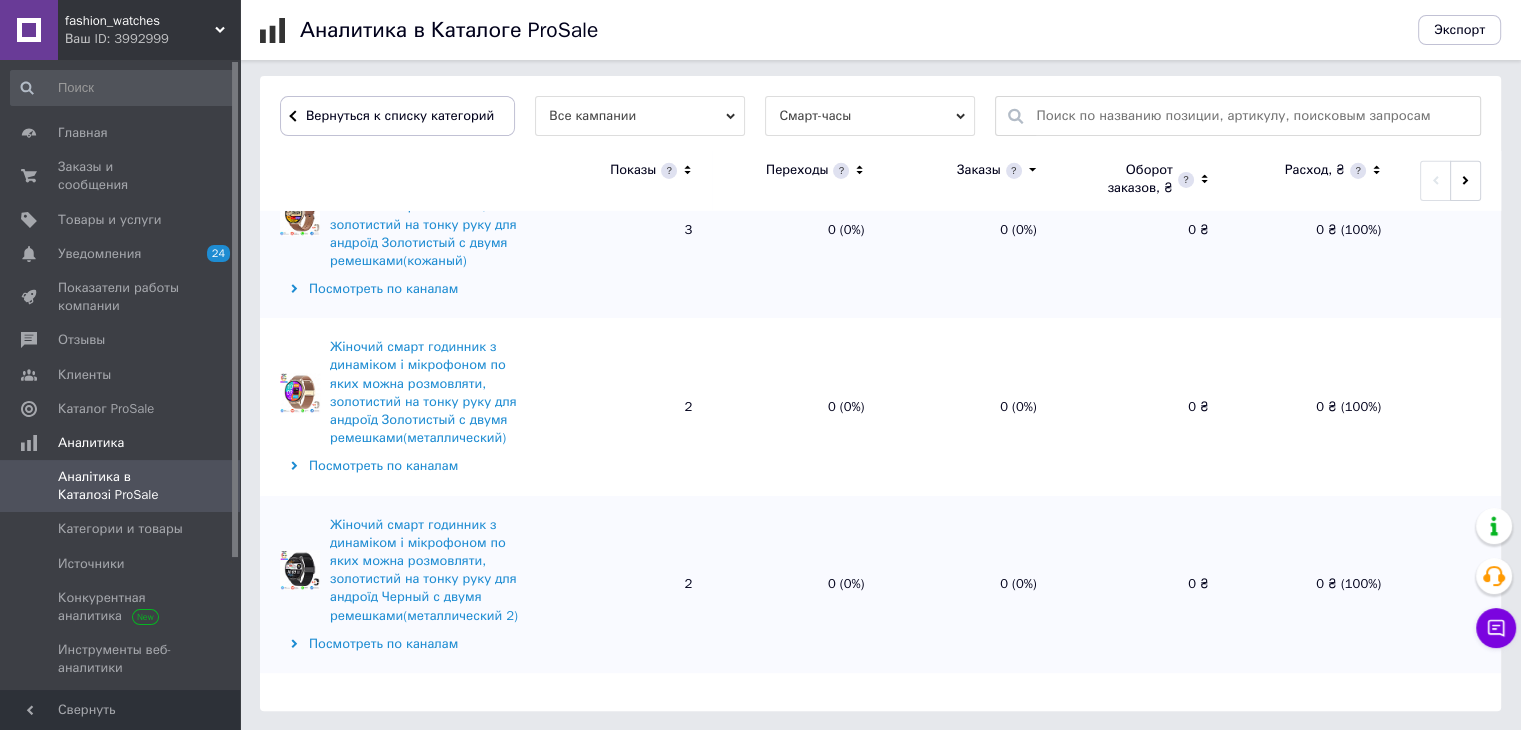 drag, startPoint x: 324, startPoint y: 354, endPoint x: 488, endPoint y: 431, distance: 181.17671 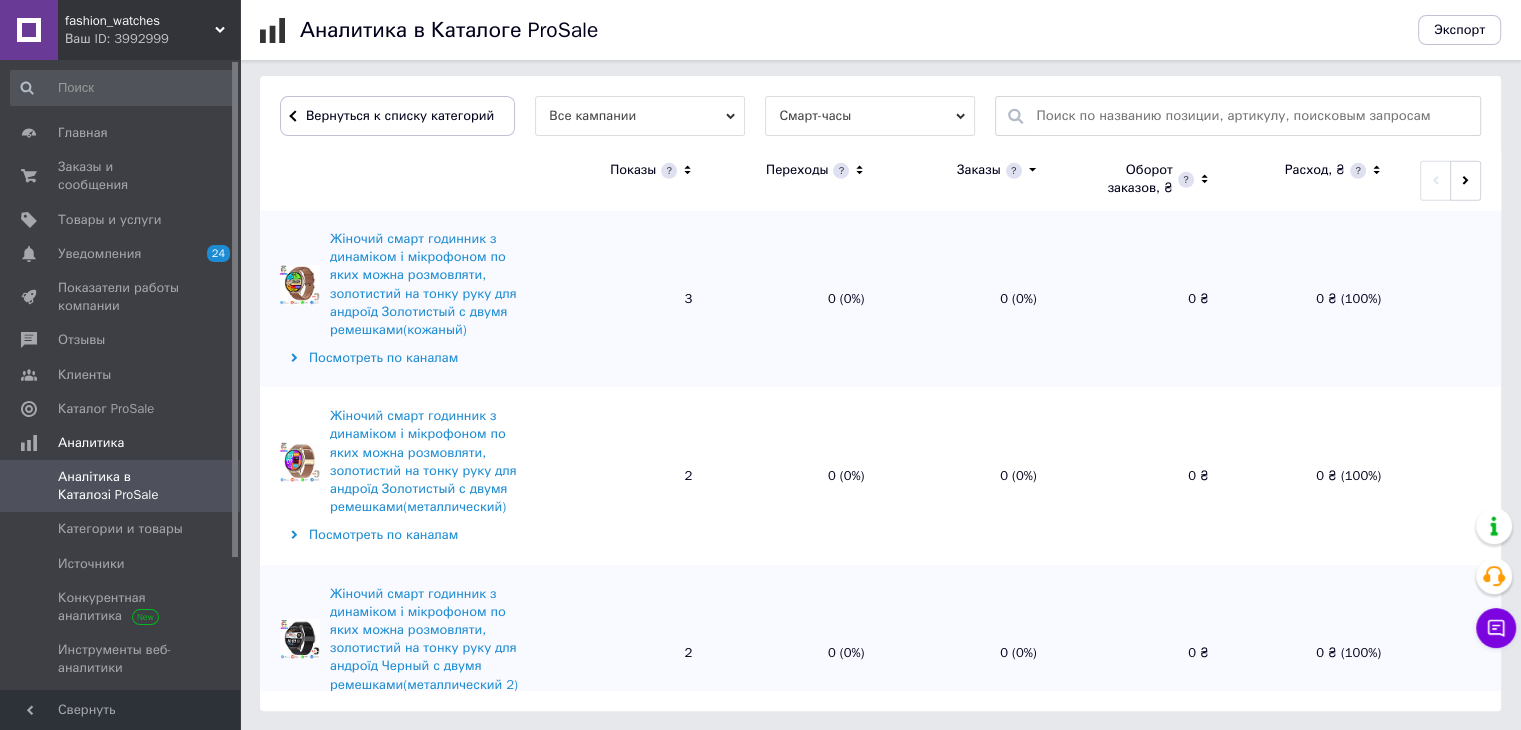 scroll, scrollTop: 29349, scrollLeft: 0, axis: vertical 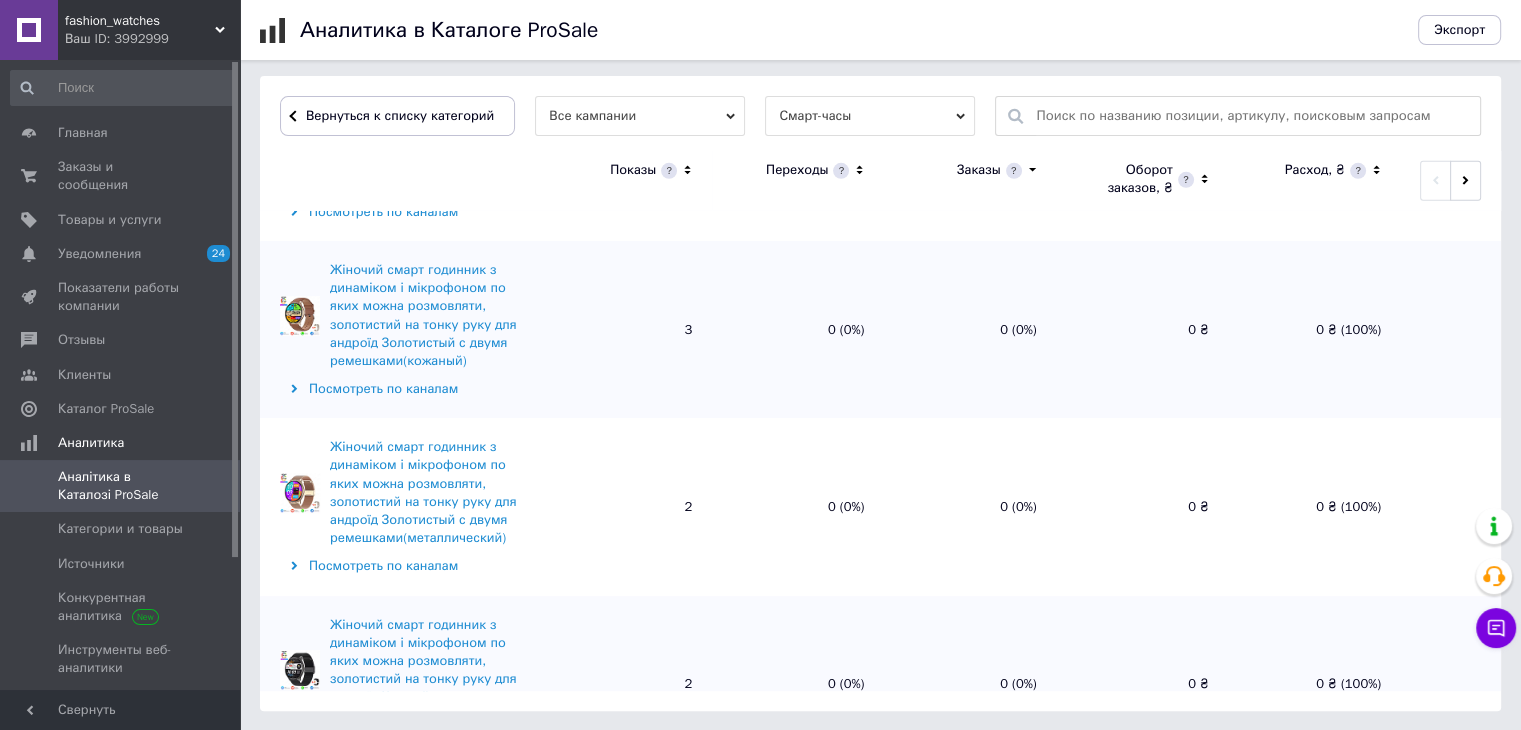drag, startPoint x: 324, startPoint y: 312, endPoint x: 460, endPoint y: 388, distance: 155.79474 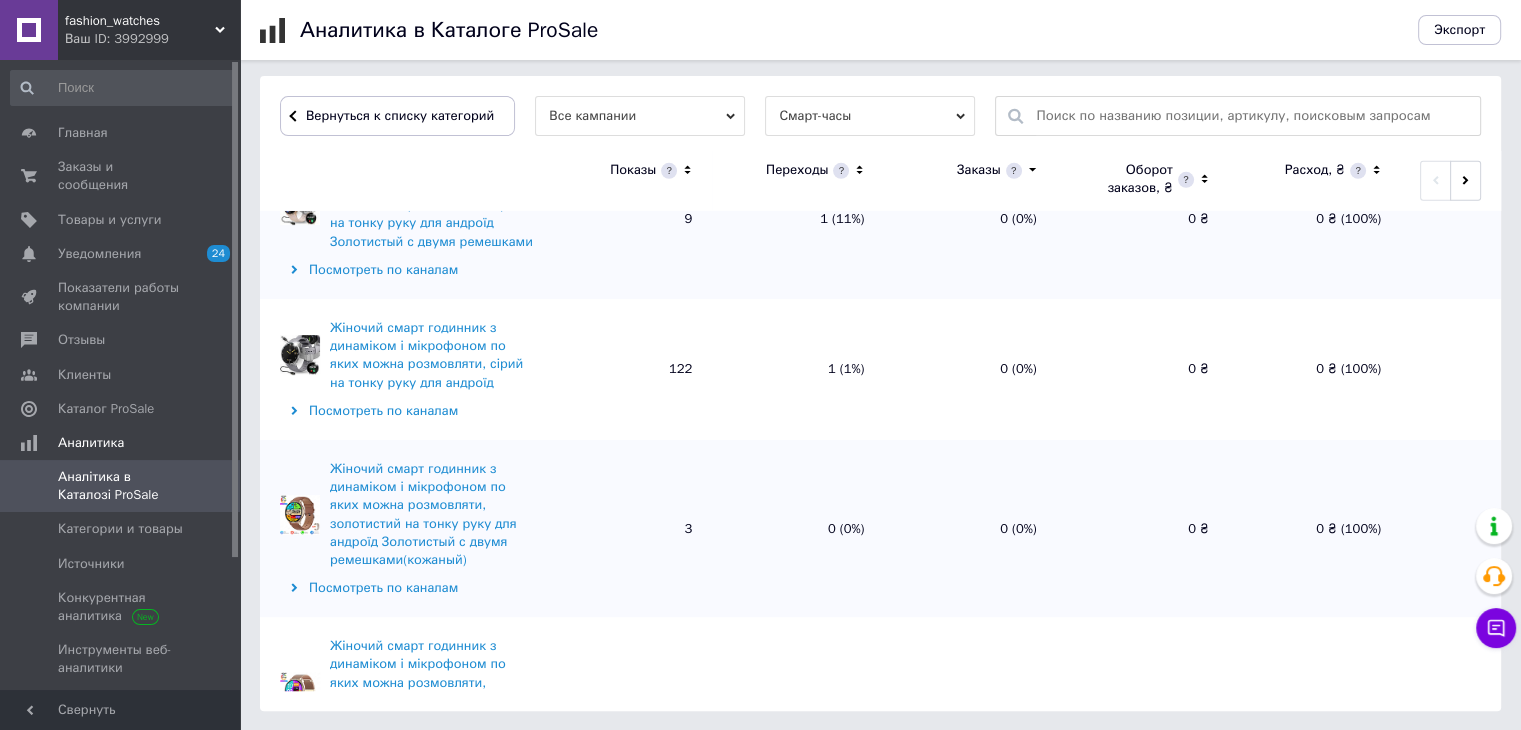 scroll, scrollTop: 29149, scrollLeft: 0, axis: vertical 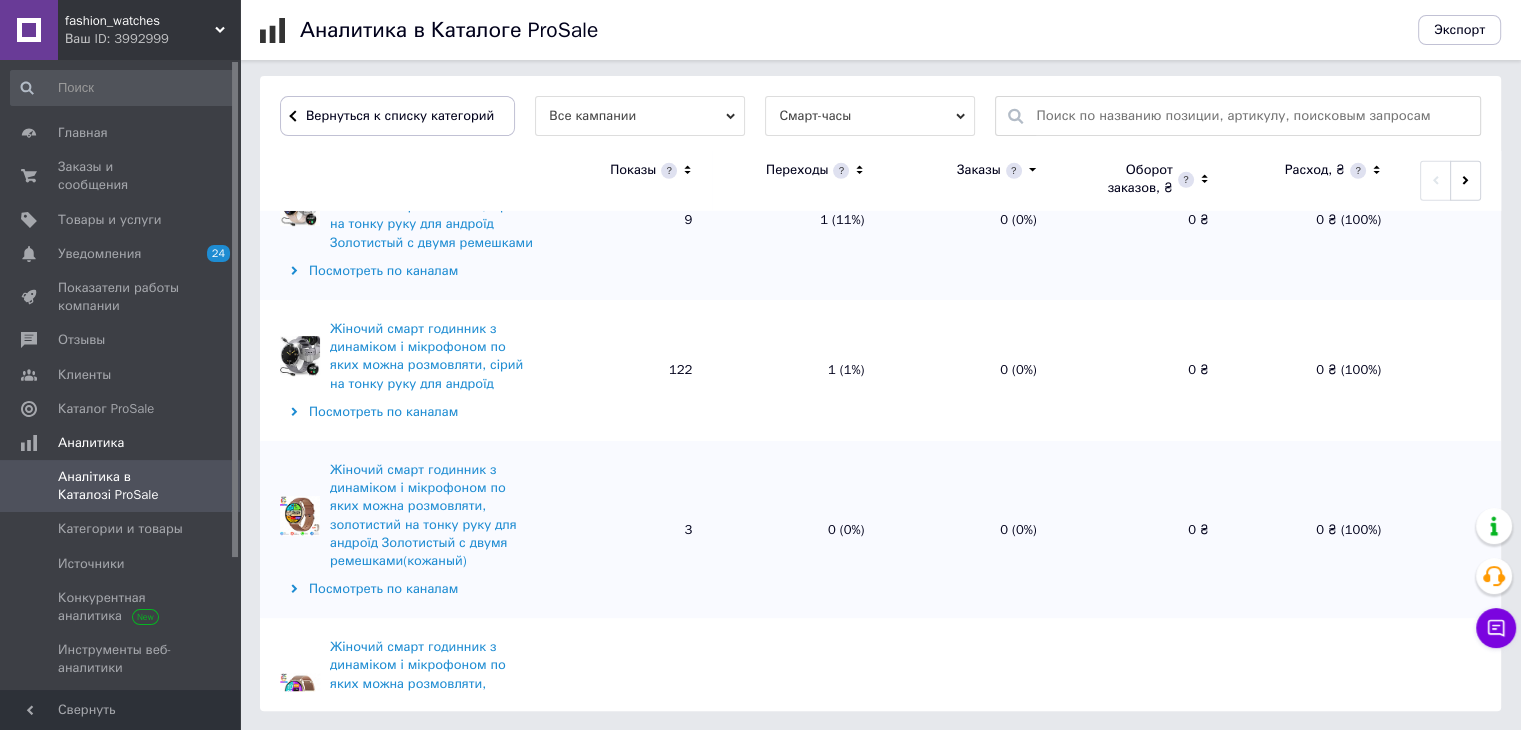 drag, startPoint x: 331, startPoint y: 377, endPoint x: 501, endPoint y: 452, distance: 185.80904 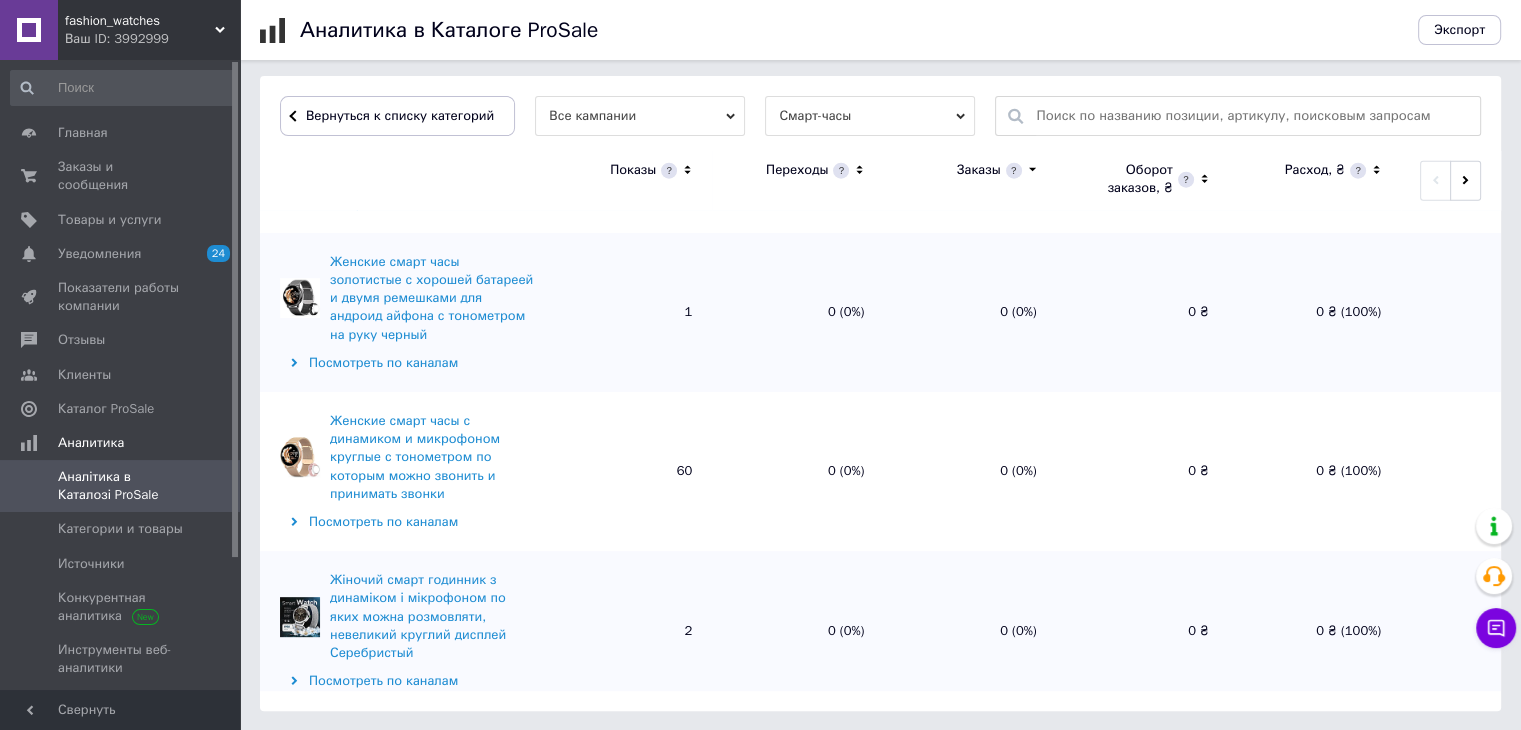 scroll, scrollTop: 27749, scrollLeft: 0, axis: vertical 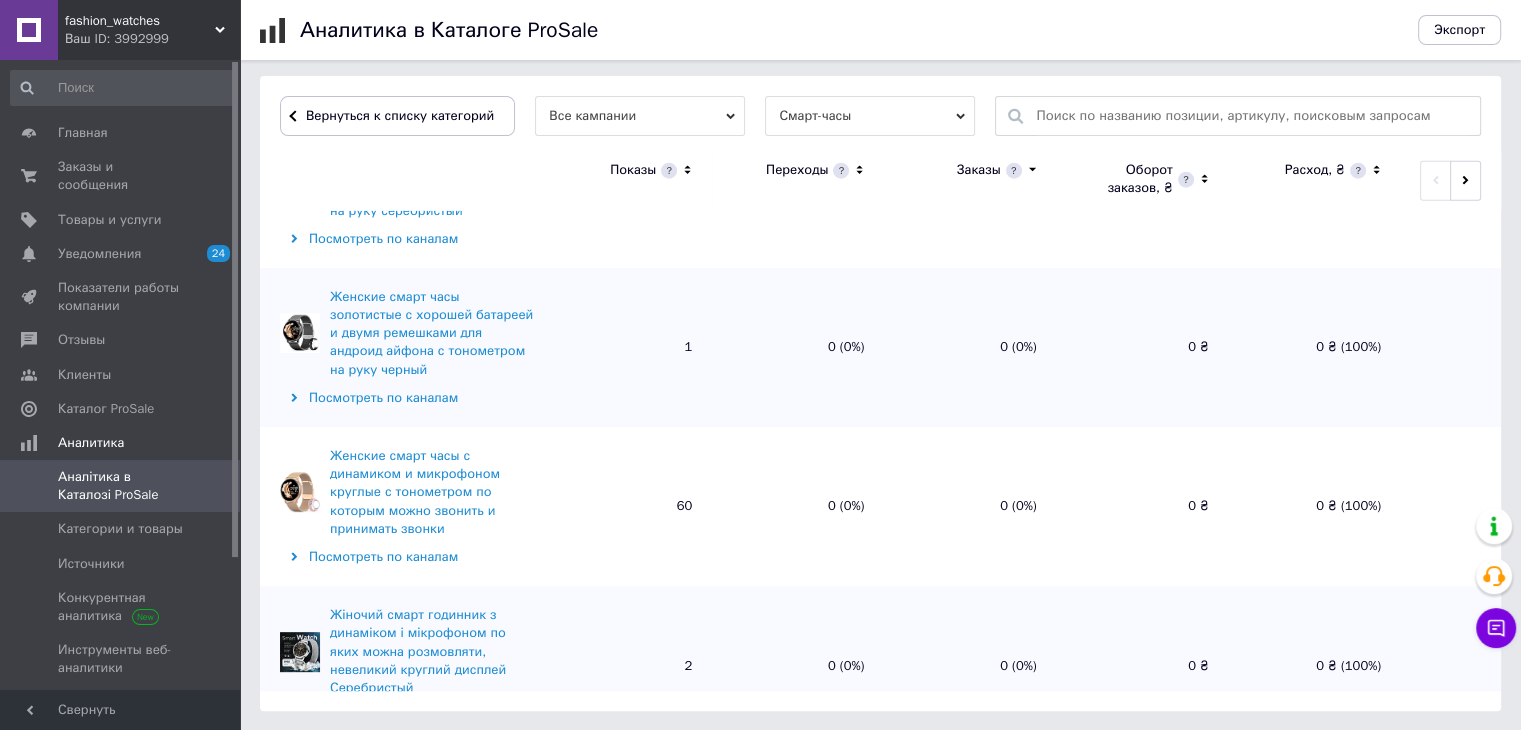 drag, startPoint x: 320, startPoint y: 445, endPoint x: 500, endPoint y: 523, distance: 196.17339 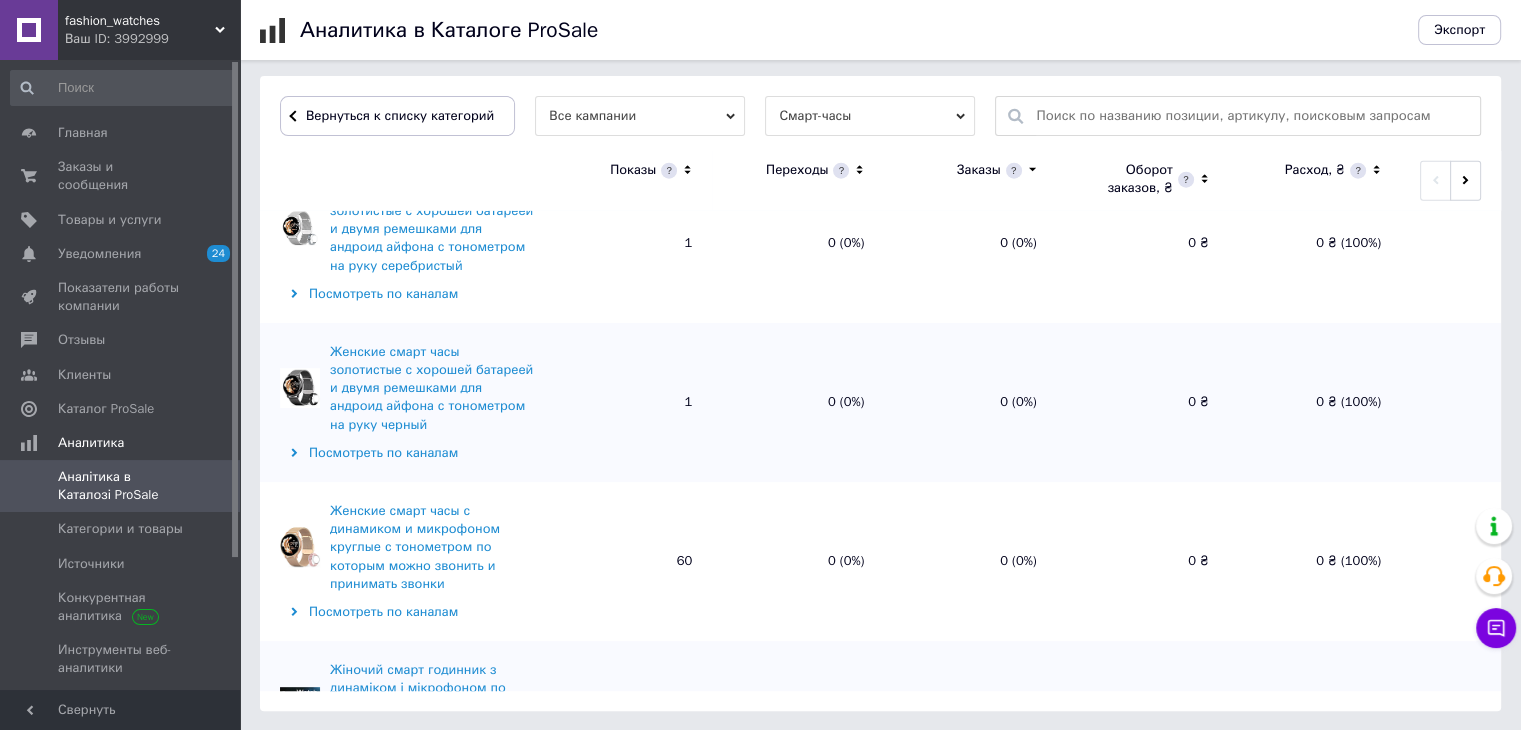 scroll, scrollTop: 27649, scrollLeft: 0, axis: vertical 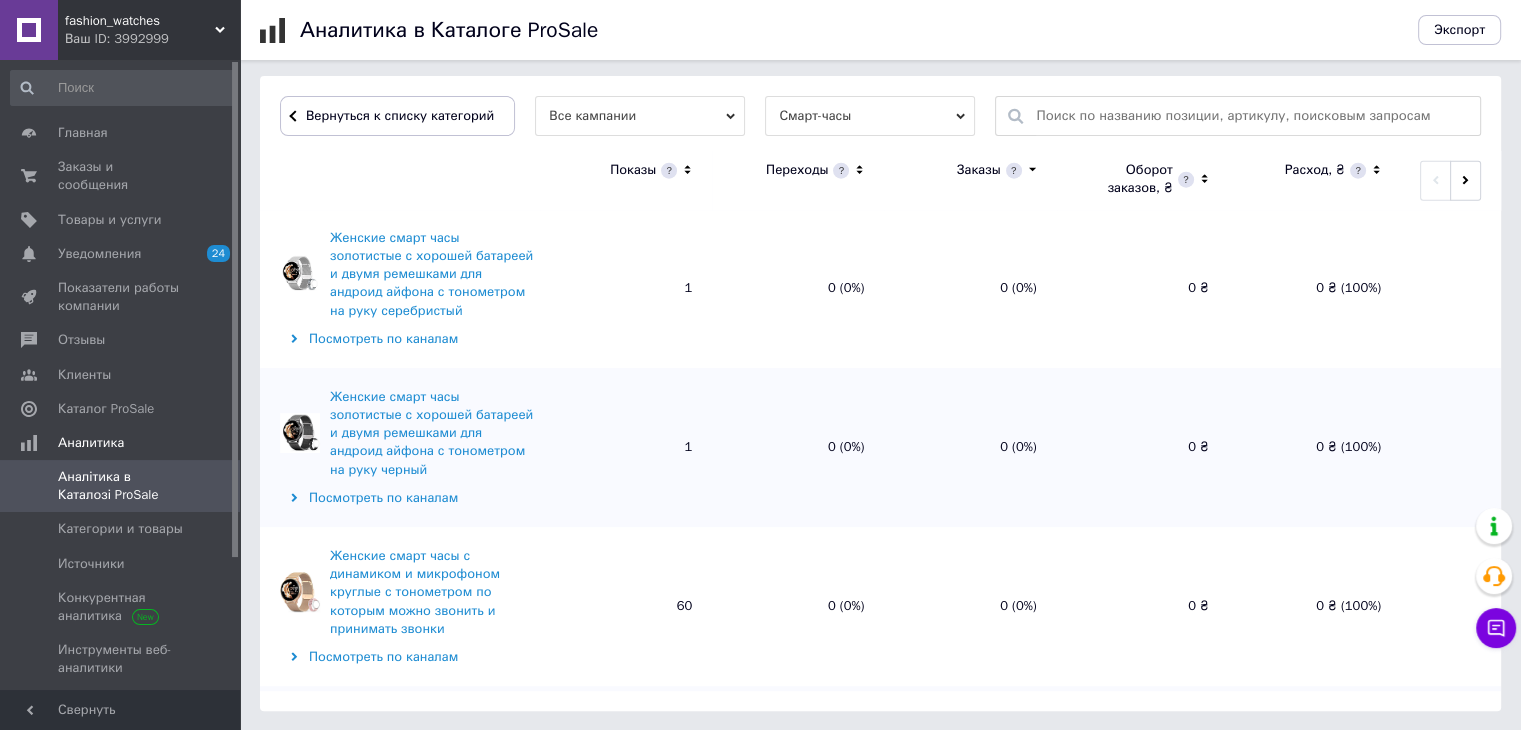drag, startPoint x: 320, startPoint y: 391, endPoint x: 352, endPoint y: 392, distance: 32.01562 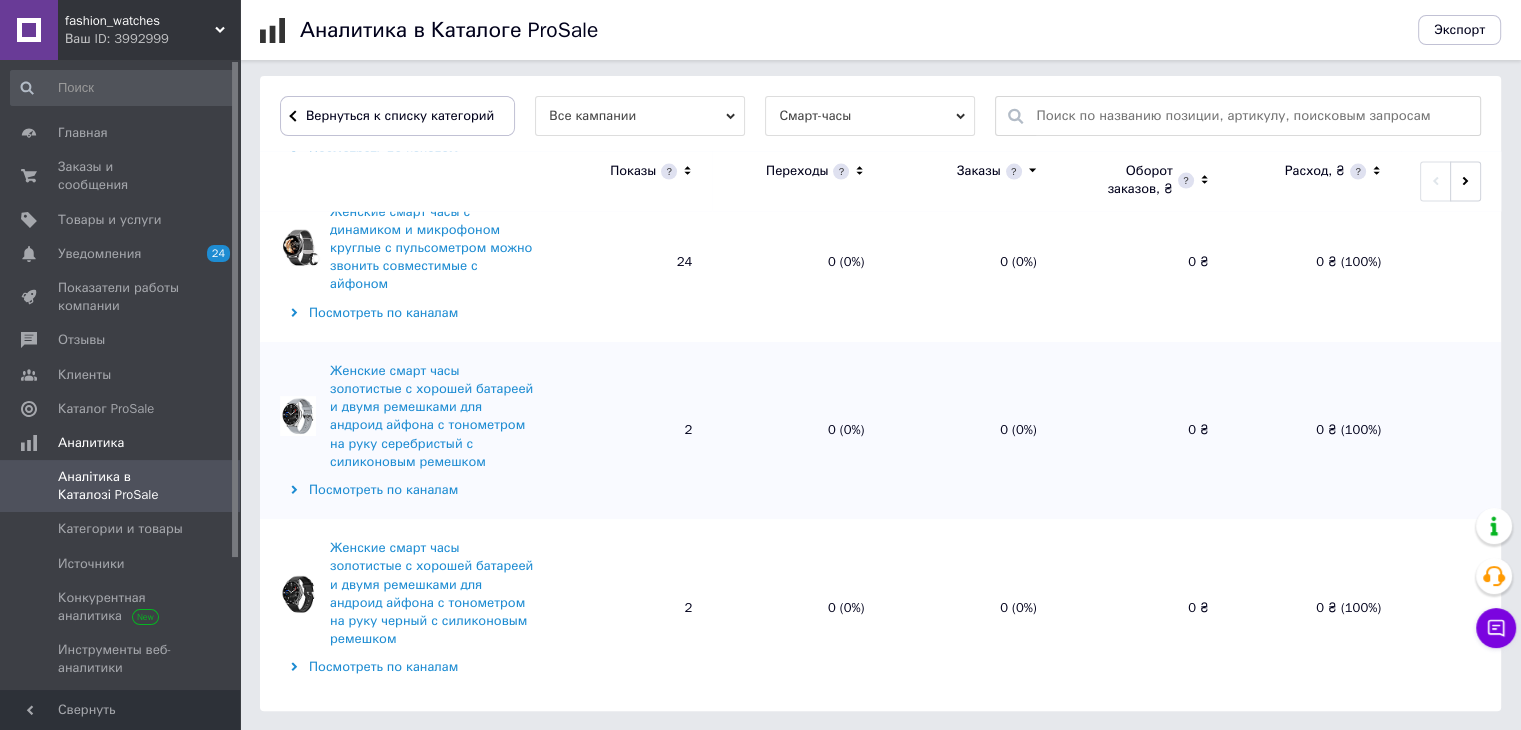 scroll, scrollTop: 26949, scrollLeft: 0, axis: vertical 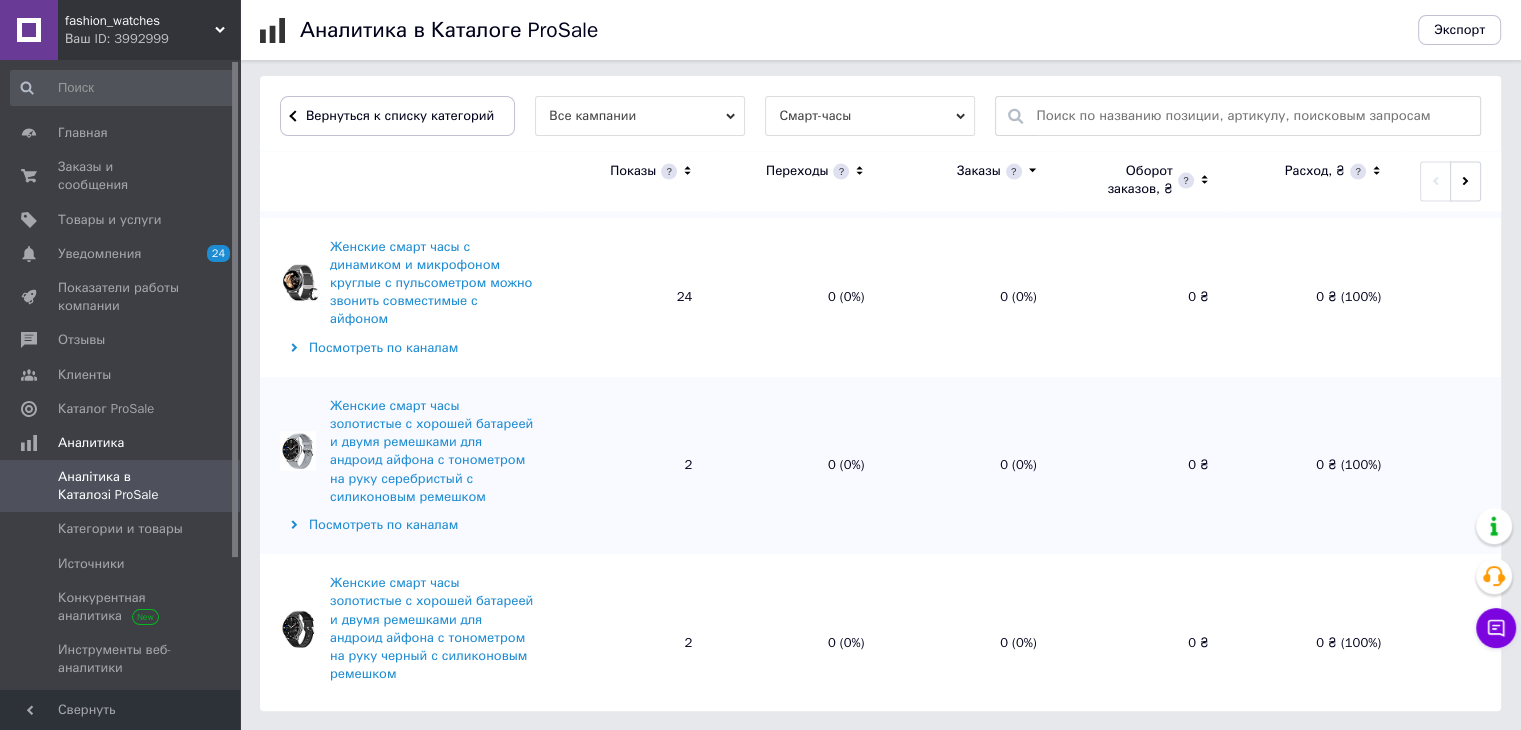 drag, startPoint x: 317, startPoint y: 321, endPoint x: 484, endPoint y: 403, distance: 186.0457 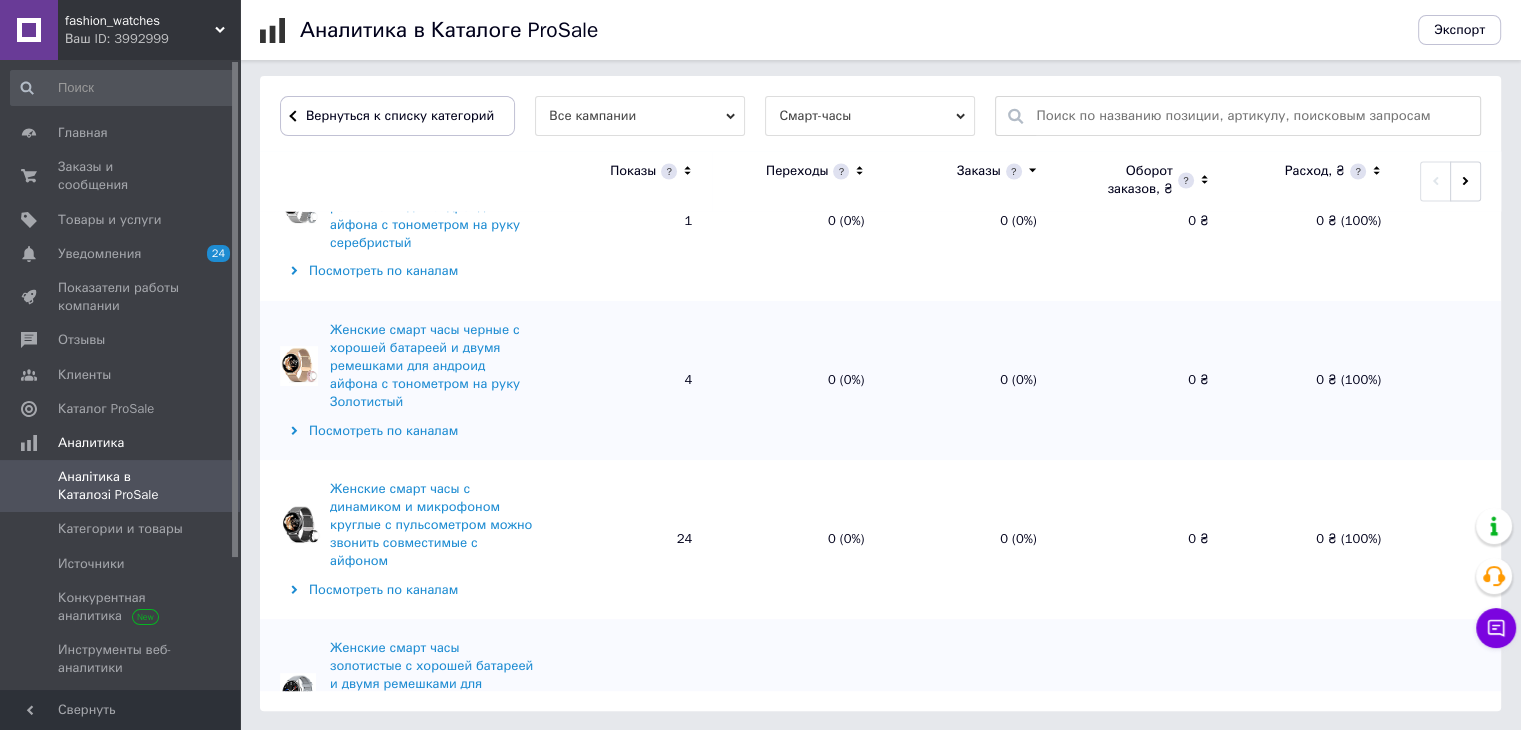 scroll, scrollTop: 26649, scrollLeft: 0, axis: vertical 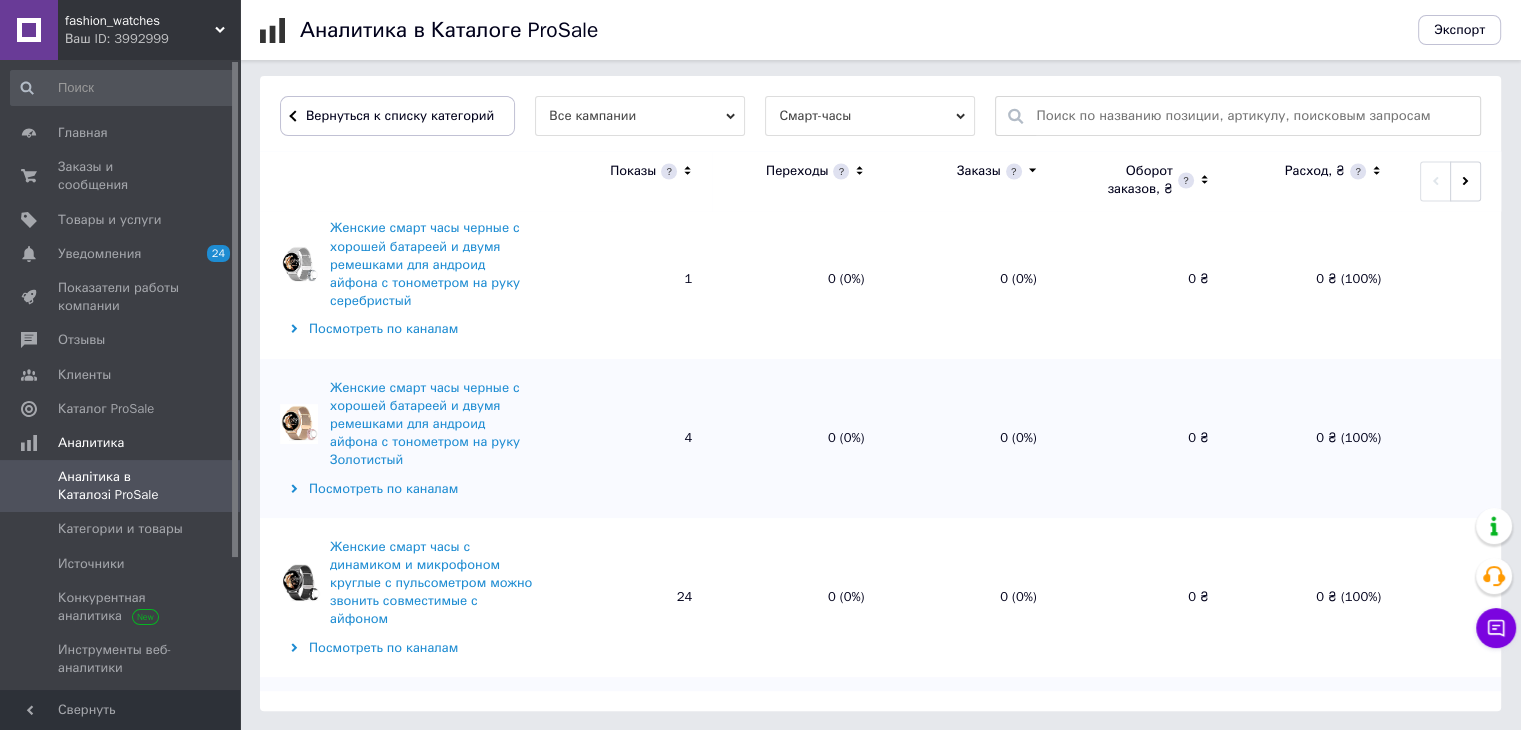 drag, startPoint x: 318, startPoint y: 325, endPoint x: 472, endPoint y: 412, distance: 176.87566 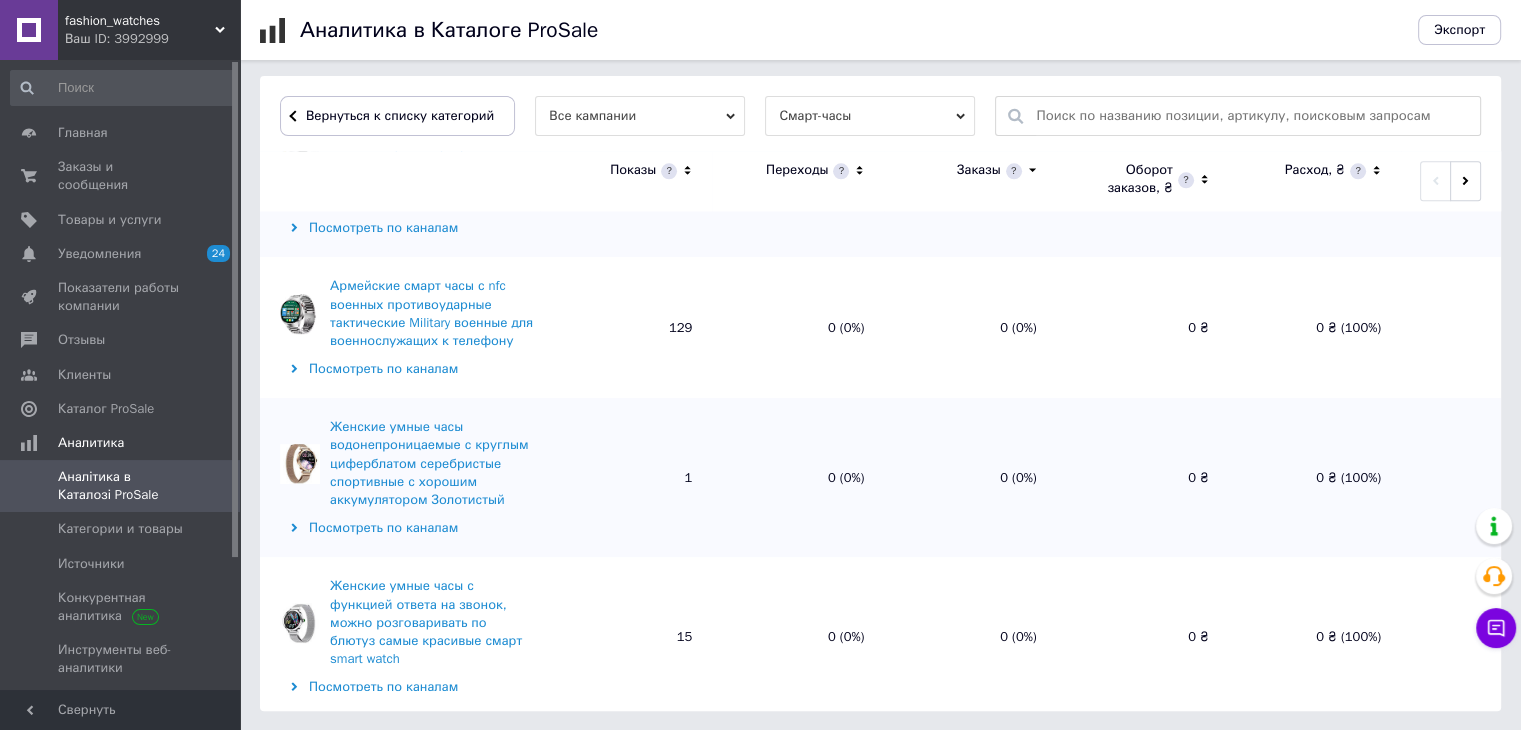scroll, scrollTop: 25549, scrollLeft: 0, axis: vertical 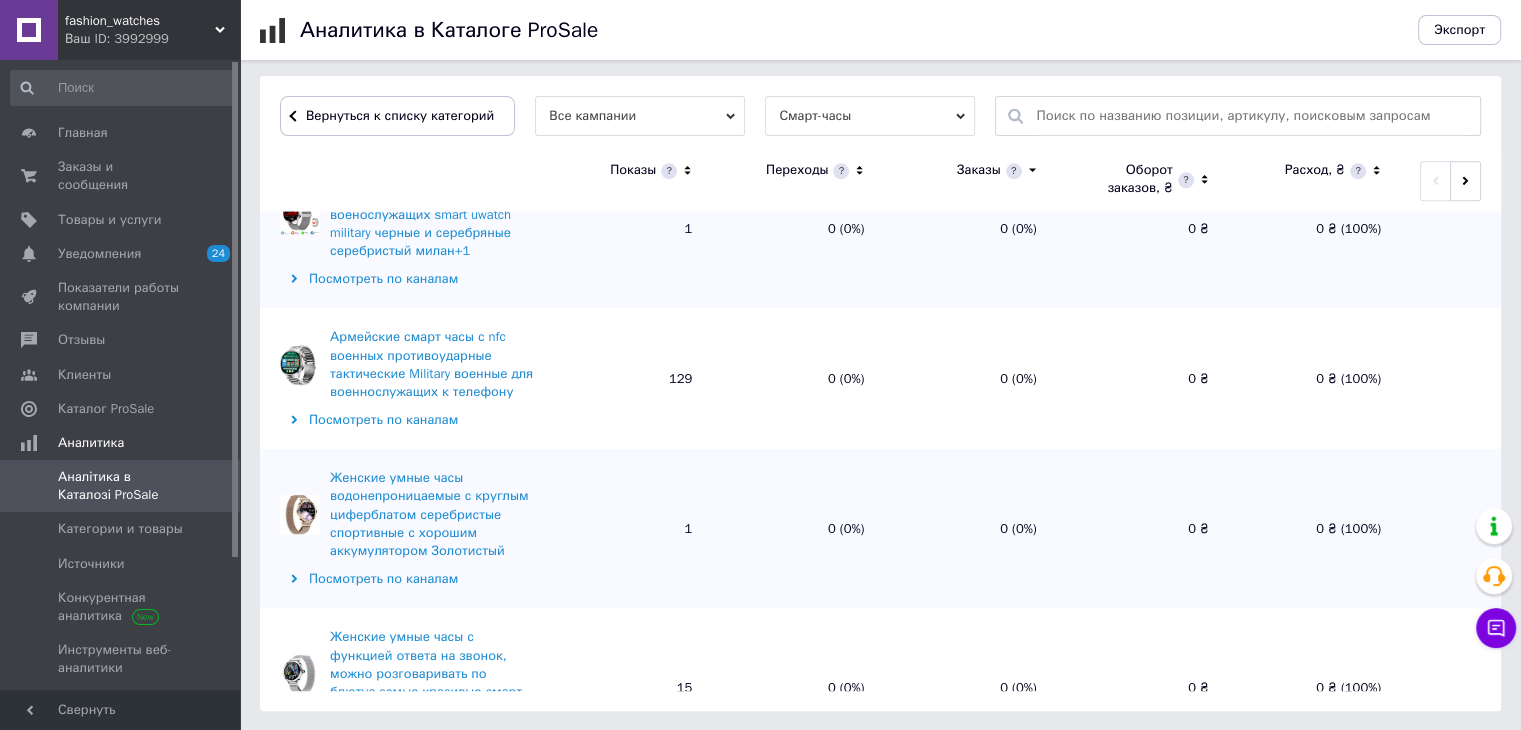 drag, startPoint x: 324, startPoint y: 491, endPoint x: 540, endPoint y: 562, distance: 227.36974 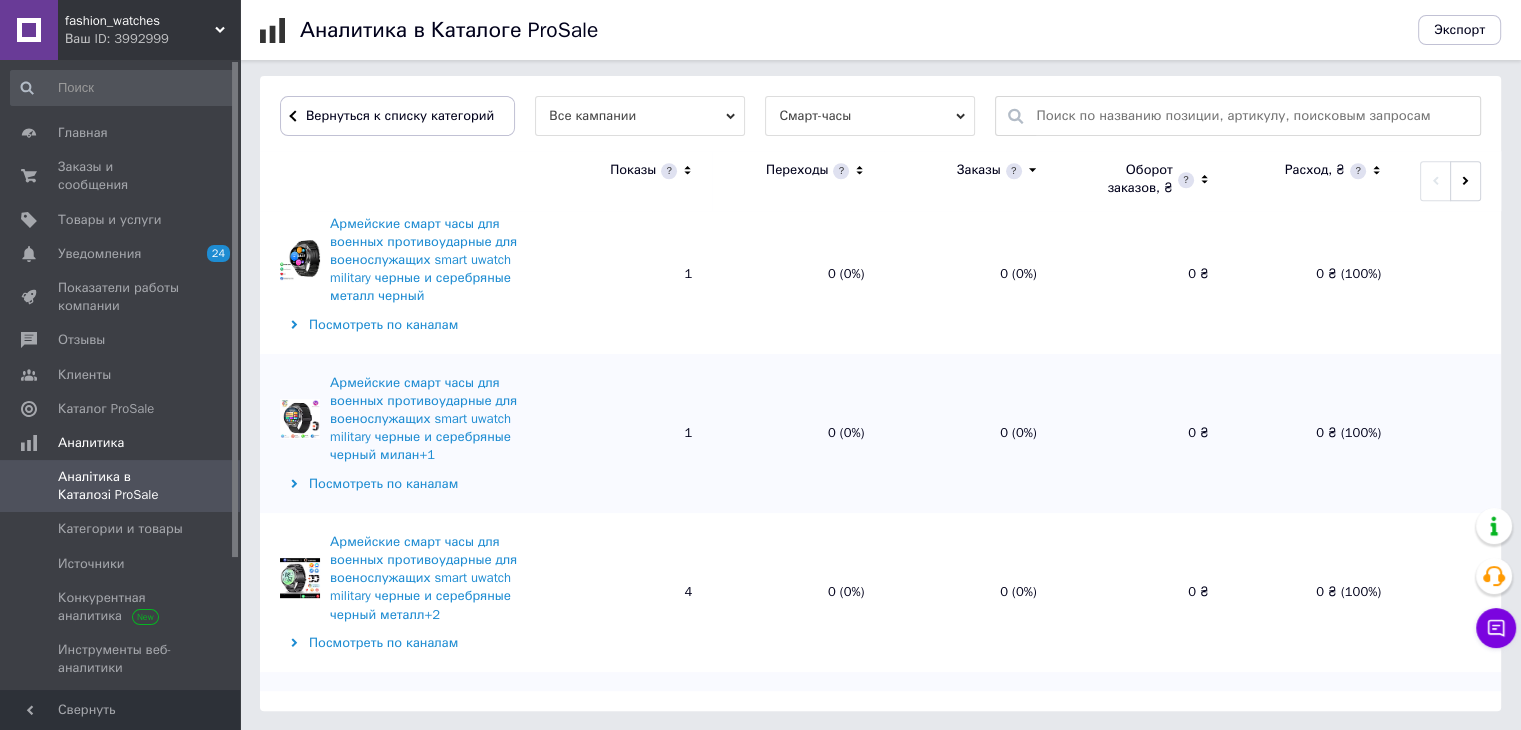 scroll, scrollTop: 24649, scrollLeft: 0, axis: vertical 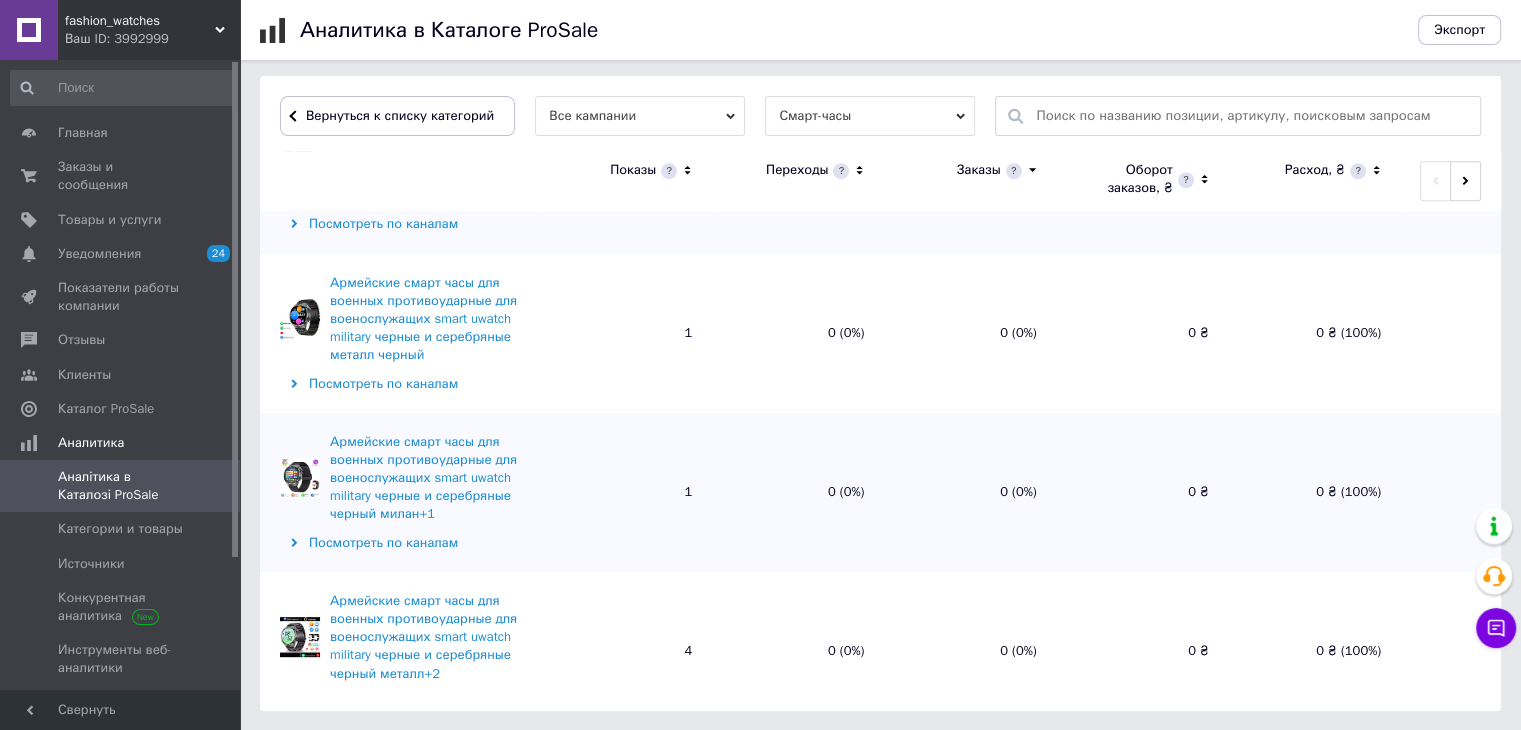 drag, startPoint x: 333, startPoint y: 453, endPoint x: 535, endPoint y: 528, distance: 215.47389 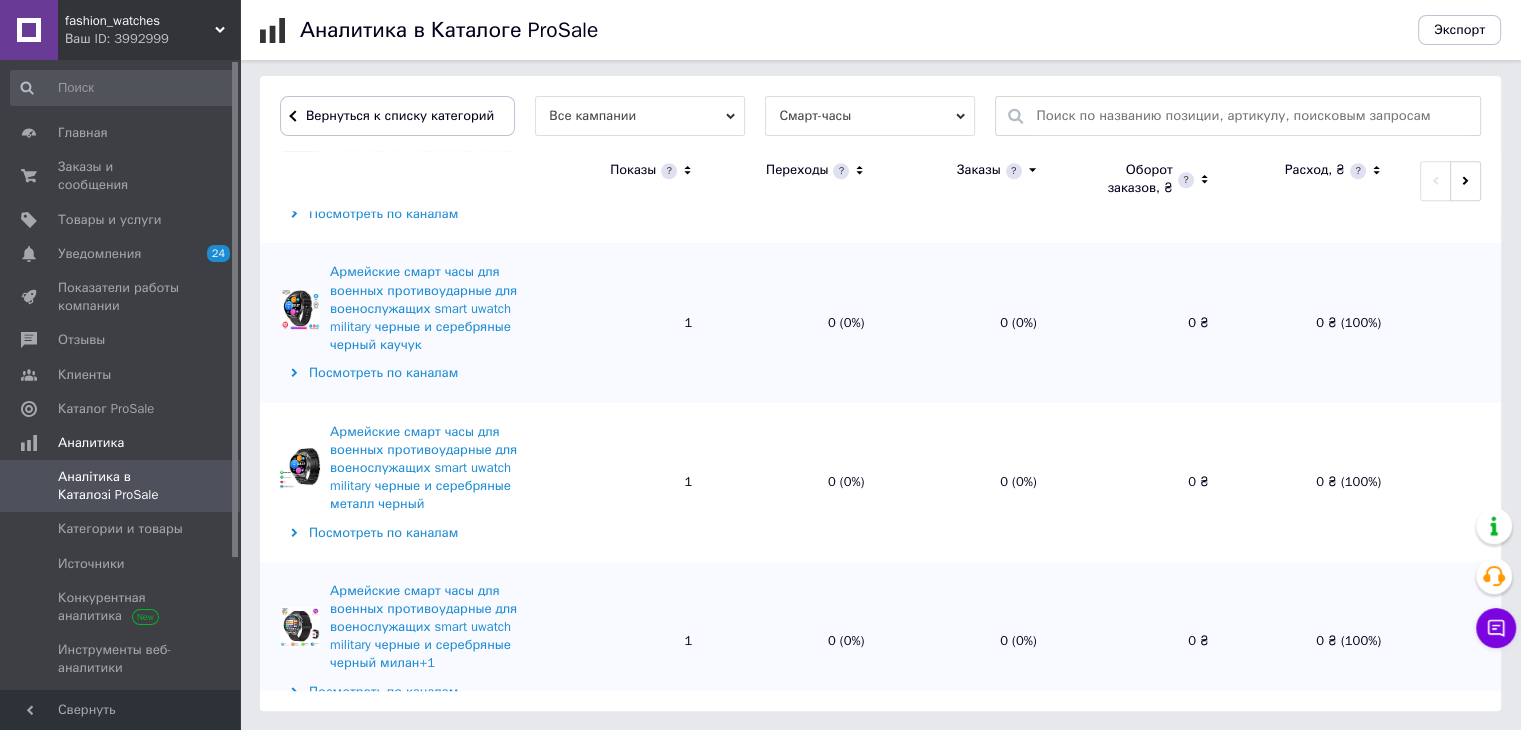 scroll, scrollTop: 24449, scrollLeft: 0, axis: vertical 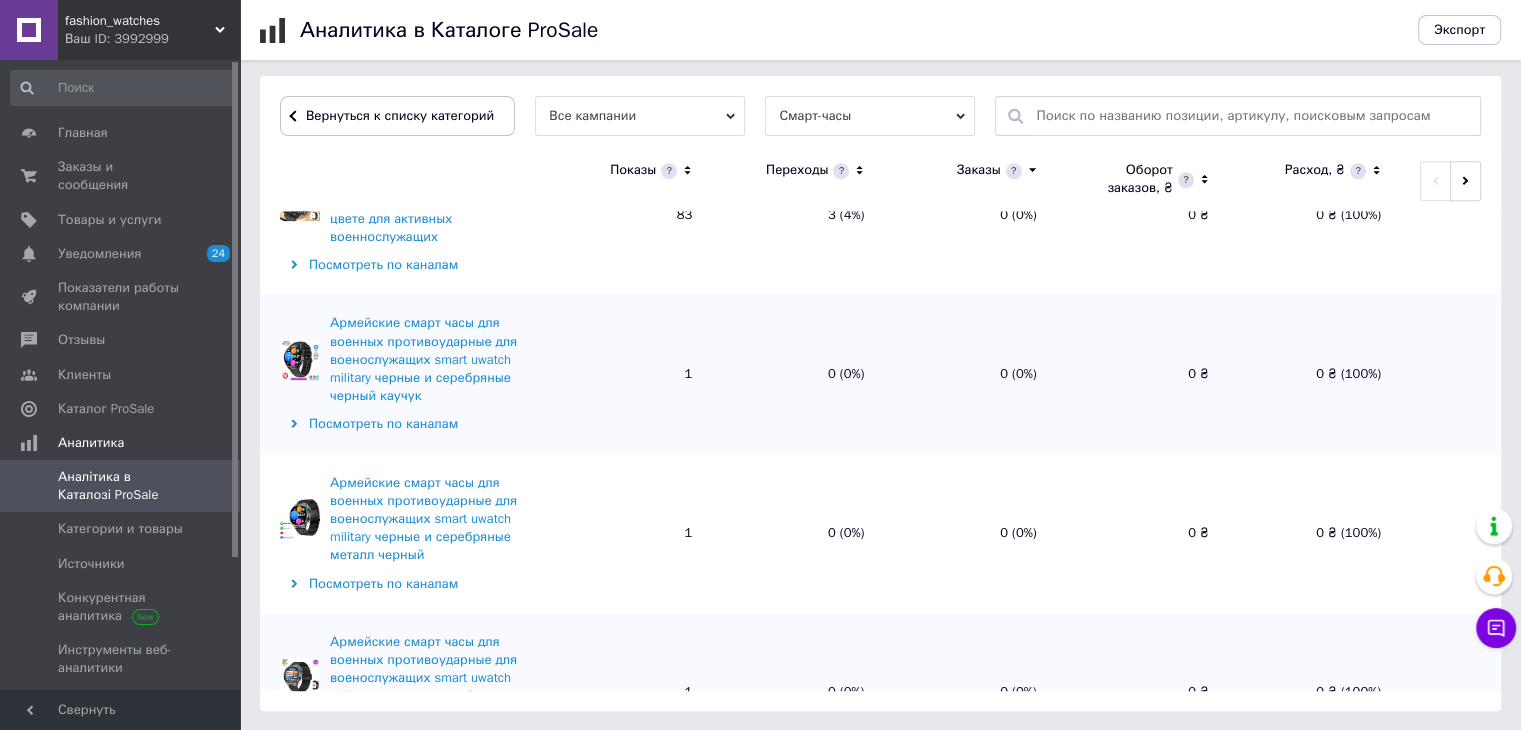 drag, startPoint x: 316, startPoint y: 352, endPoint x: 535, endPoint y: 429, distance: 232.1422 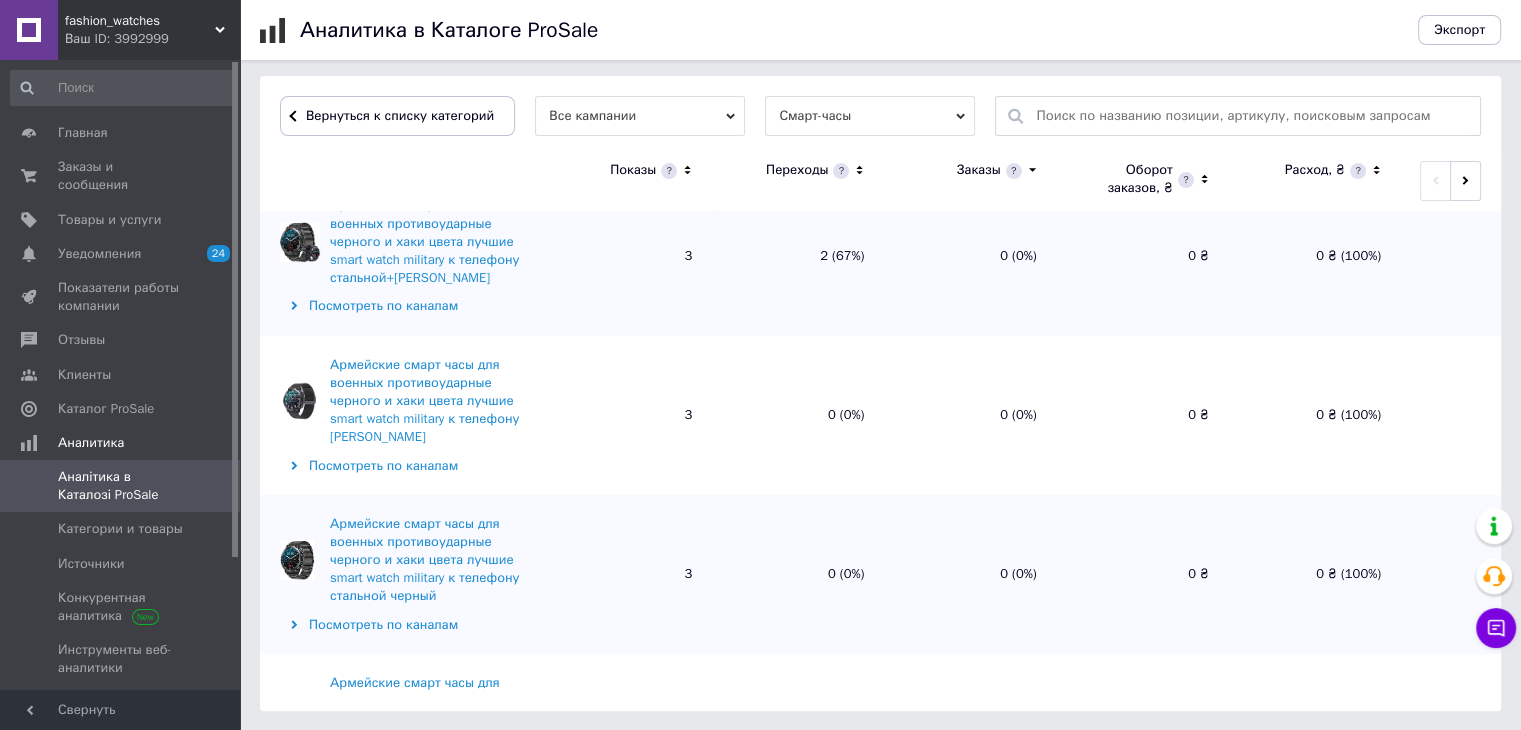 scroll, scrollTop: 23249, scrollLeft: 0, axis: vertical 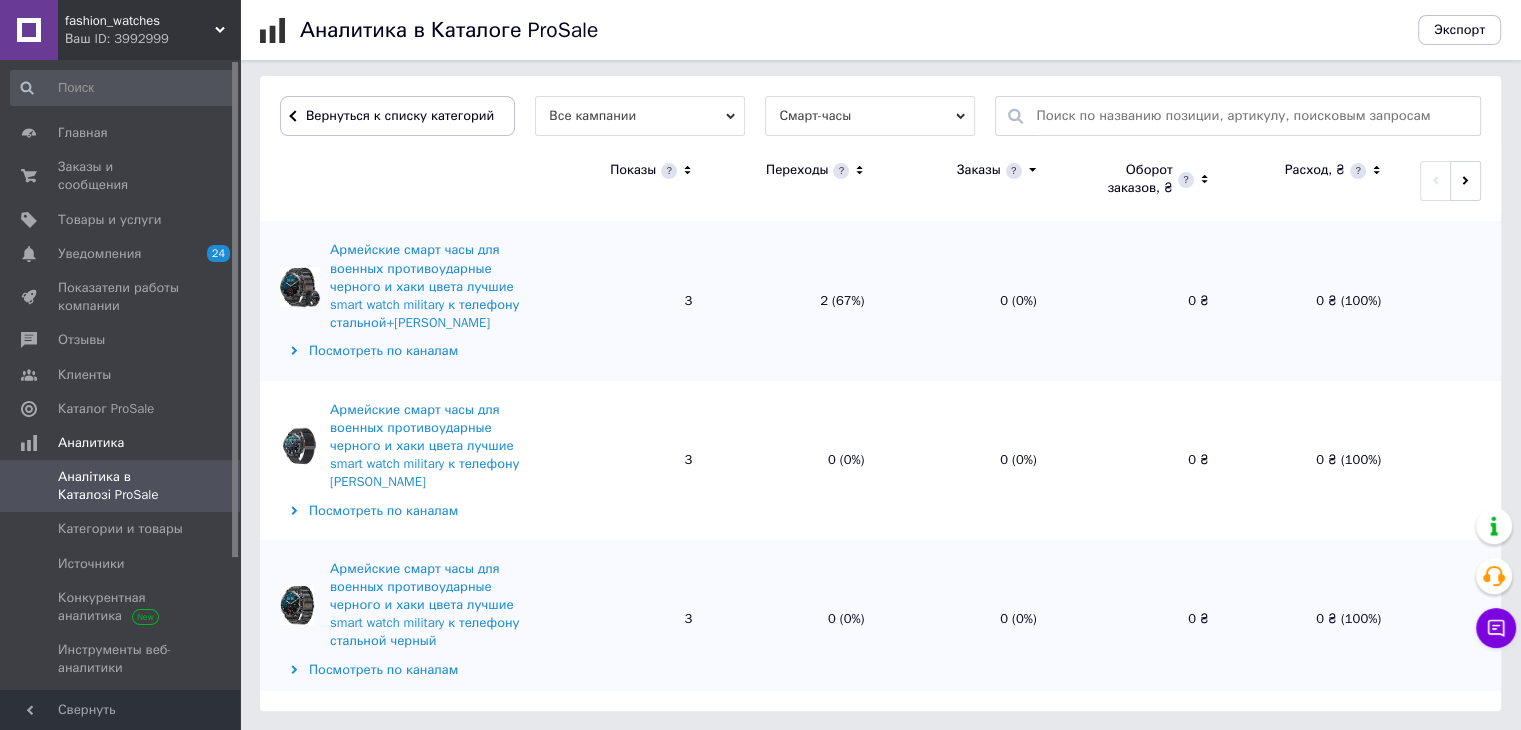drag, startPoint x: 330, startPoint y: 298, endPoint x: 520, endPoint y: 375, distance: 205.00975 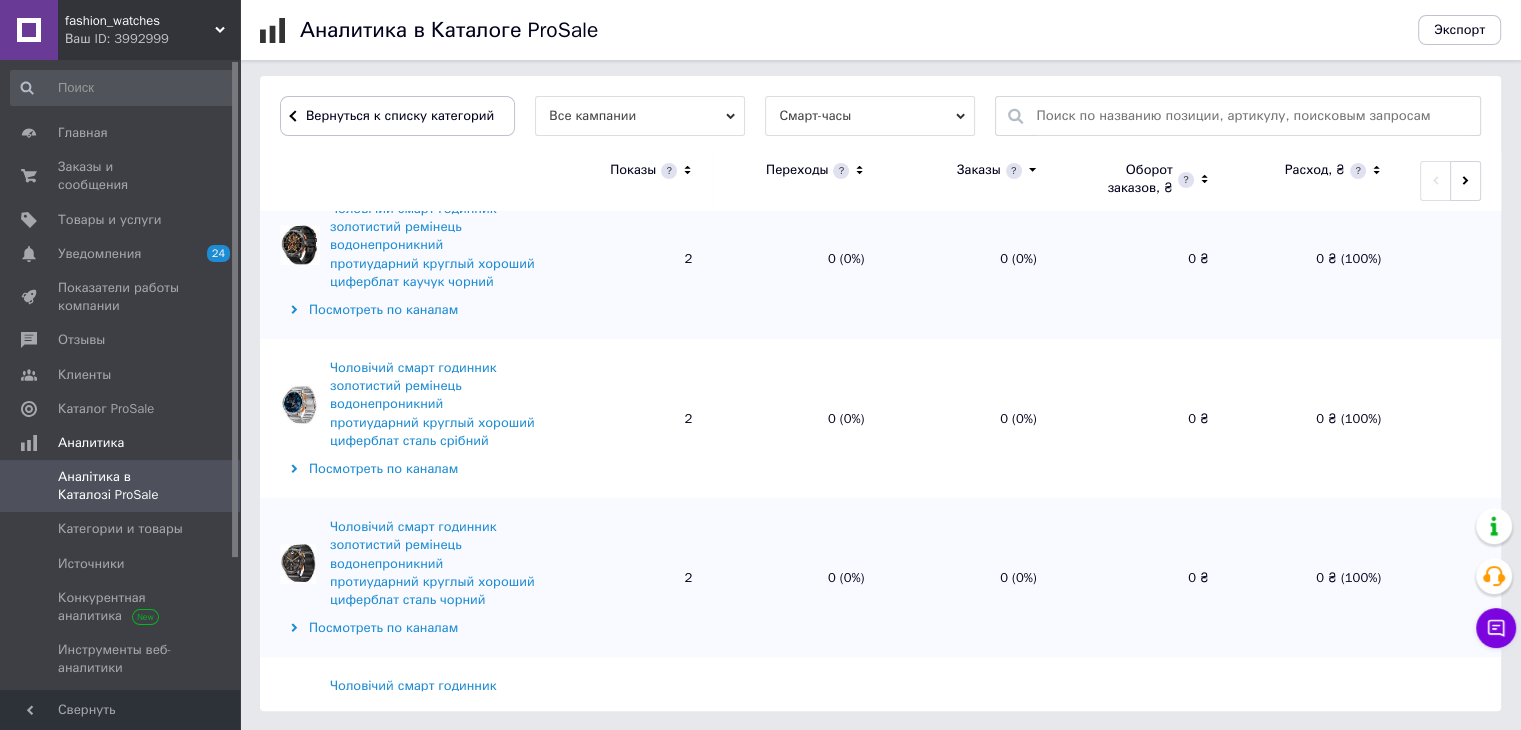 scroll, scrollTop: 22649, scrollLeft: 0, axis: vertical 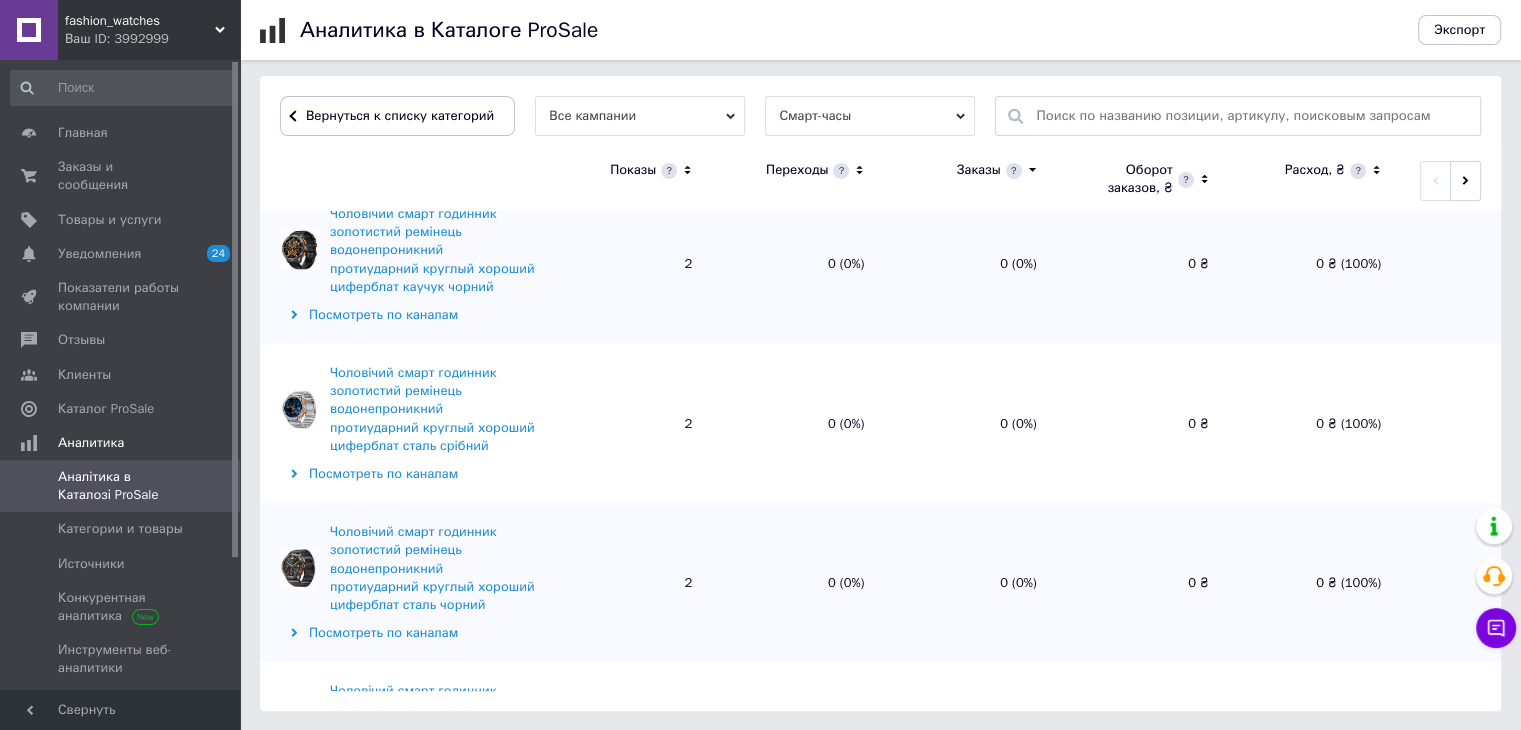 drag, startPoint x: 328, startPoint y: 445, endPoint x: 494, endPoint y: 510, distance: 178.27226 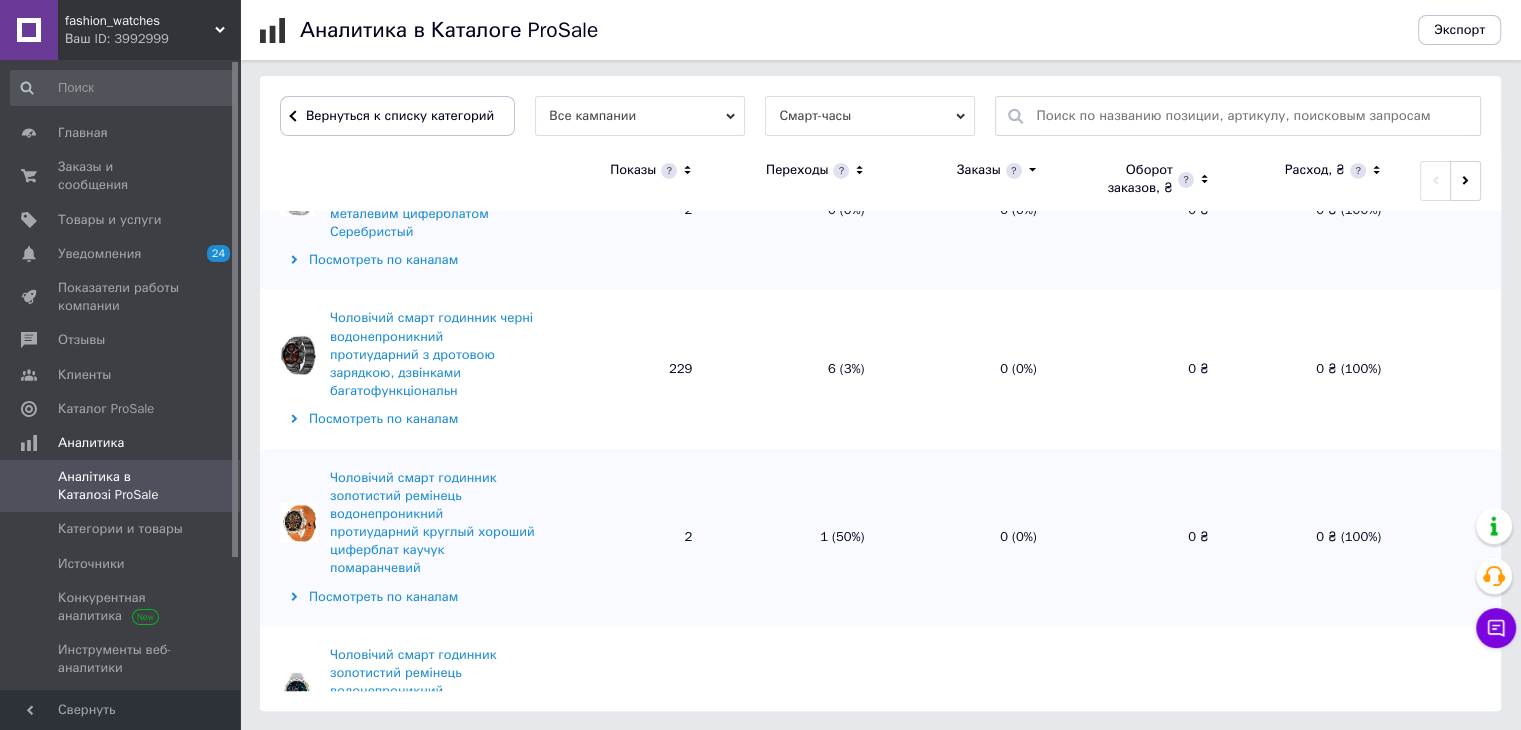 scroll, scrollTop: 21949, scrollLeft: 0, axis: vertical 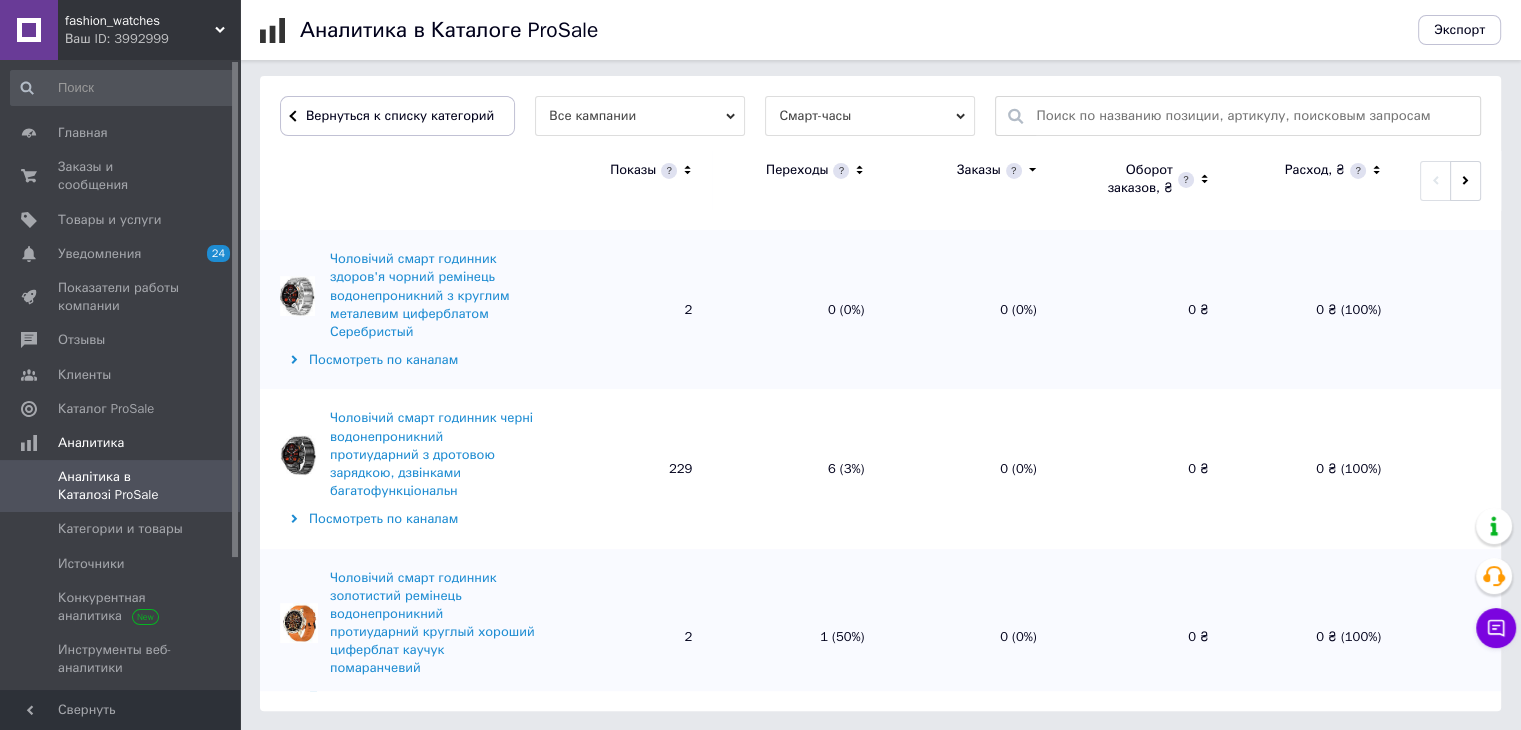 drag, startPoint x: 319, startPoint y: 342, endPoint x: 416, endPoint y: 427, distance: 128.97287 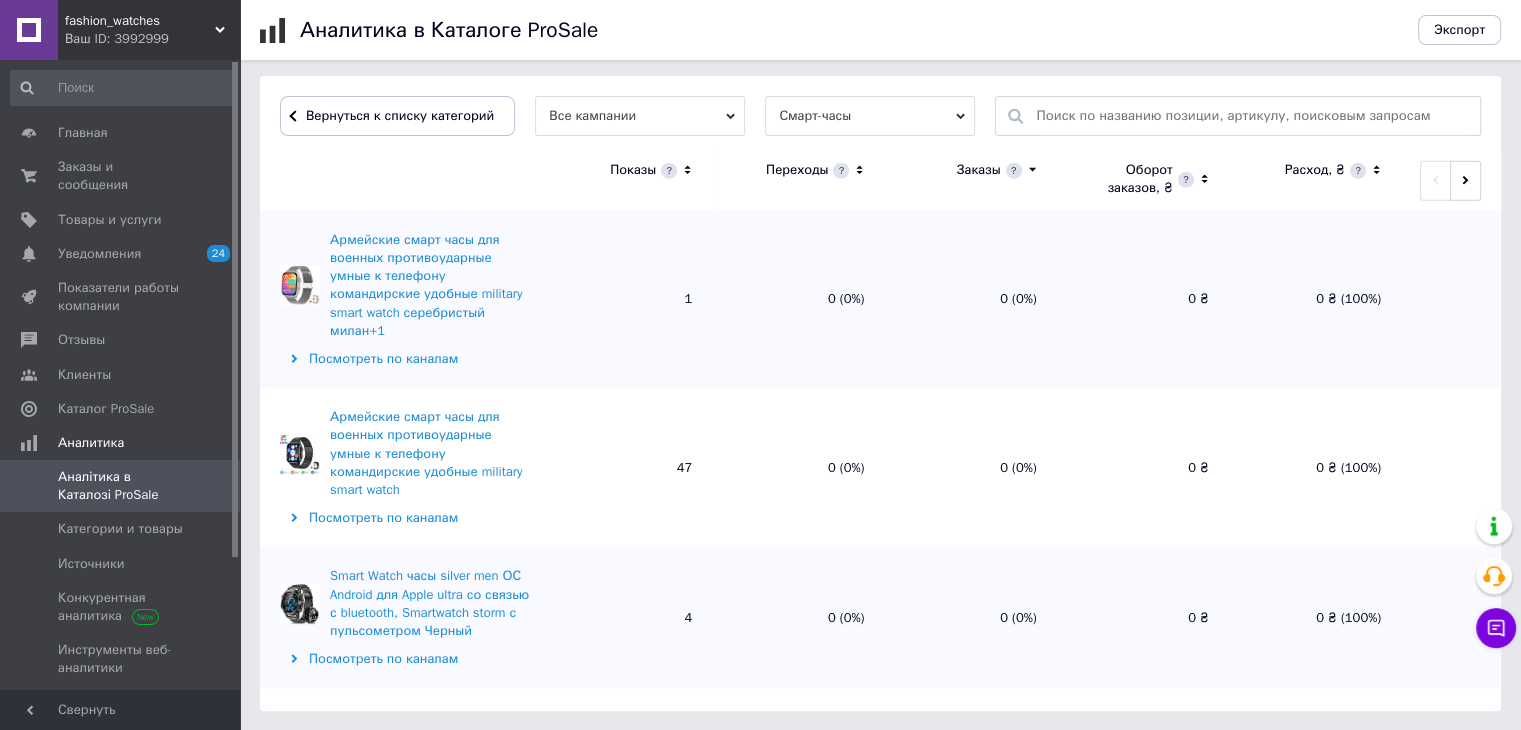 scroll, scrollTop: 21049, scrollLeft: 0, axis: vertical 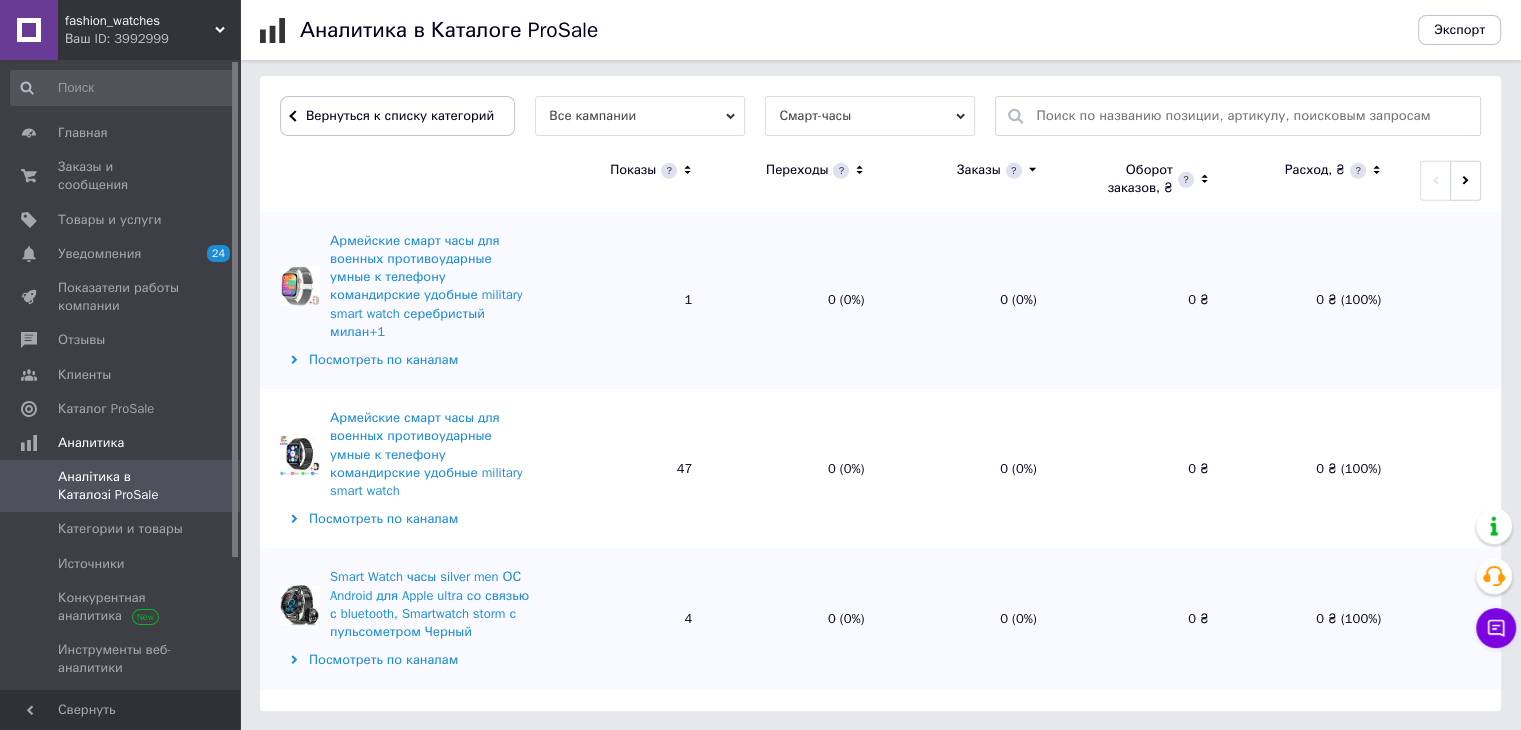 drag, startPoint x: 320, startPoint y: 313, endPoint x: 476, endPoint y: 382, distance: 170.57843 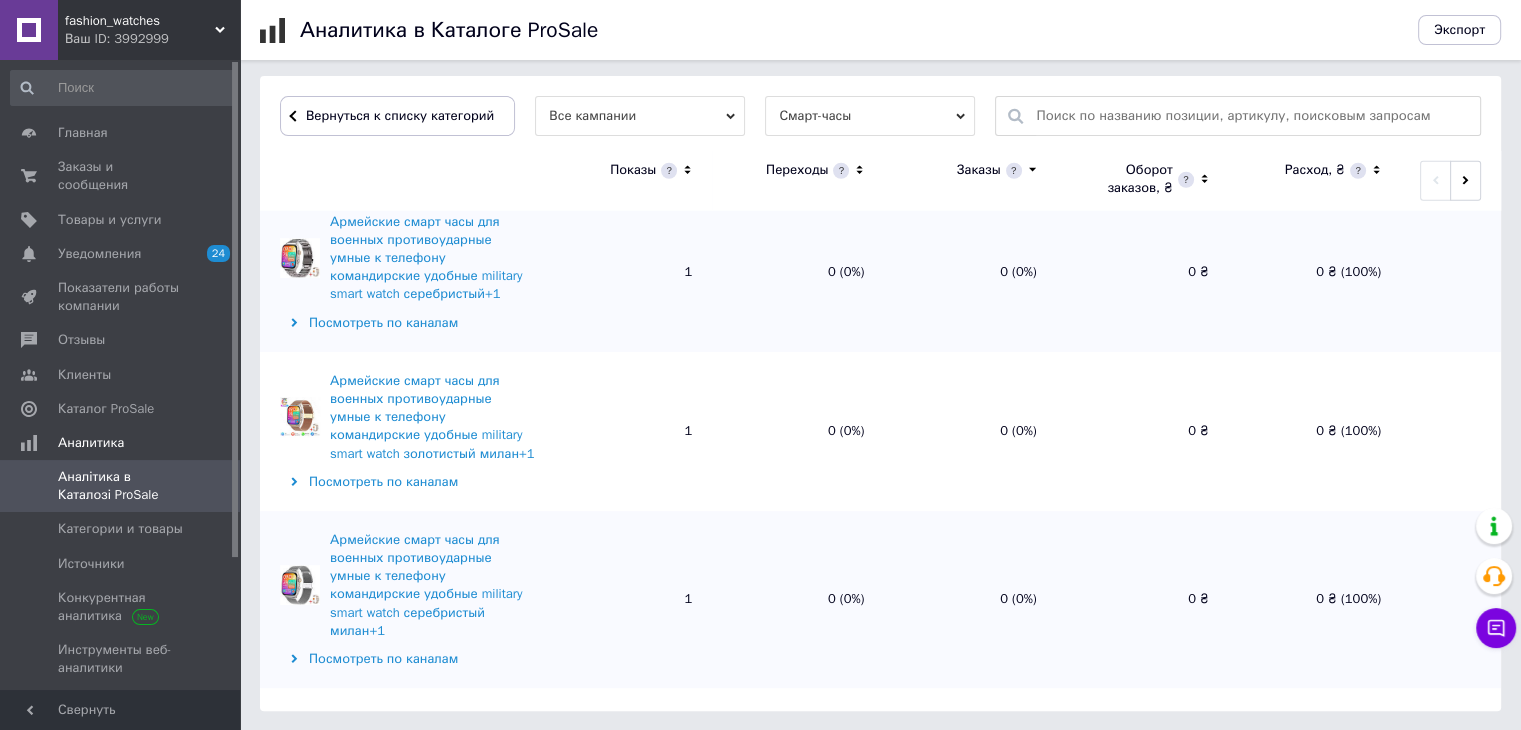 scroll, scrollTop: 20749, scrollLeft: 0, axis: vertical 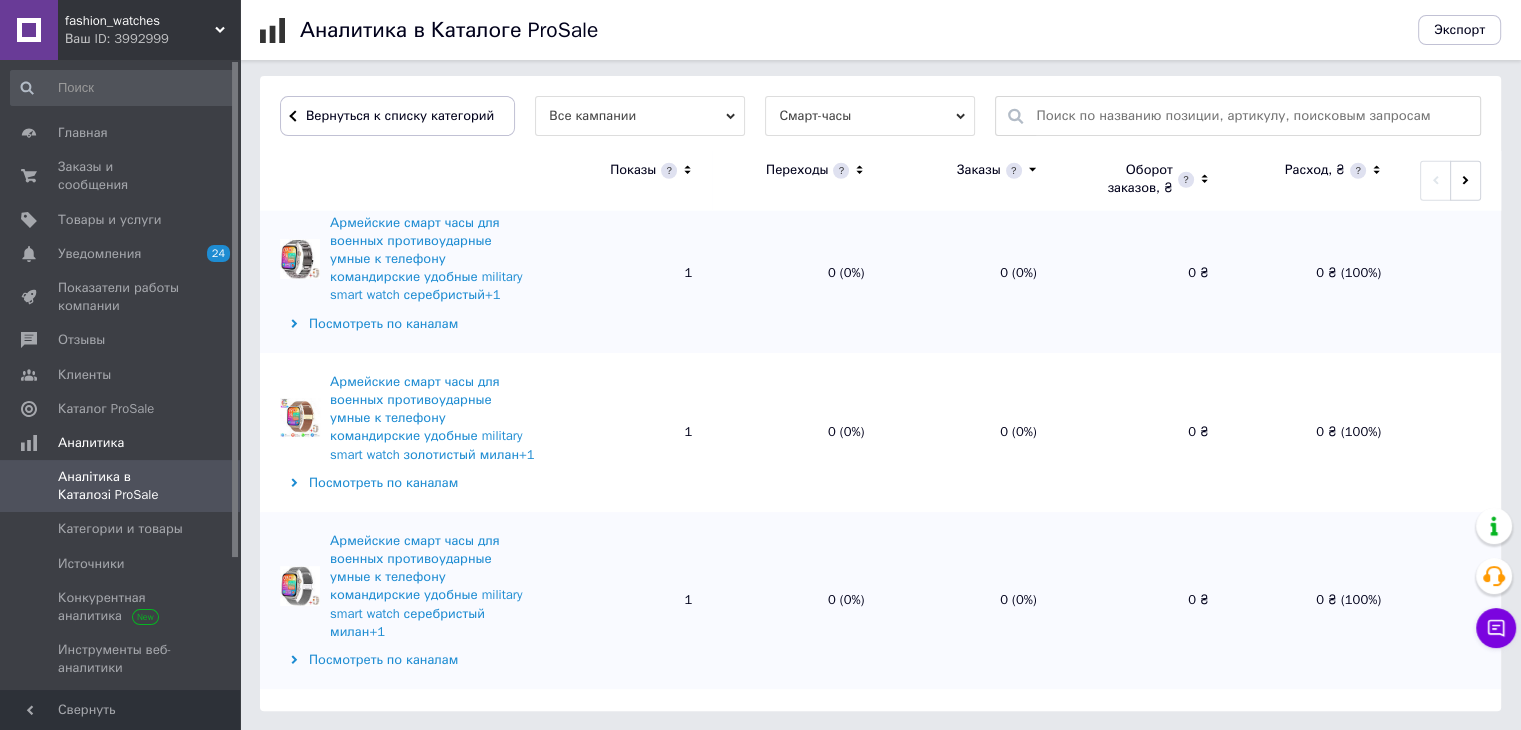 drag, startPoint x: 324, startPoint y: 304, endPoint x: 401, endPoint y: 374, distance: 104.062485 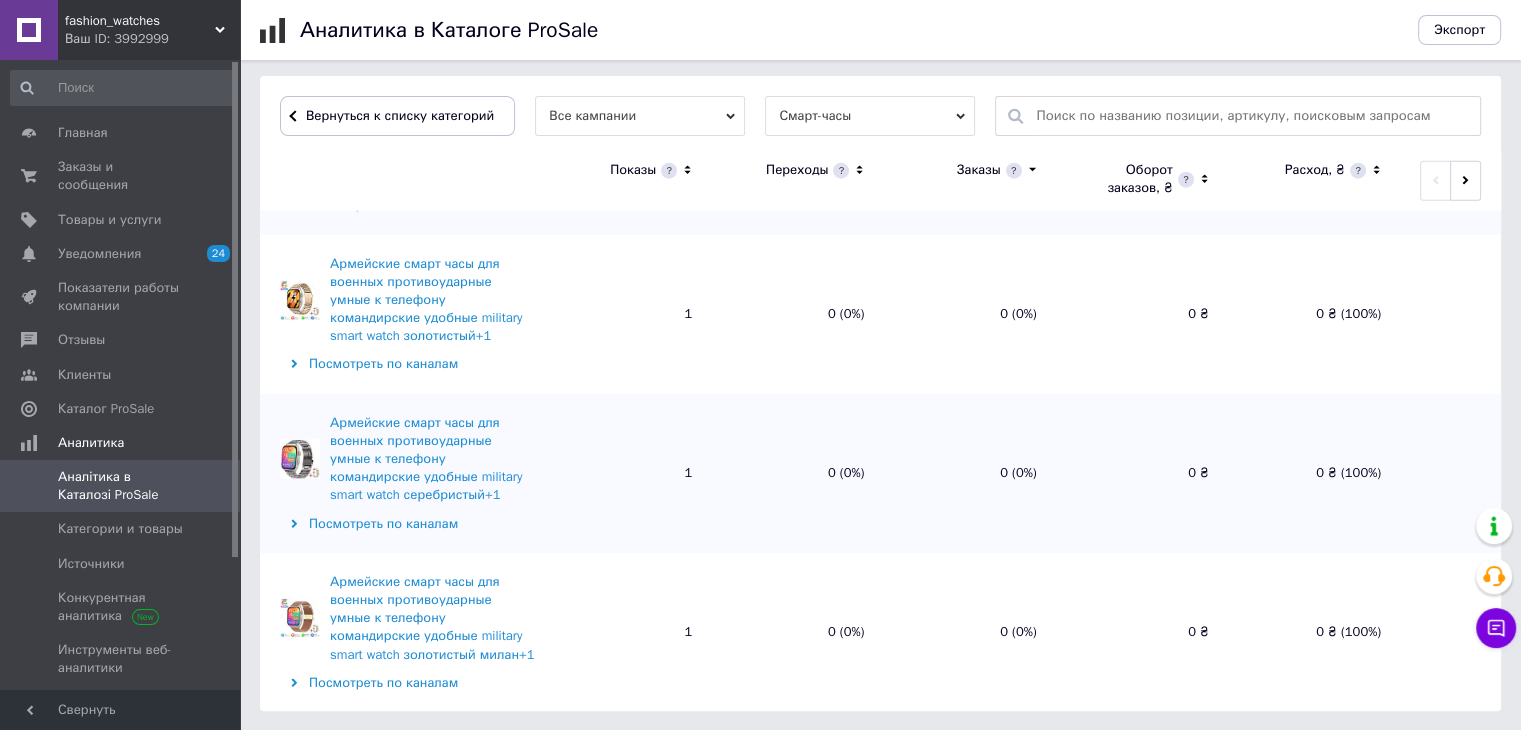 scroll, scrollTop: 20449, scrollLeft: 0, axis: vertical 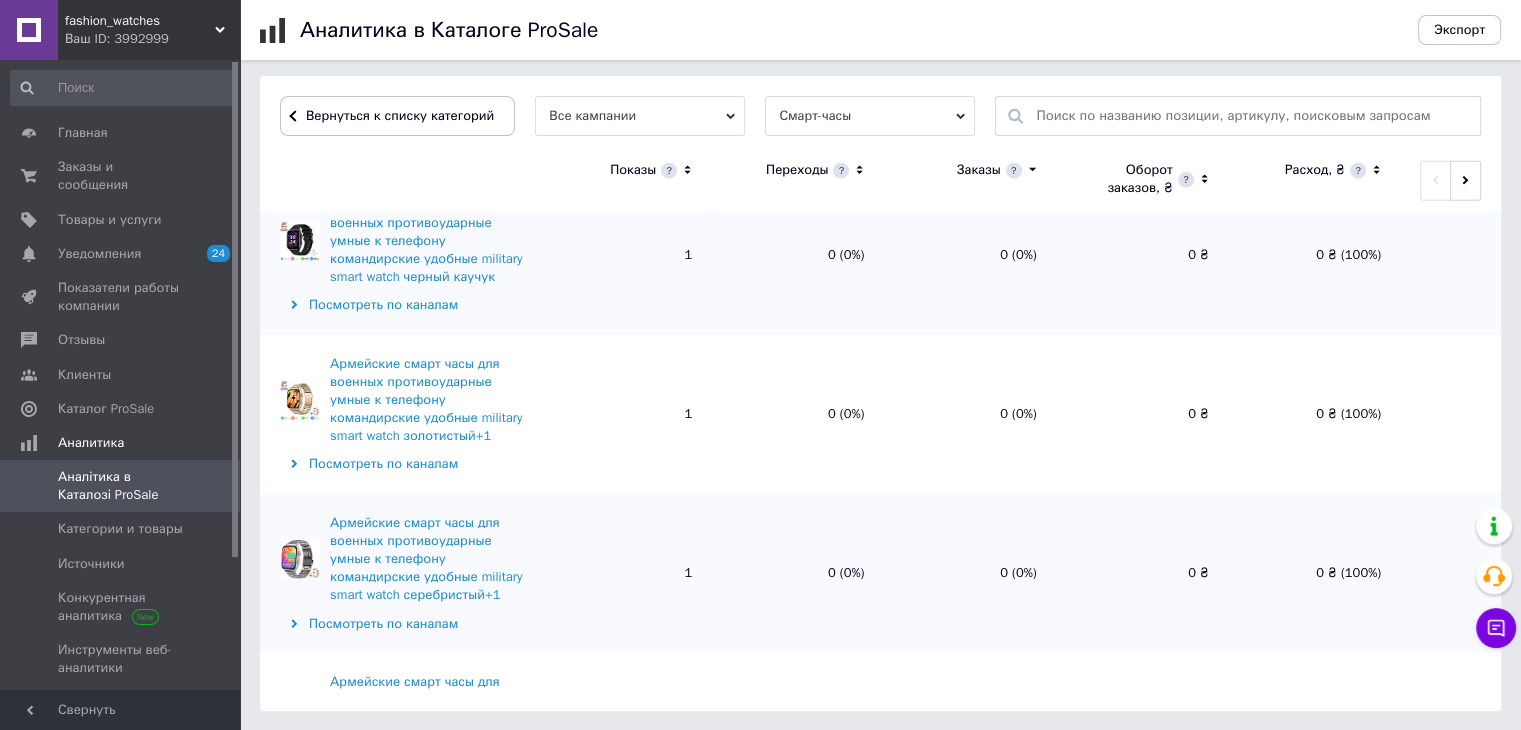 drag, startPoint x: 324, startPoint y: 305, endPoint x: 539, endPoint y: 376, distance: 226.41997 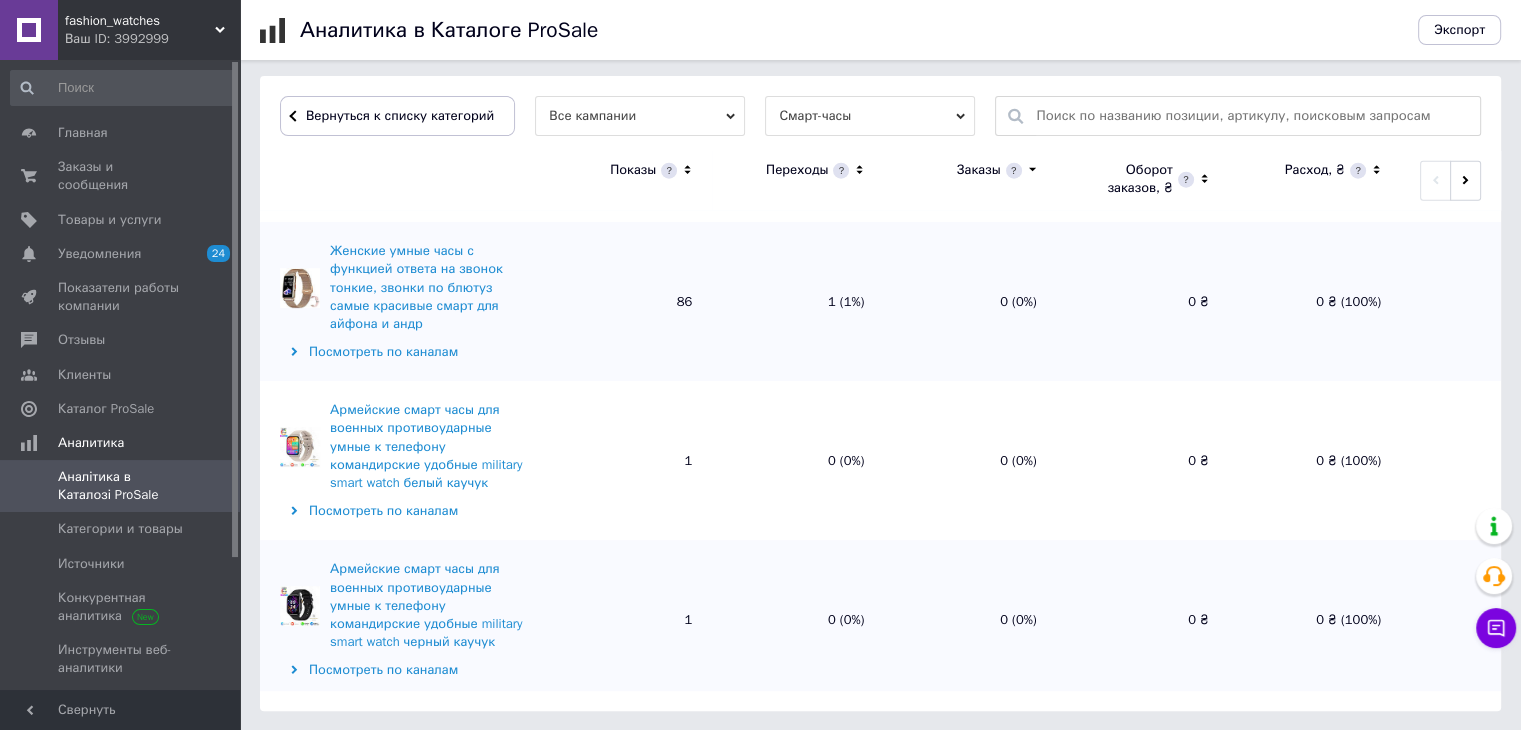 scroll, scrollTop: 20049, scrollLeft: 0, axis: vertical 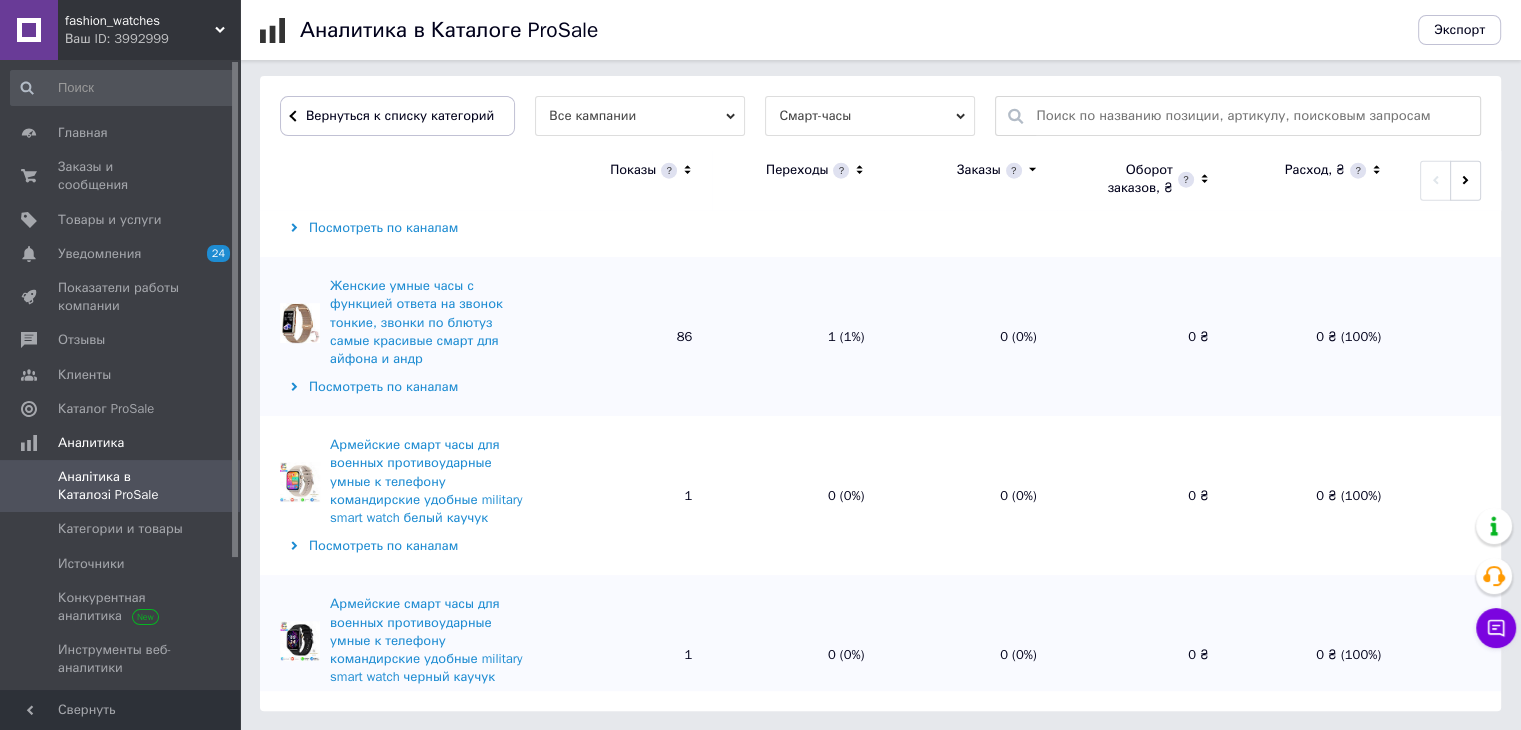 drag, startPoint x: 404, startPoint y: 440, endPoint x: 520, endPoint y: 493, distance: 127.53431 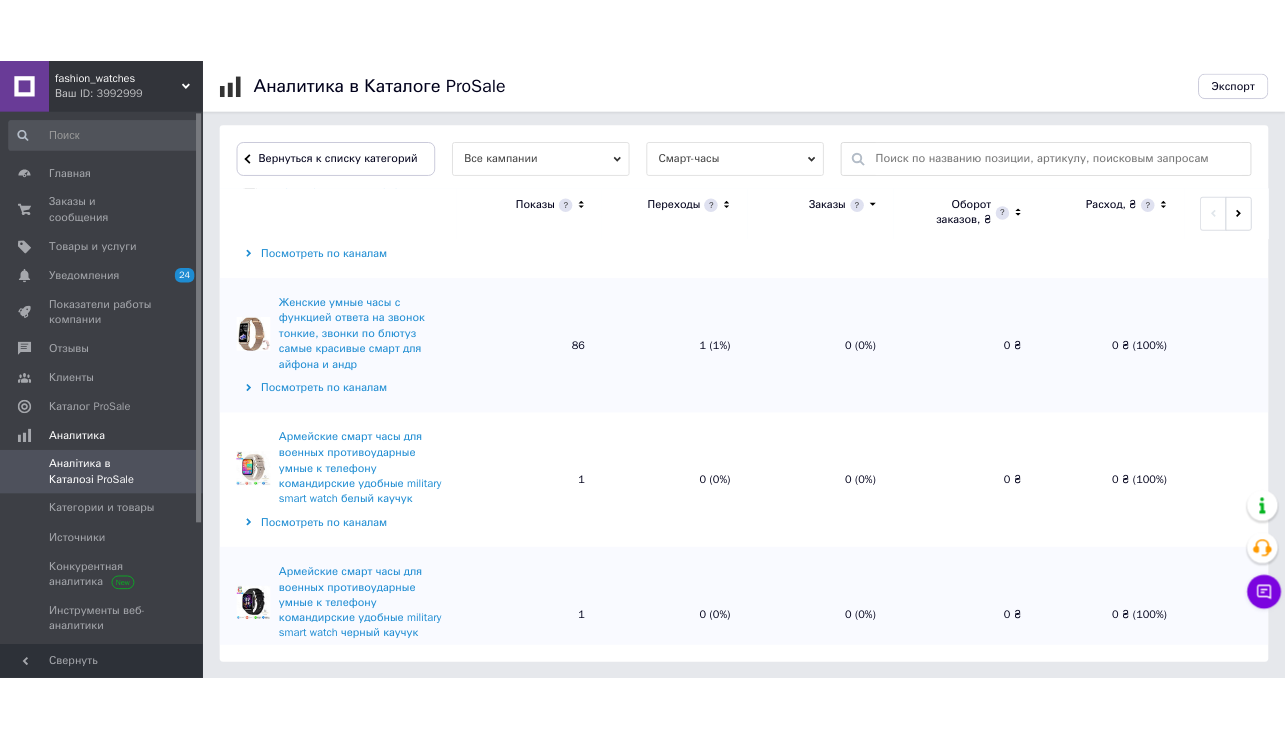 scroll, scrollTop: 649, scrollLeft: 0, axis: vertical 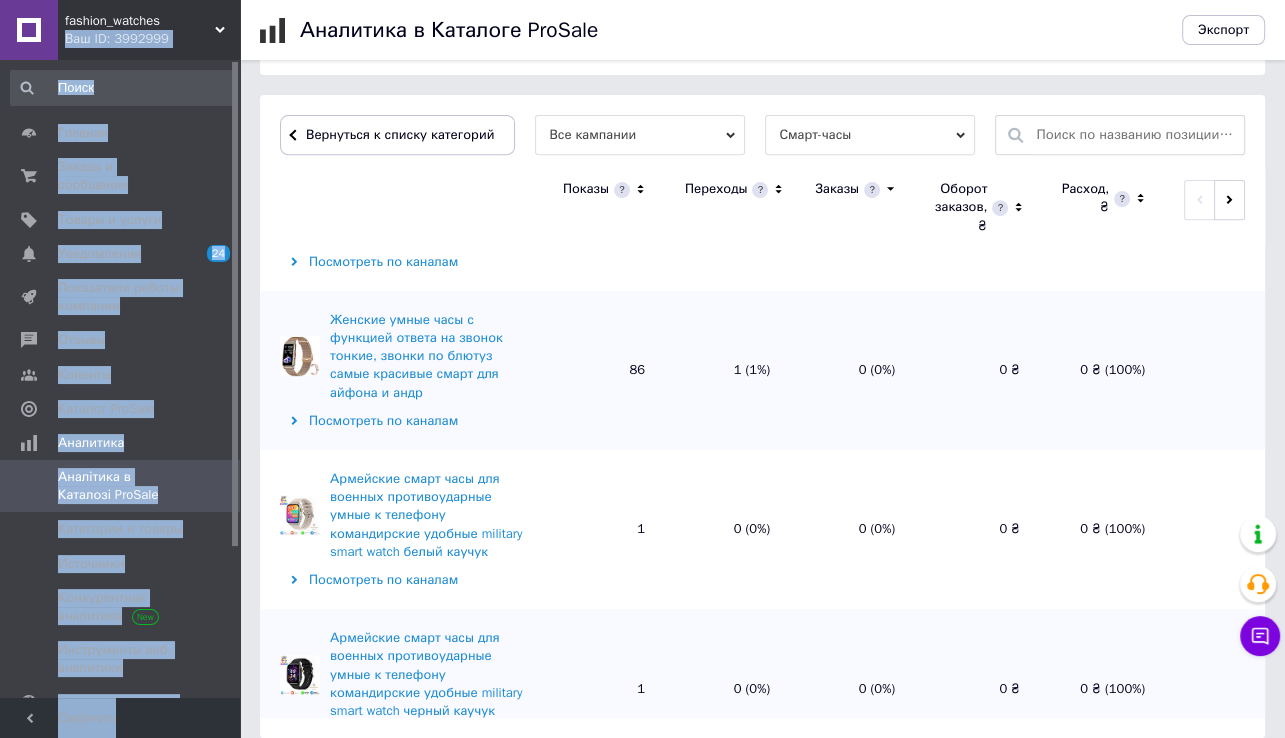 drag, startPoint x: 255, startPoint y: 9, endPoint x: 236, endPoint y: 10, distance: 19.026299 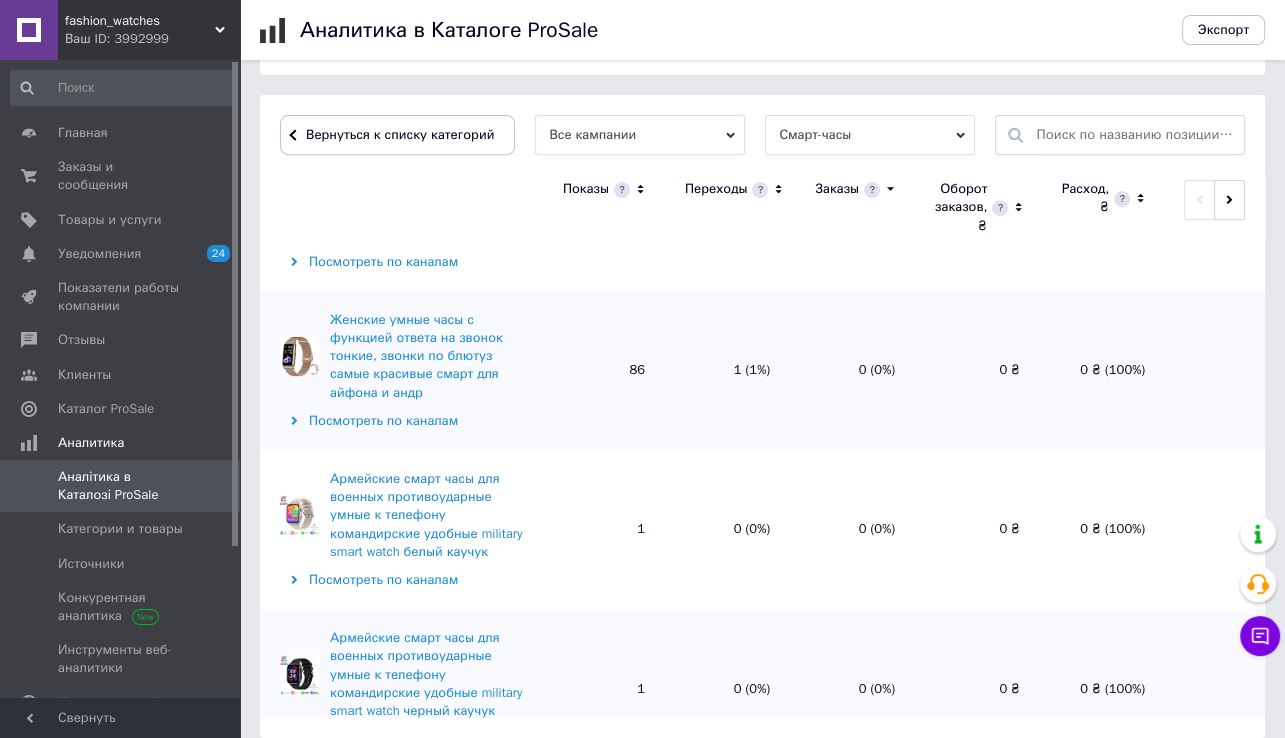 click on "Армейские смарт часы для военных противоударные умные к телефону командирские удобные military smart watch серебристый милан+1 Посмотреть по каналам" at bounding box center (400, 1334) 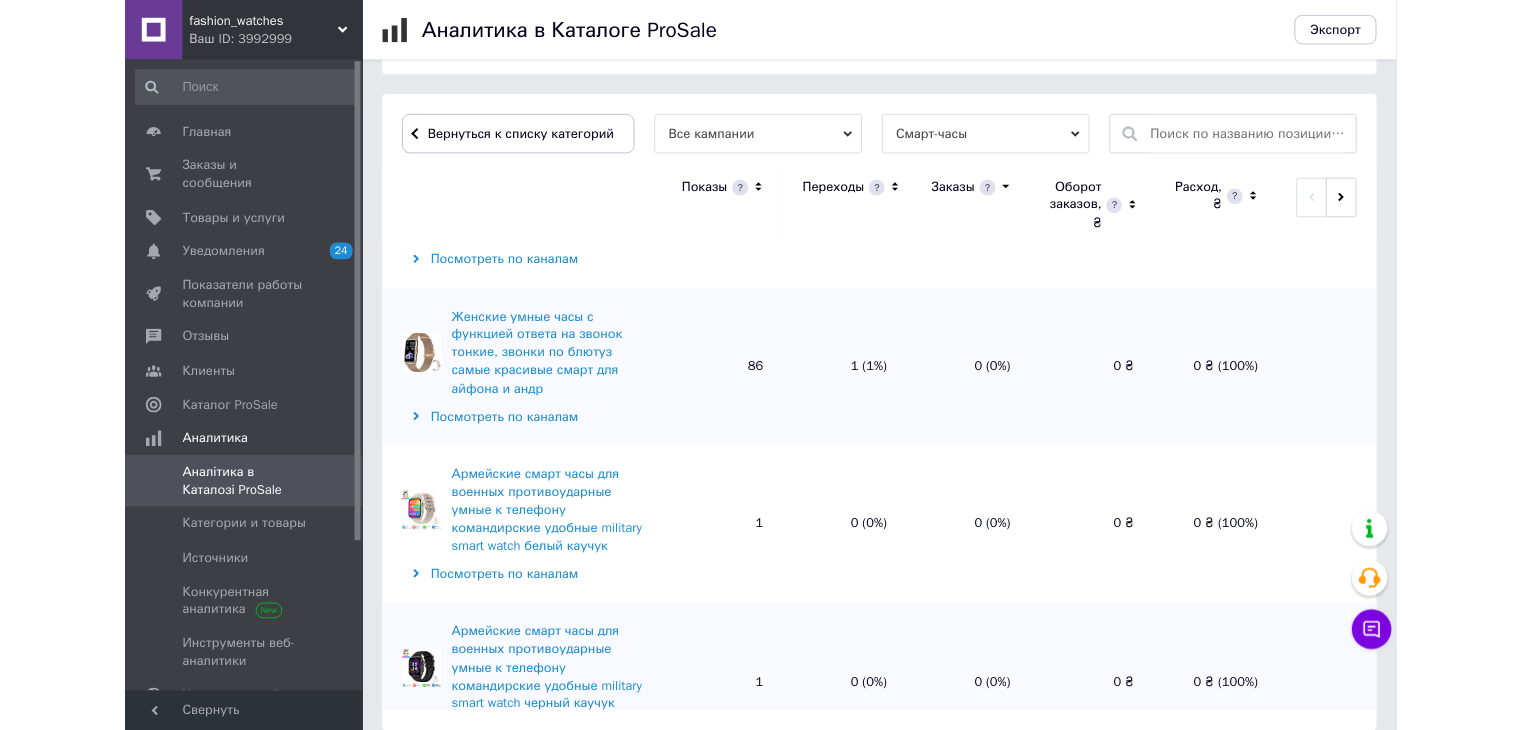 scroll, scrollTop: 600, scrollLeft: 0, axis: vertical 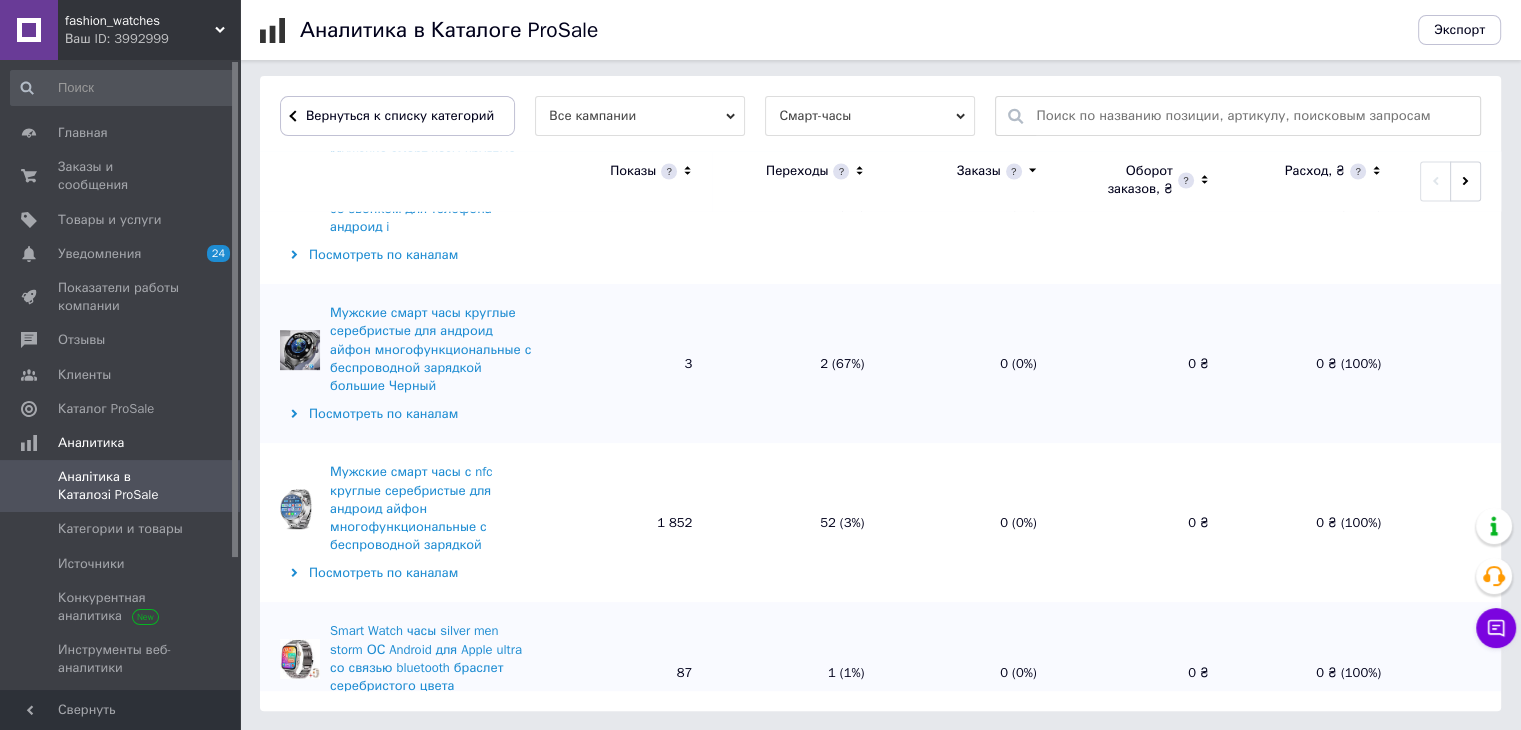 drag, startPoint x: 316, startPoint y: 333, endPoint x: 464, endPoint y: 407, distance: 165.46902 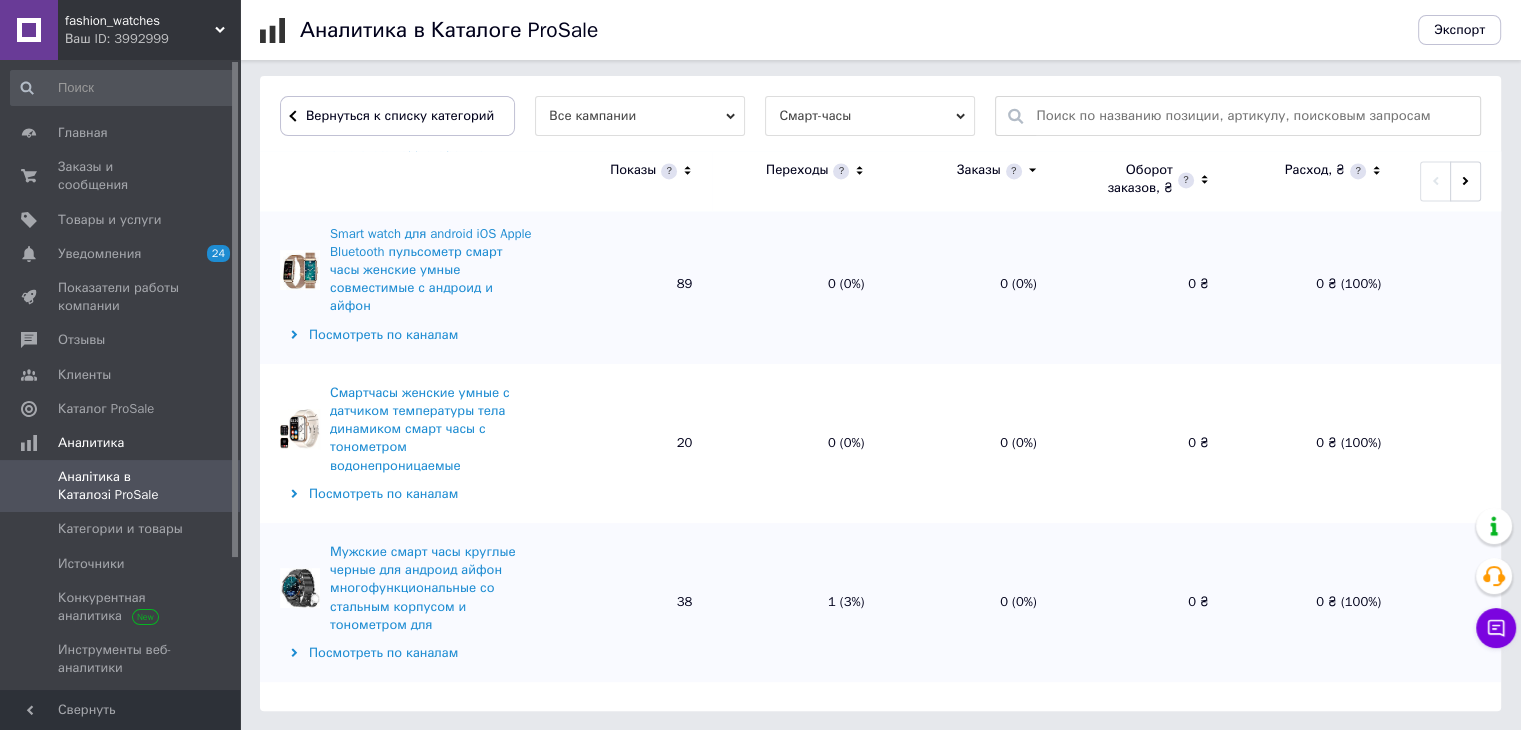 scroll, scrollTop: 18449, scrollLeft: 0, axis: vertical 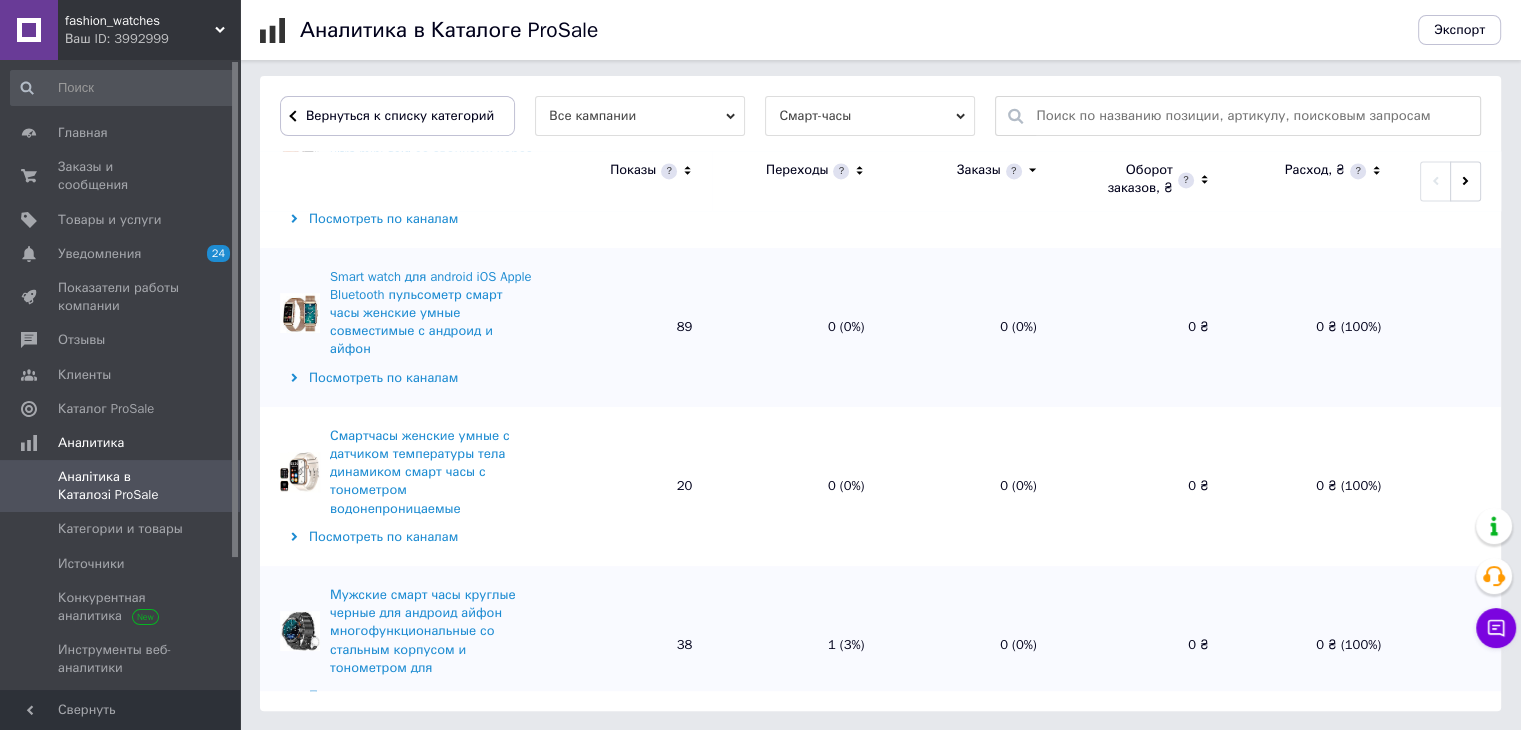 drag, startPoint x: 324, startPoint y: 417, endPoint x: 415, endPoint y: 499, distance: 122.494896 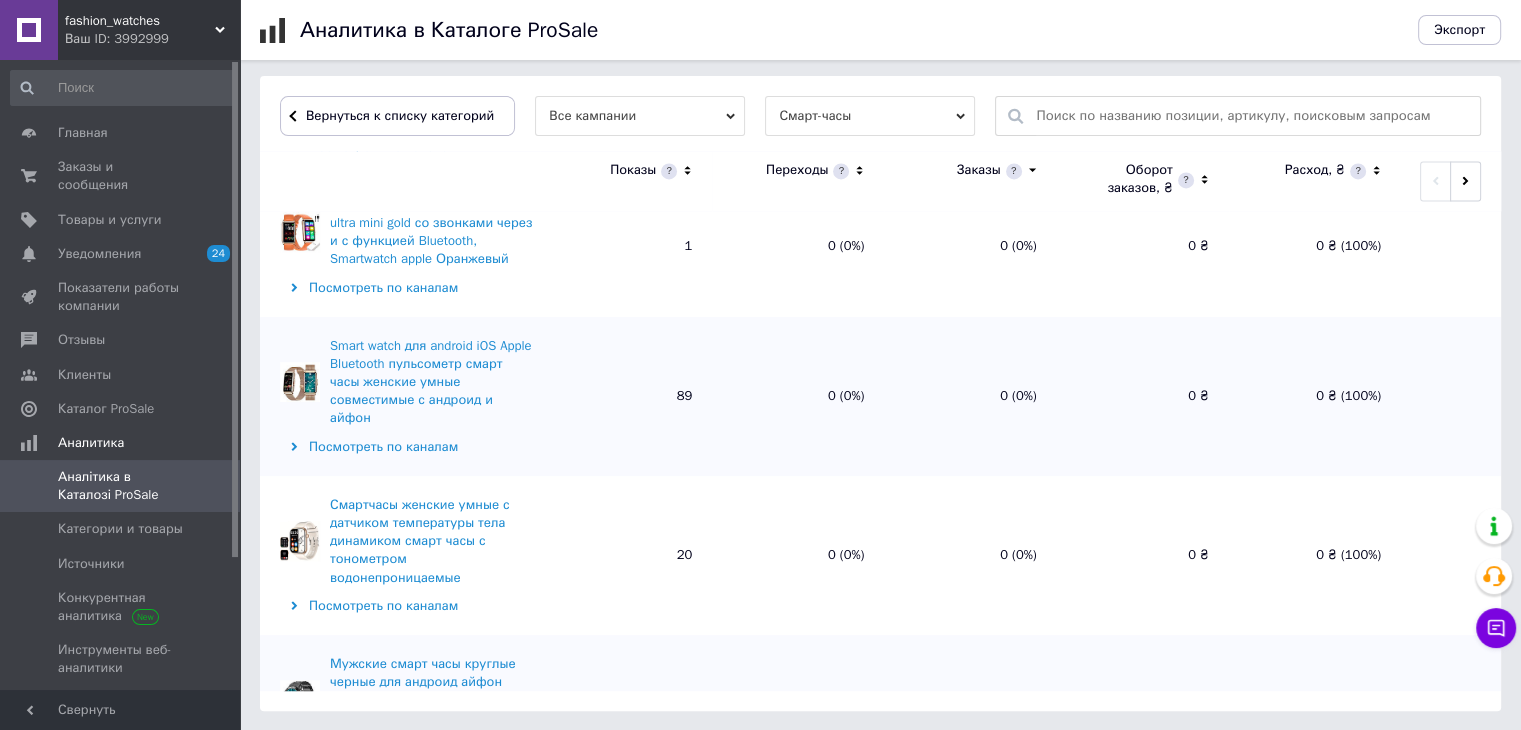 scroll, scrollTop: 18349, scrollLeft: 0, axis: vertical 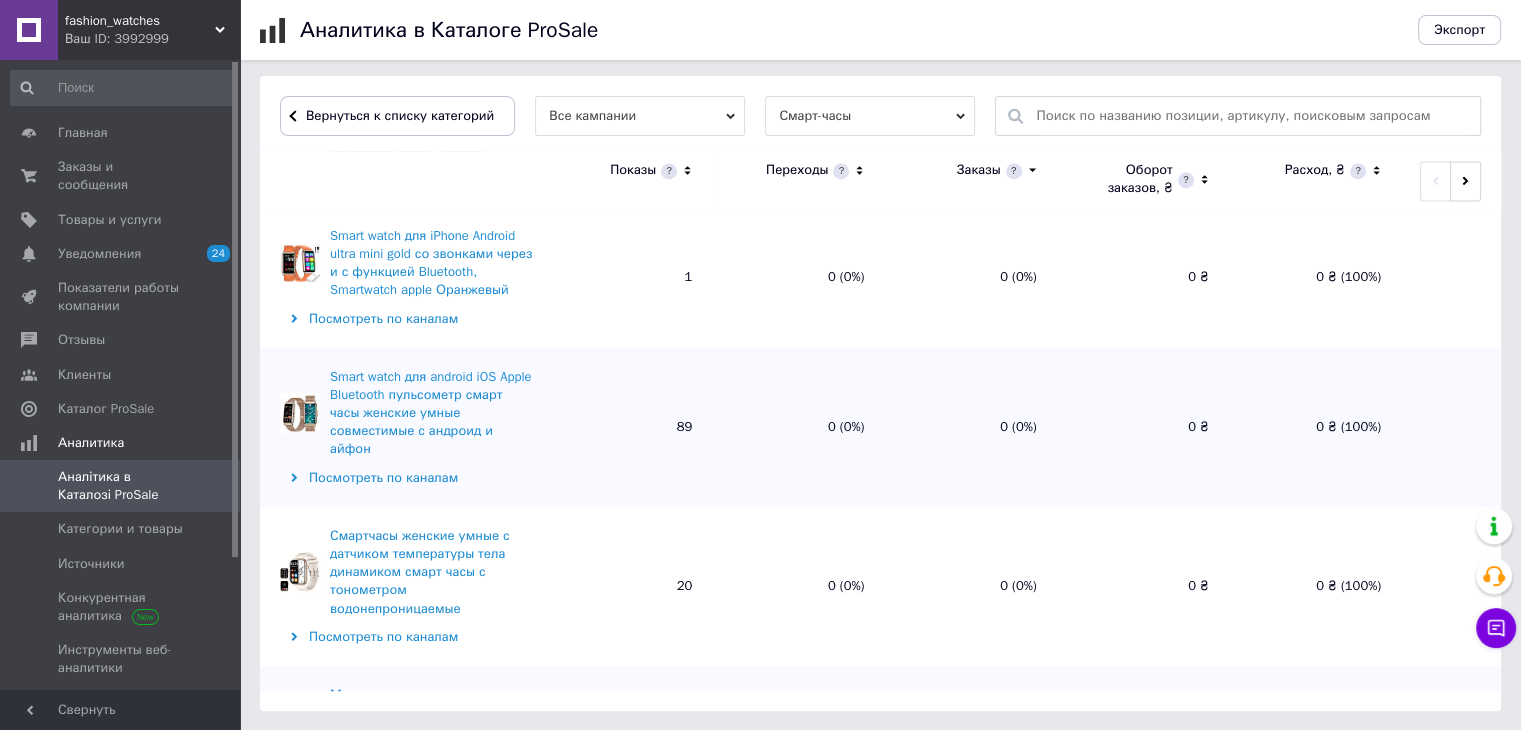 drag, startPoint x: 322, startPoint y: 375, endPoint x: 487, endPoint y: 447, distance: 180.025 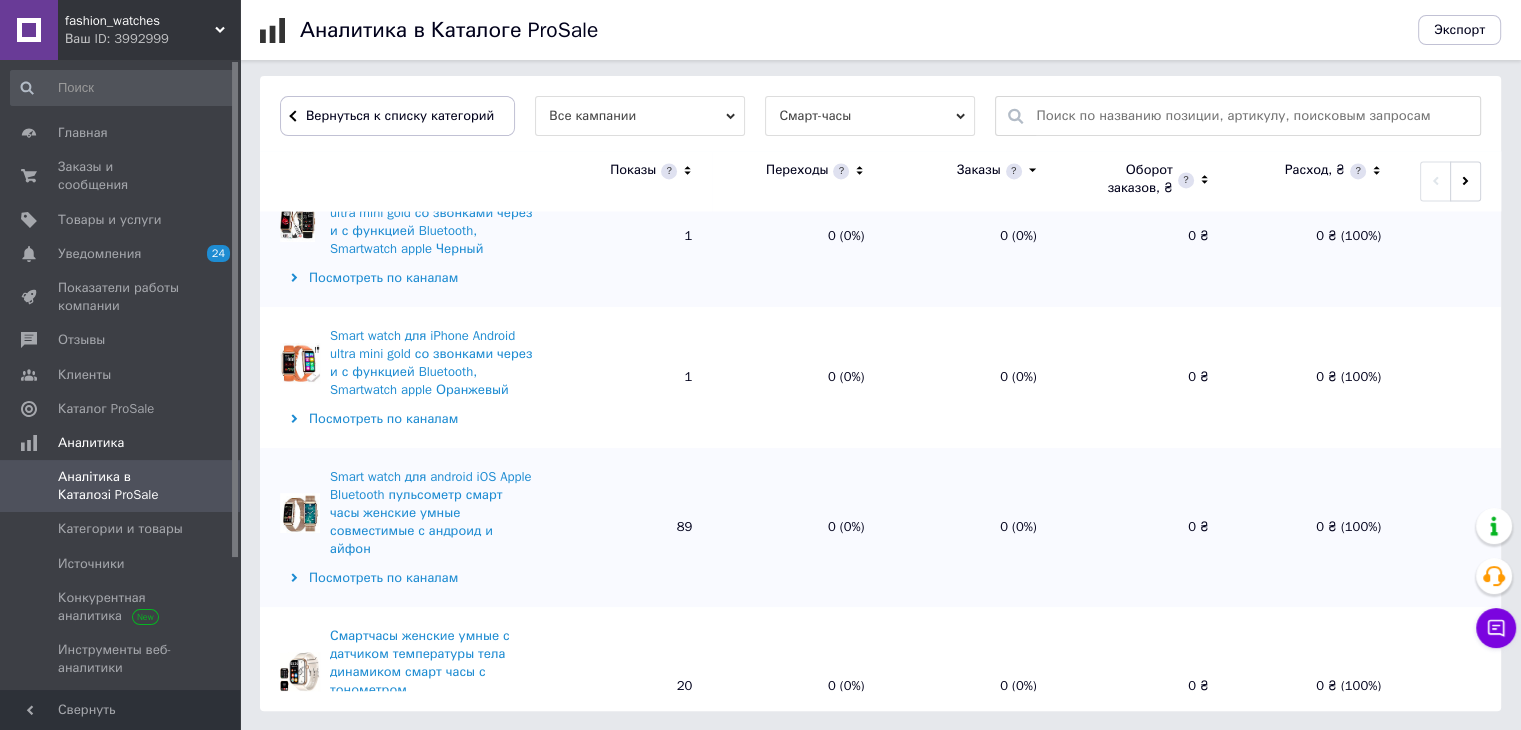 scroll, scrollTop: 18149, scrollLeft: 0, axis: vertical 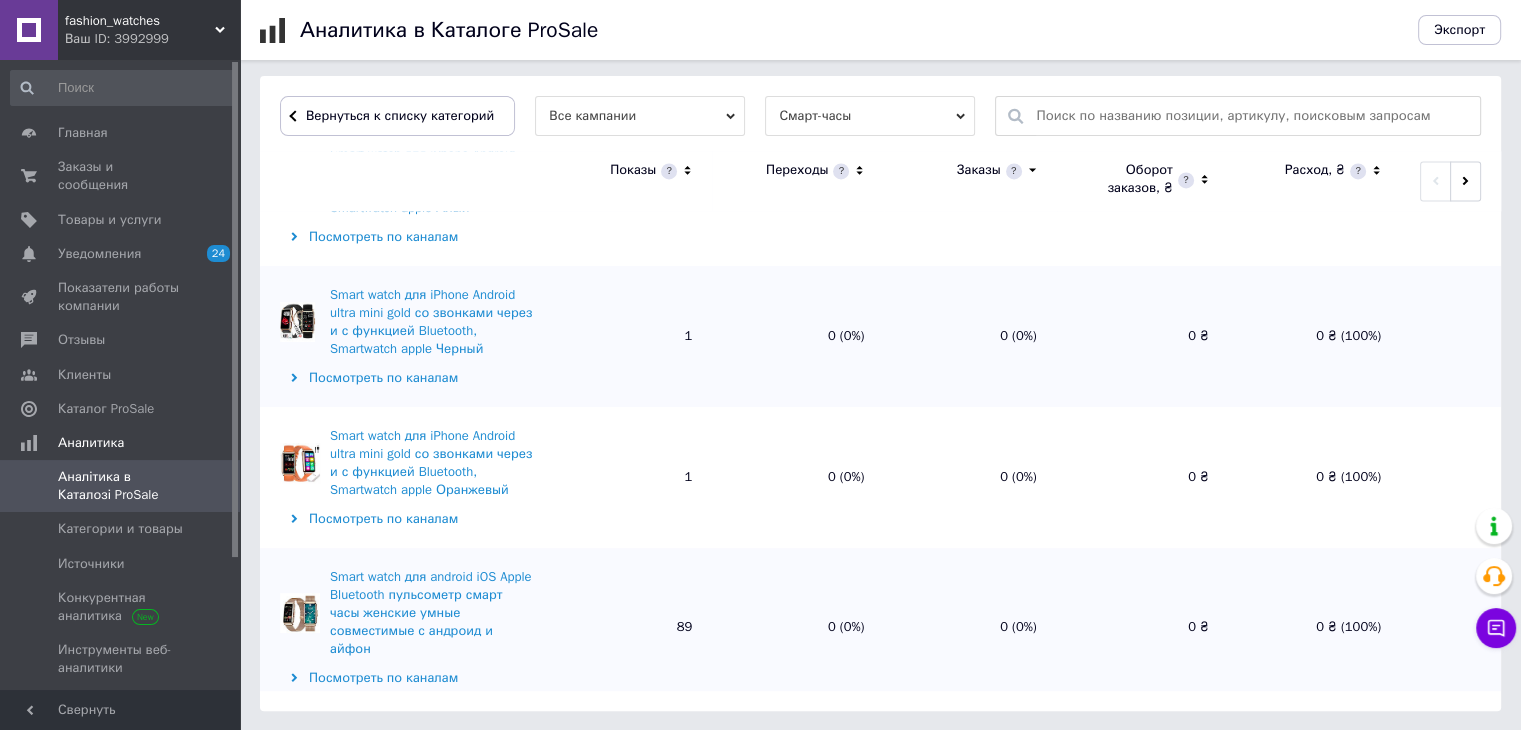 drag, startPoint x: 404, startPoint y: 441, endPoint x: 508, endPoint y: 505, distance: 122.1147 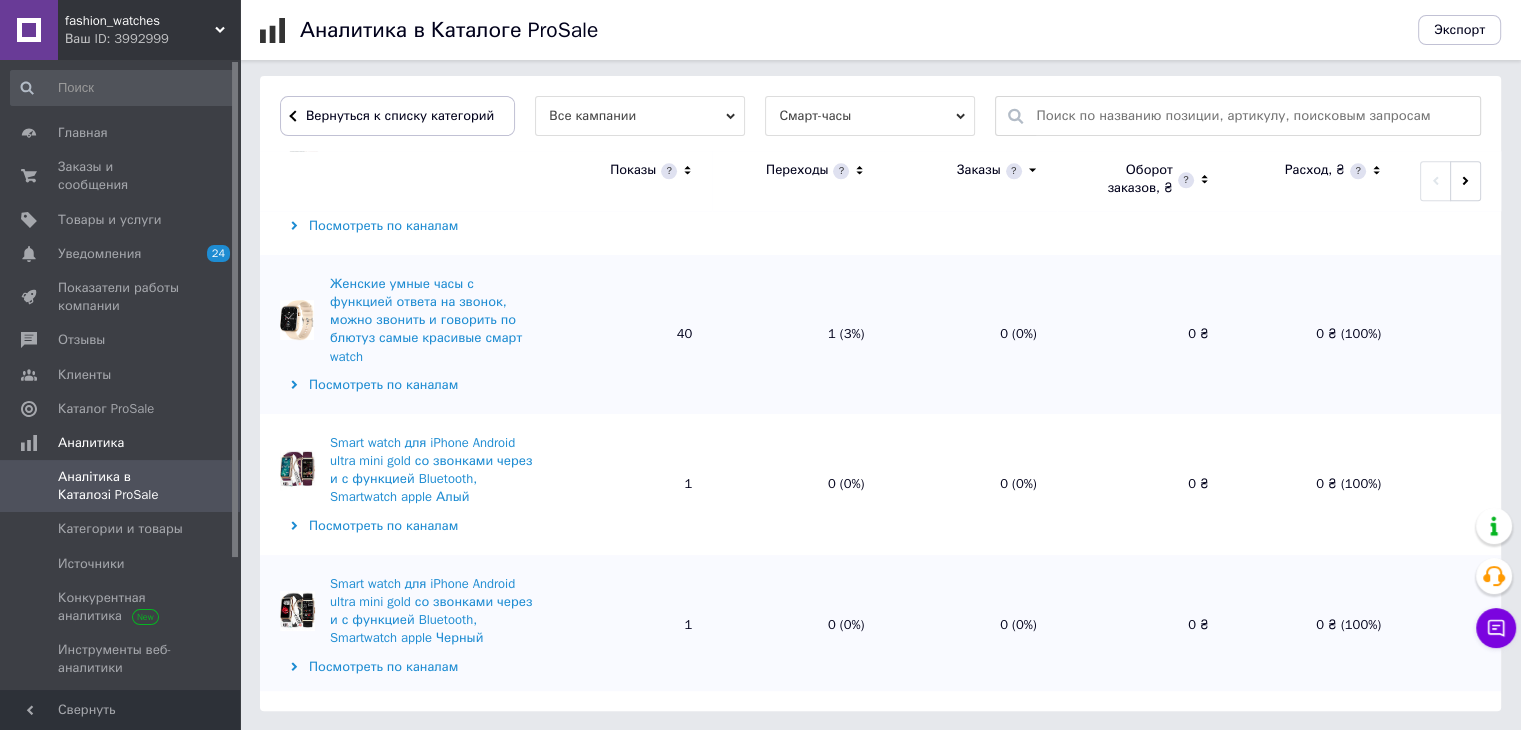 scroll, scrollTop: 17849, scrollLeft: 0, axis: vertical 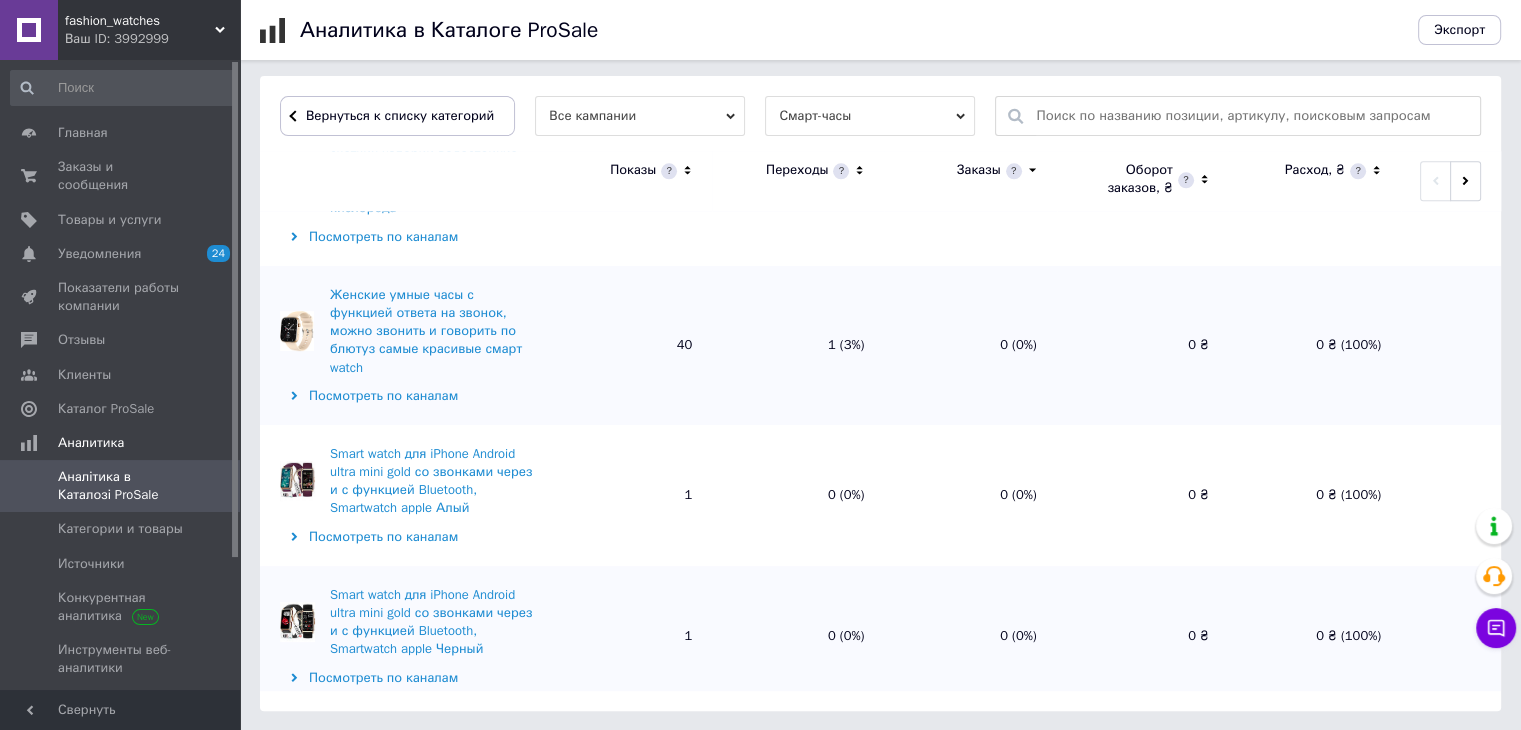 drag, startPoint x: 320, startPoint y: 414, endPoint x: 536, endPoint y: 480, distance: 225.85837 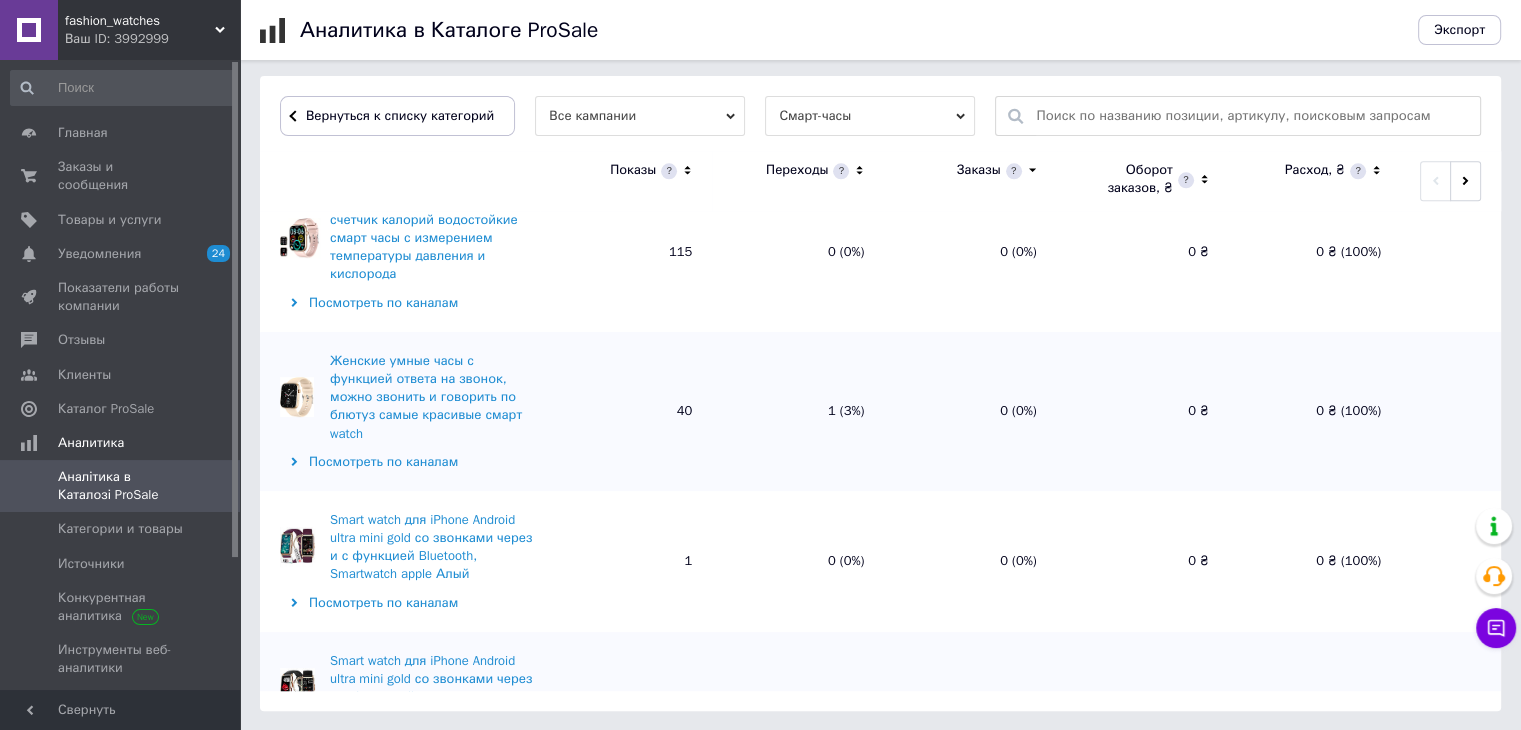 scroll, scrollTop: 17749, scrollLeft: 0, axis: vertical 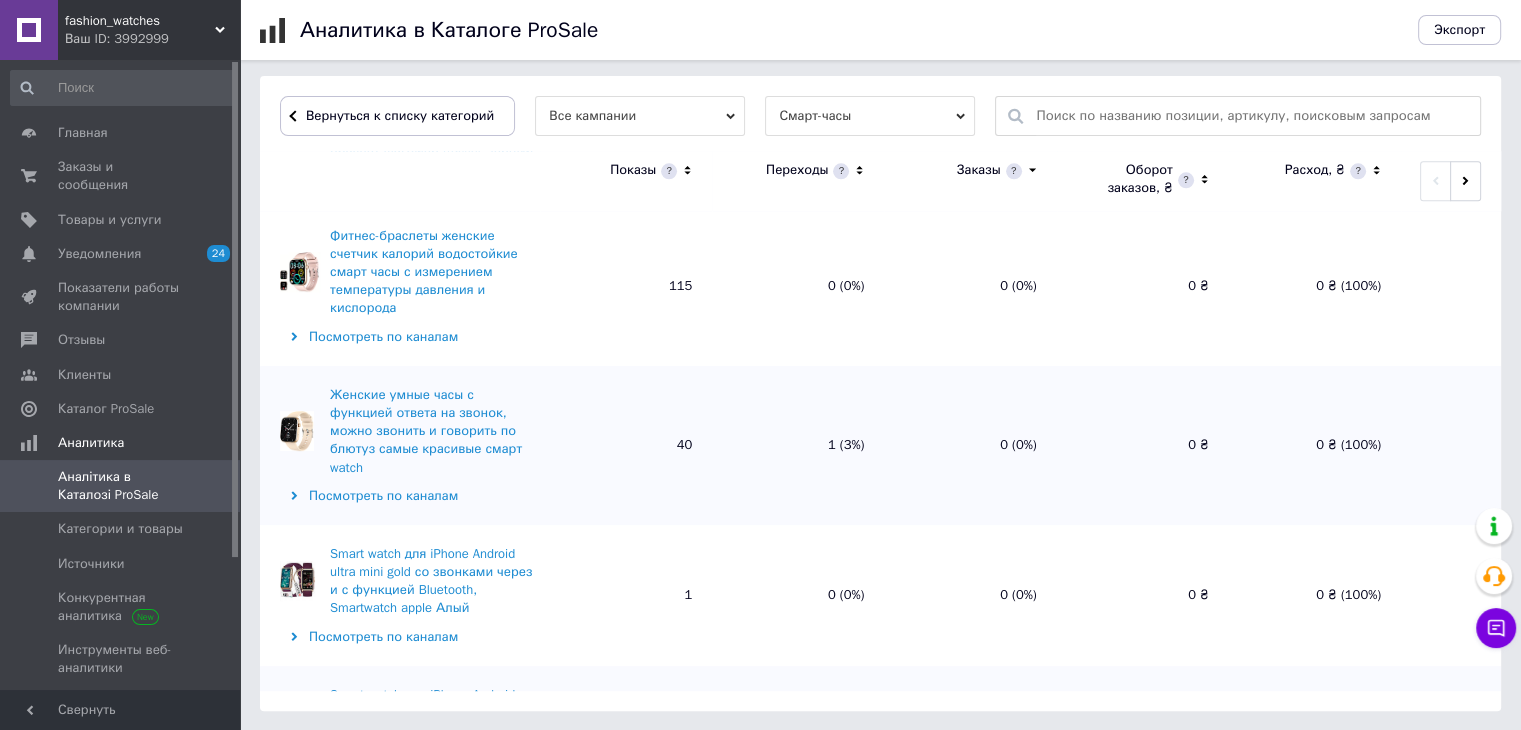 drag, startPoint x: 322, startPoint y: 350, endPoint x: 453, endPoint y: 444, distance: 161.23586 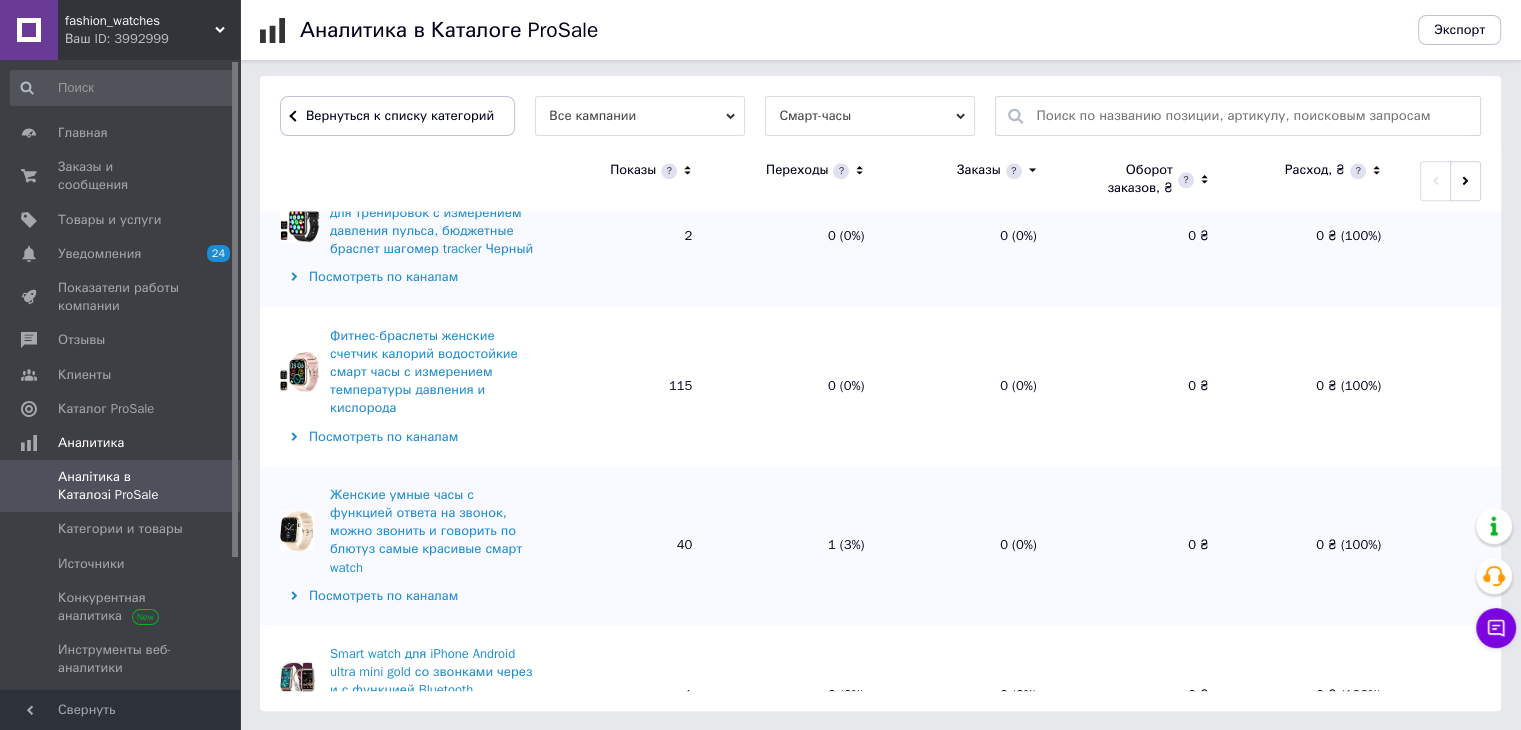 drag, startPoint x: 374, startPoint y: 313, endPoint x: 535, endPoint y: 384, distance: 175.96022 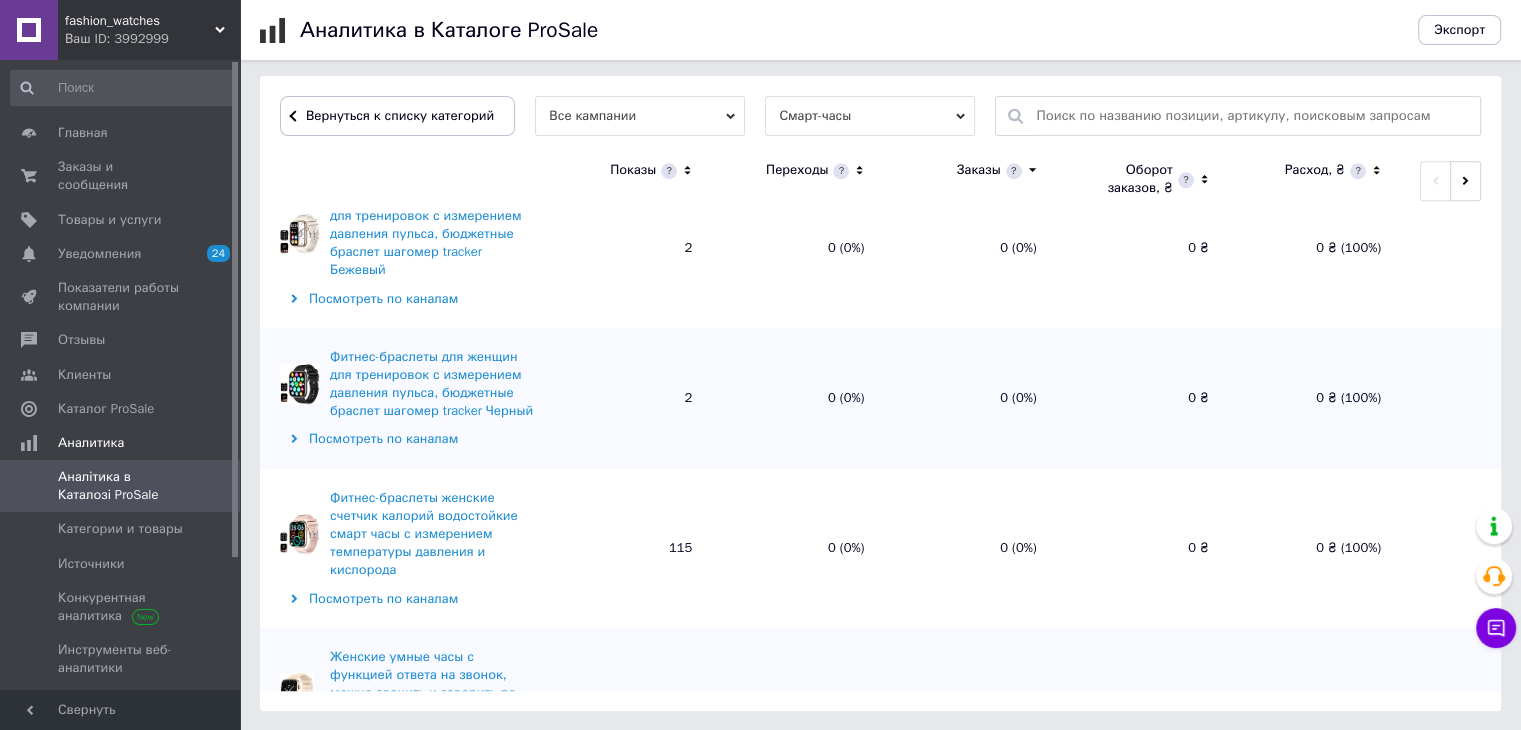 scroll, scrollTop: 17449, scrollLeft: 0, axis: vertical 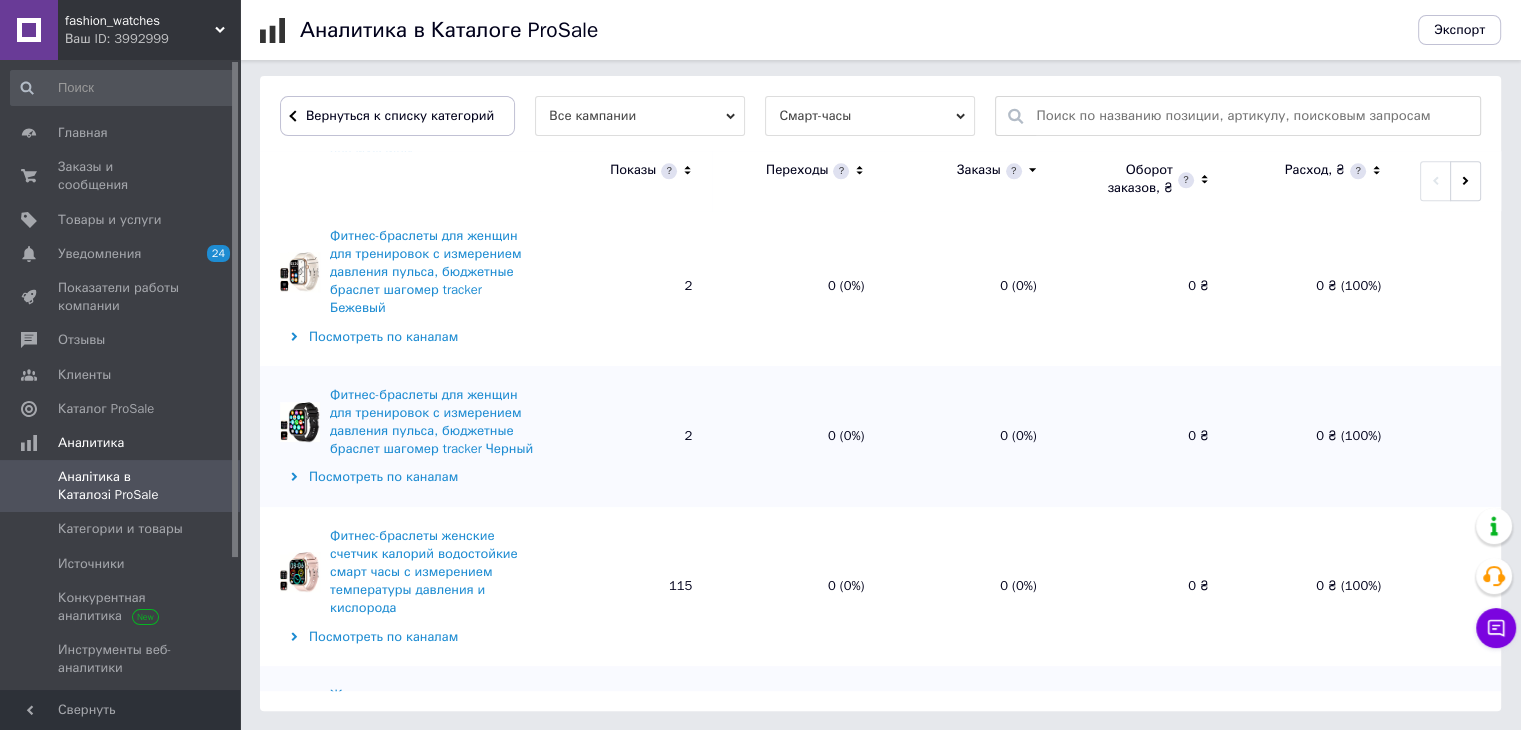 drag, startPoint x: 364, startPoint y: 375, endPoint x: 463, endPoint y: 442, distance: 119.54079 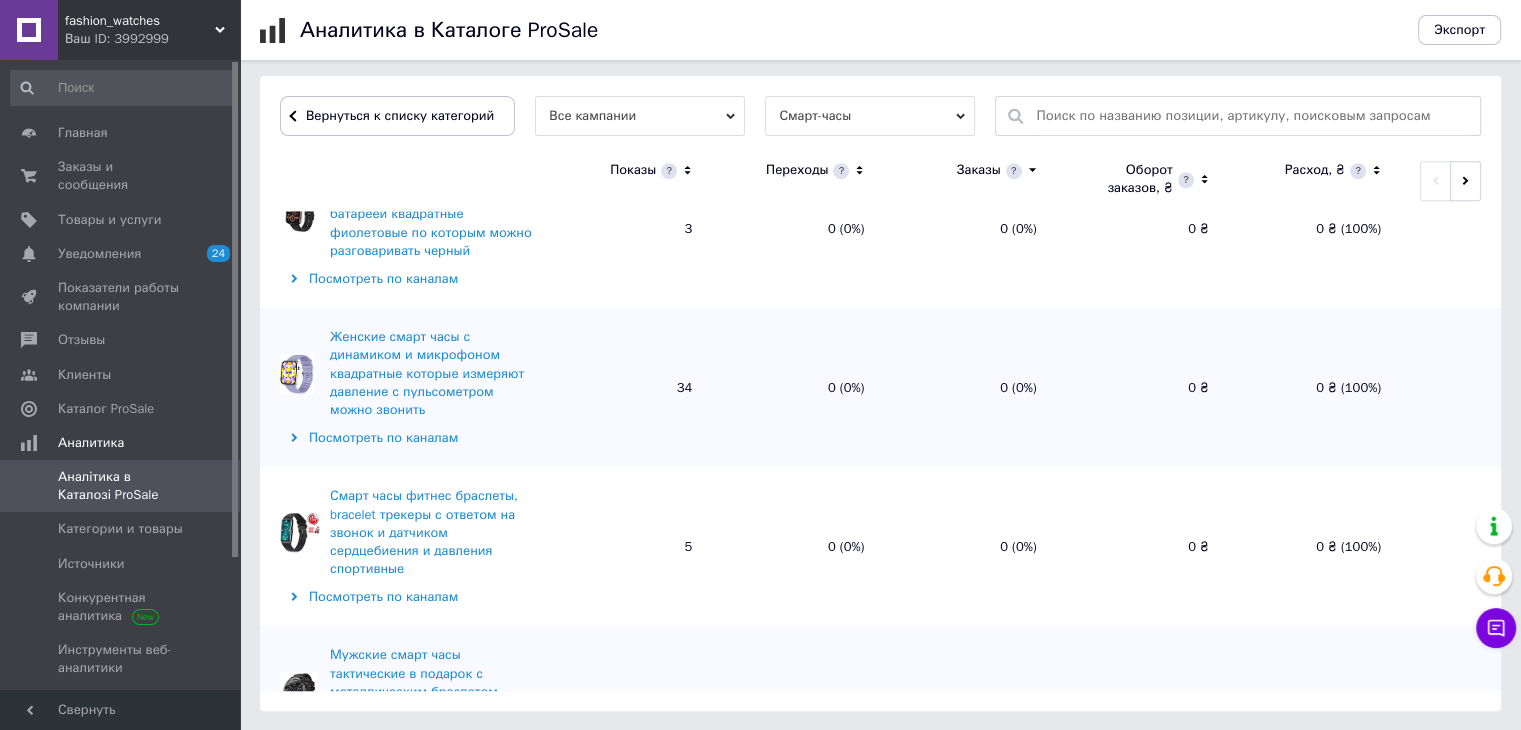 scroll, scrollTop: 16849, scrollLeft: 0, axis: vertical 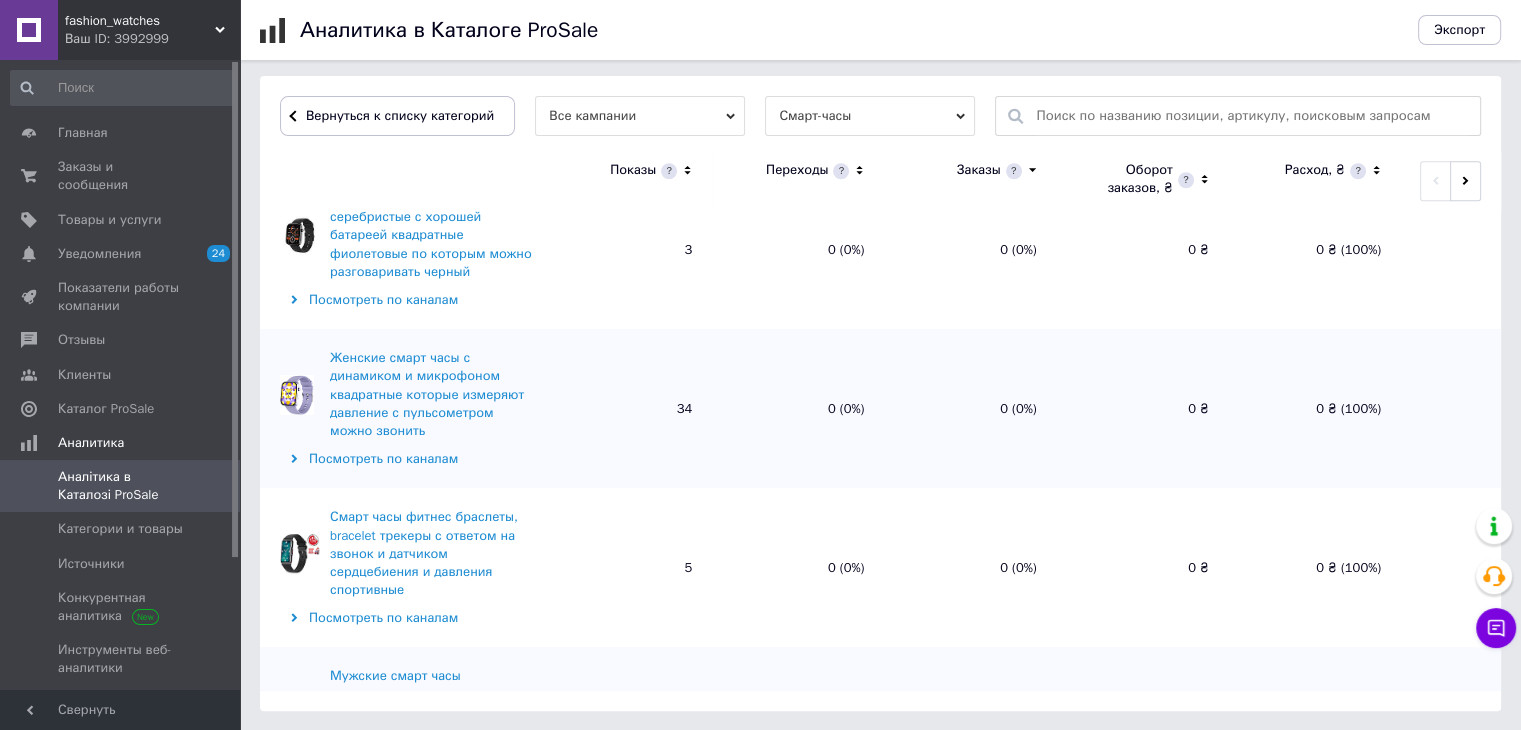 drag, startPoint x: 324, startPoint y: 409, endPoint x: 485, endPoint y: 475, distance: 174.00287 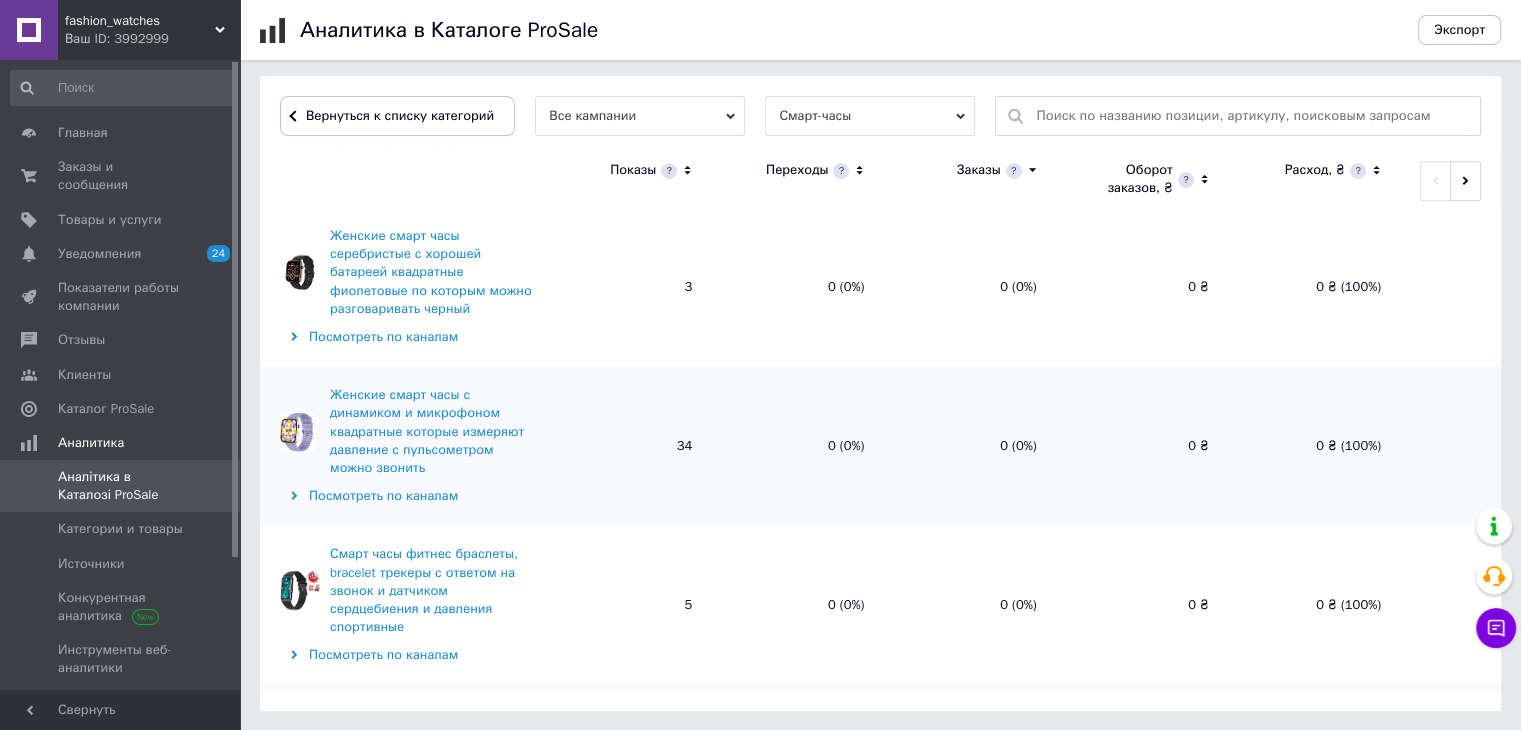 scroll, scrollTop: 16749, scrollLeft: 0, axis: vertical 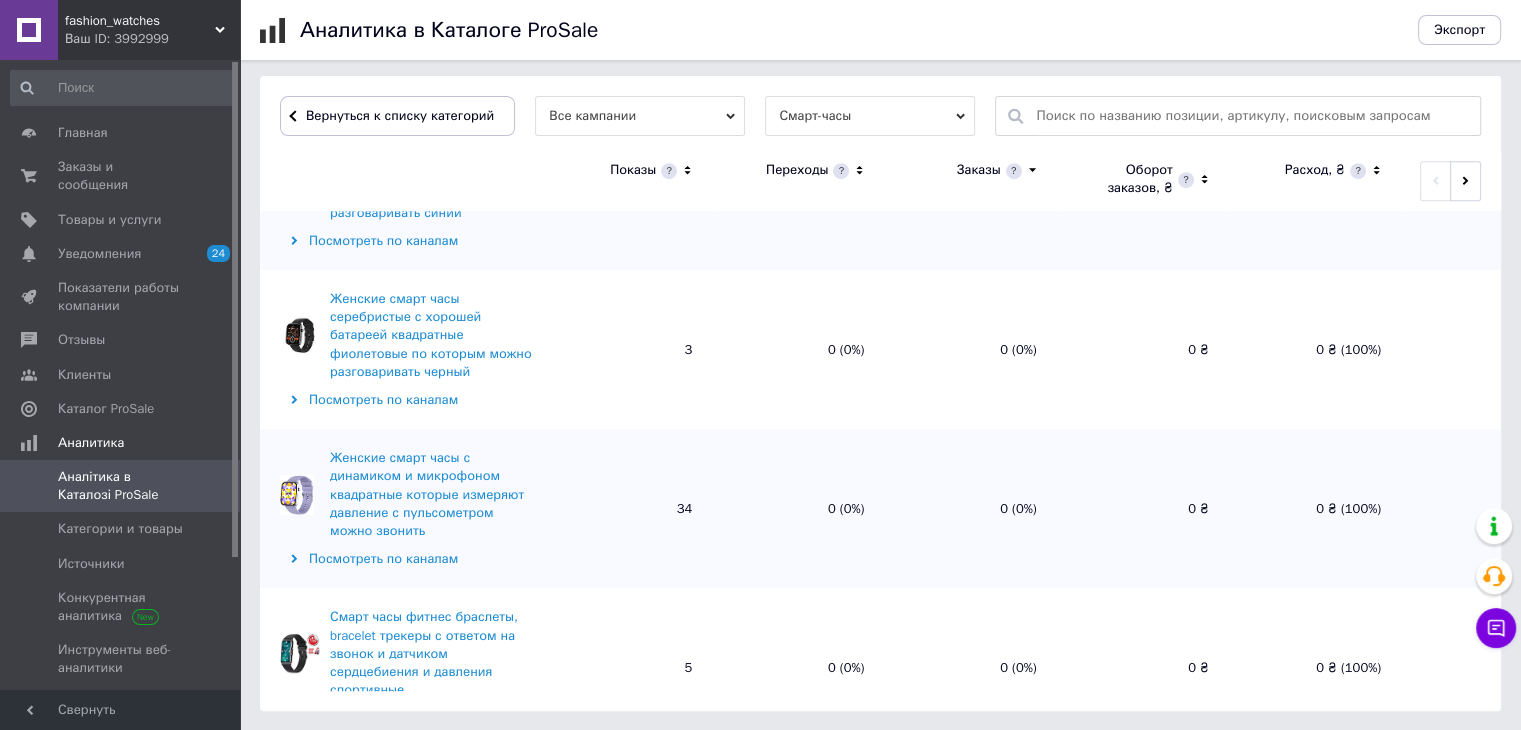 drag, startPoint x: 325, startPoint y: 353, endPoint x: 436, endPoint y: 443, distance: 142.90207 